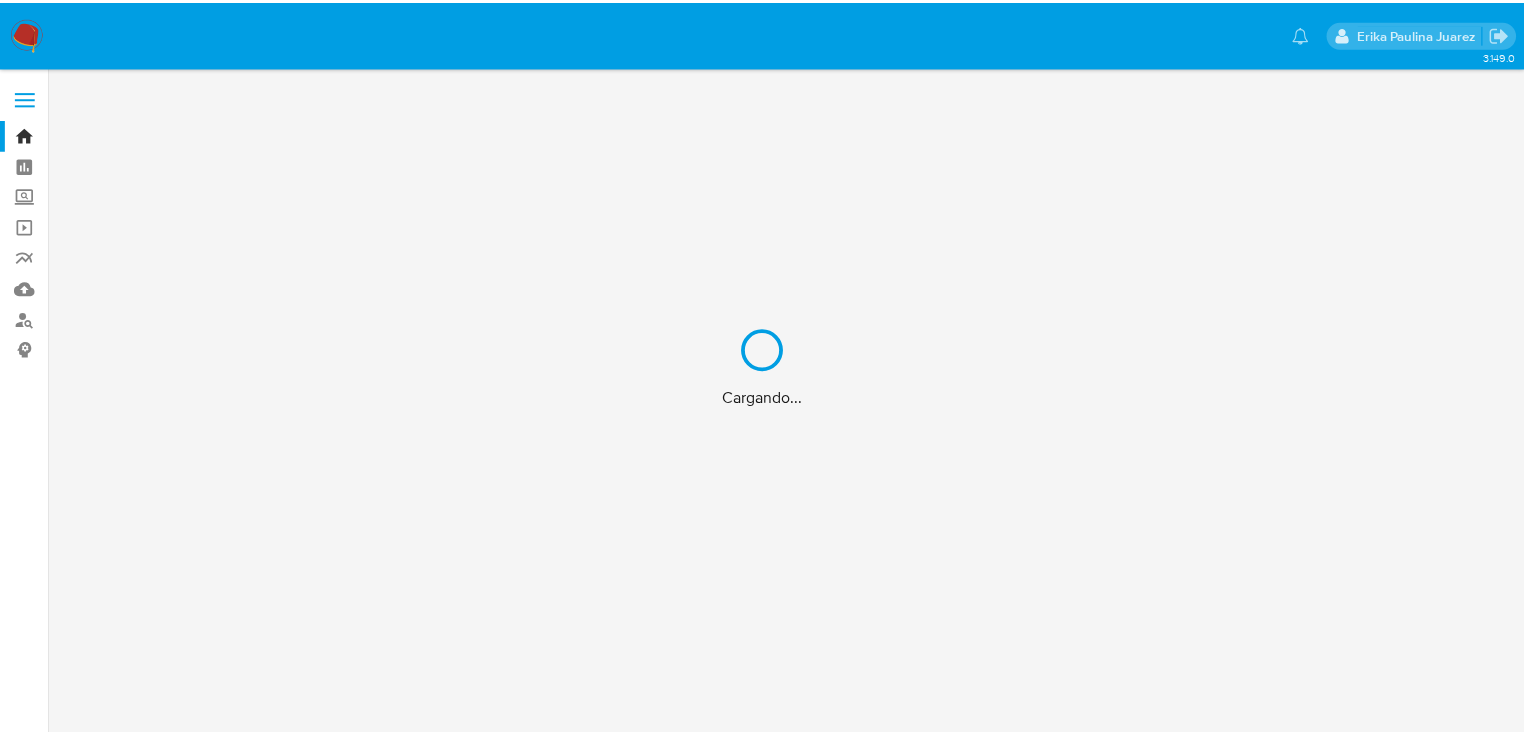 scroll, scrollTop: 0, scrollLeft: 0, axis: both 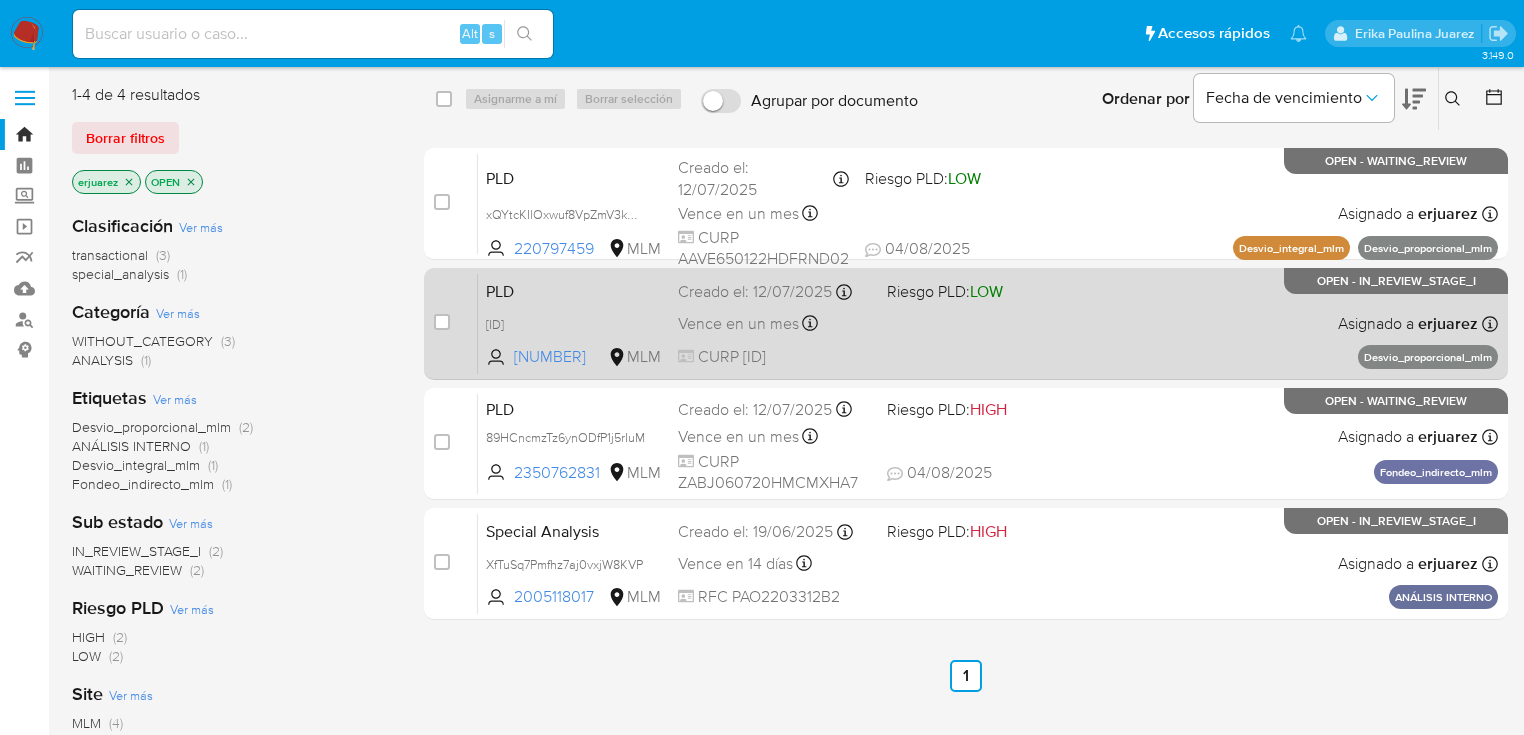 click on "PLD LNLGeBZepwj7OGjpq28Kk9qU 2085069572 MLM Riesgo PLD:  LOW Creado el: 12/07/2025   Creado el: 12/07/2025 02:07:53 Vence en un mes   Vence el 10/09/2025 02:07:54 CURP   PERC850930HDFRMS08 Asignado a   erjuarez   Asignado el: 04/08/2025 13:37:40 Desvio_proporcional_mlm OPEN - IN_REVIEW_STAGE_I" at bounding box center [988, 323] 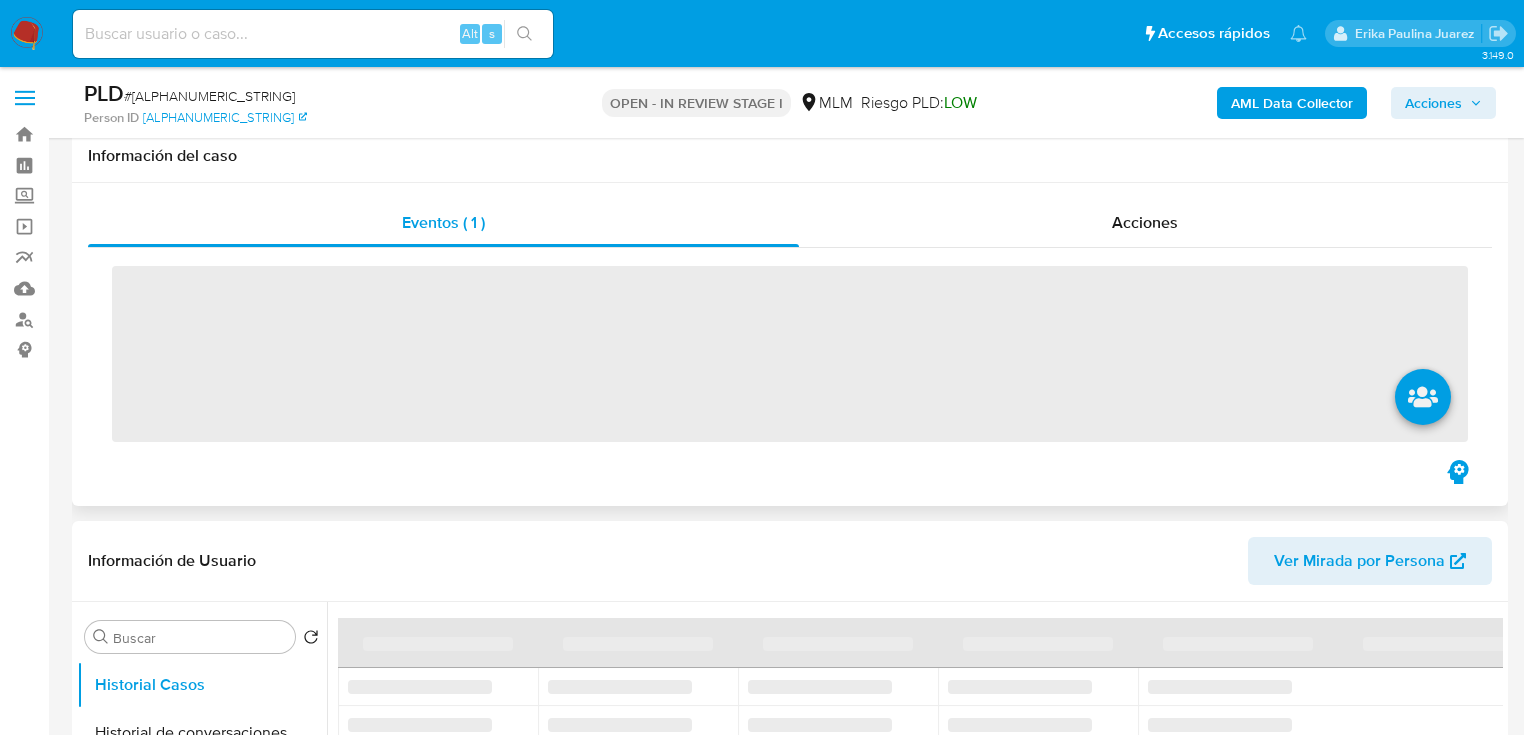 scroll, scrollTop: 320, scrollLeft: 0, axis: vertical 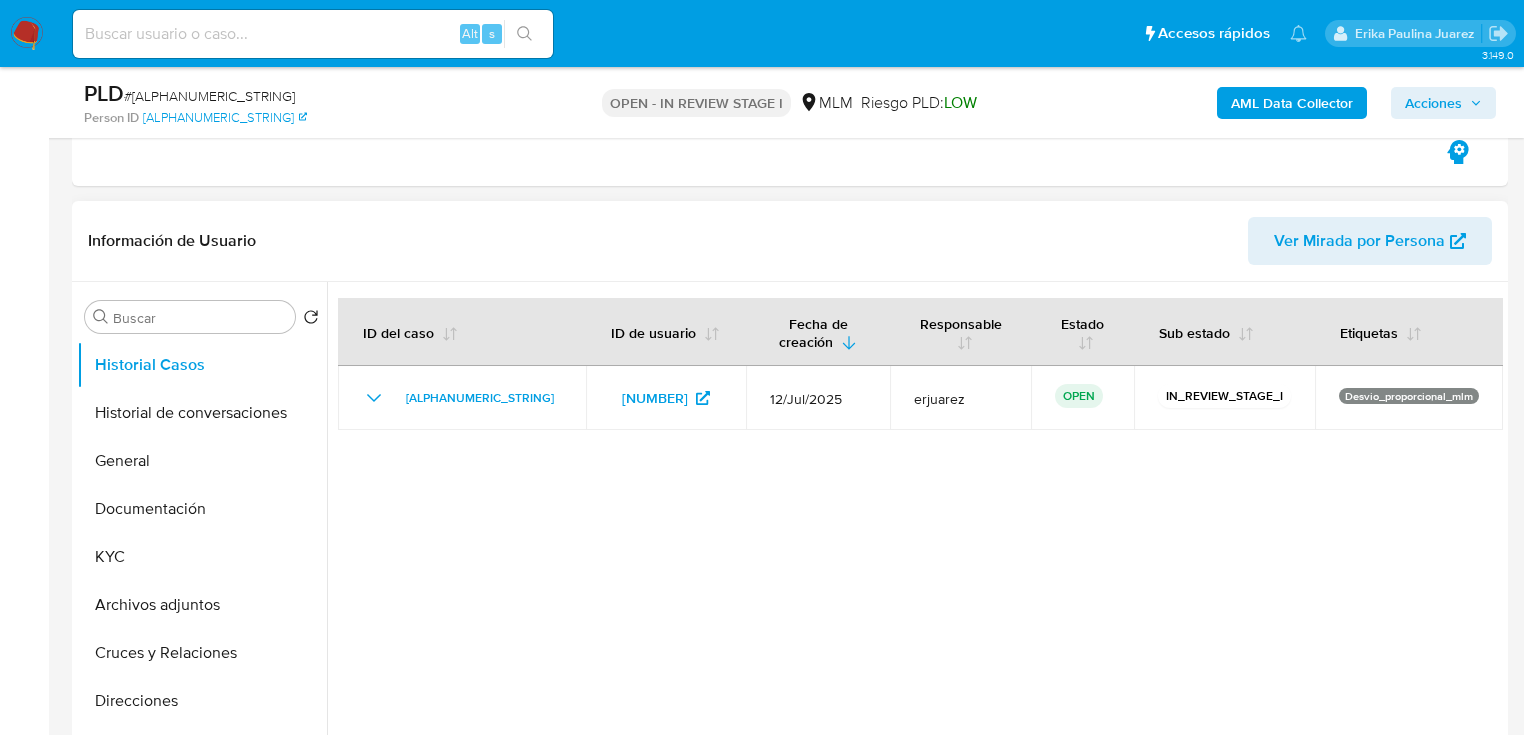 select on "10" 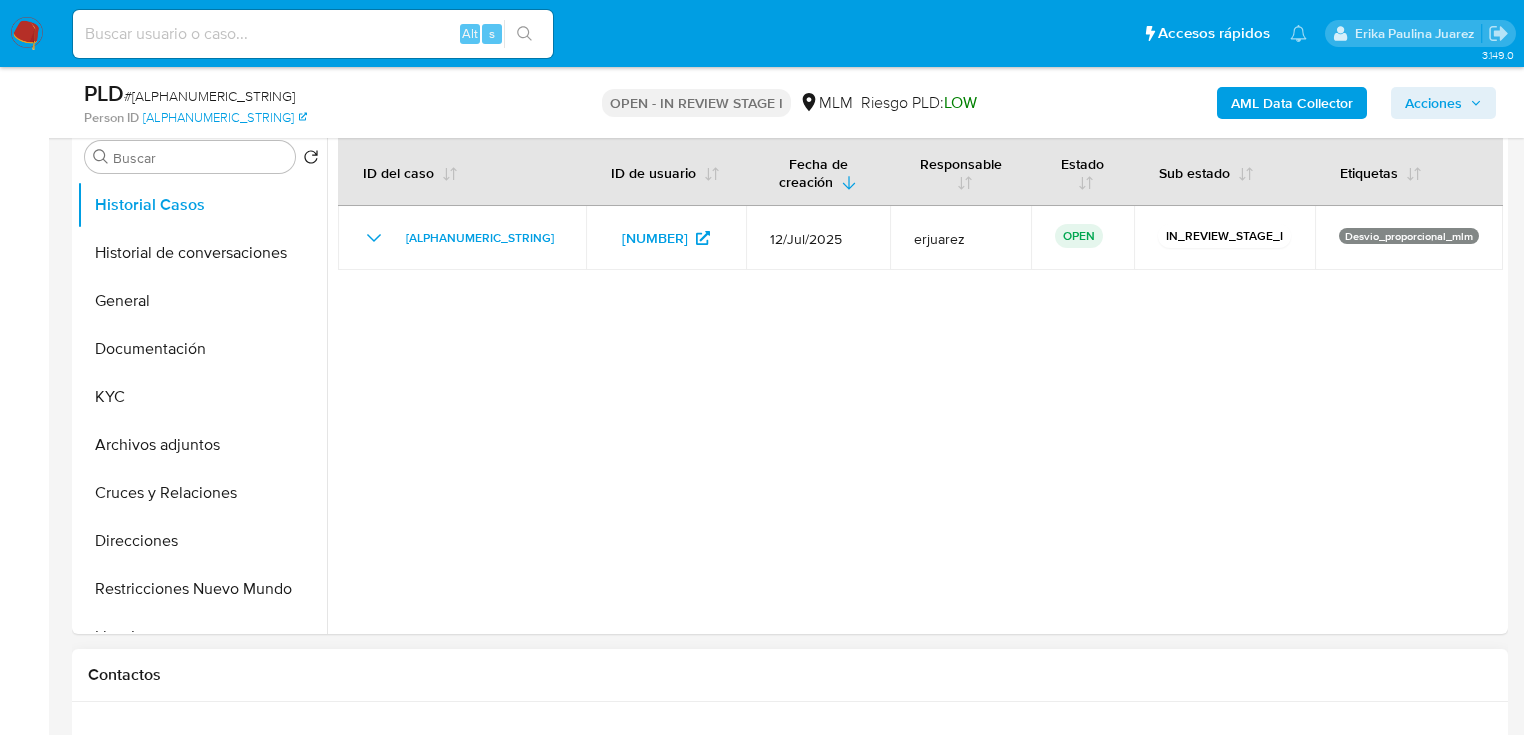 scroll, scrollTop: 800, scrollLeft: 0, axis: vertical 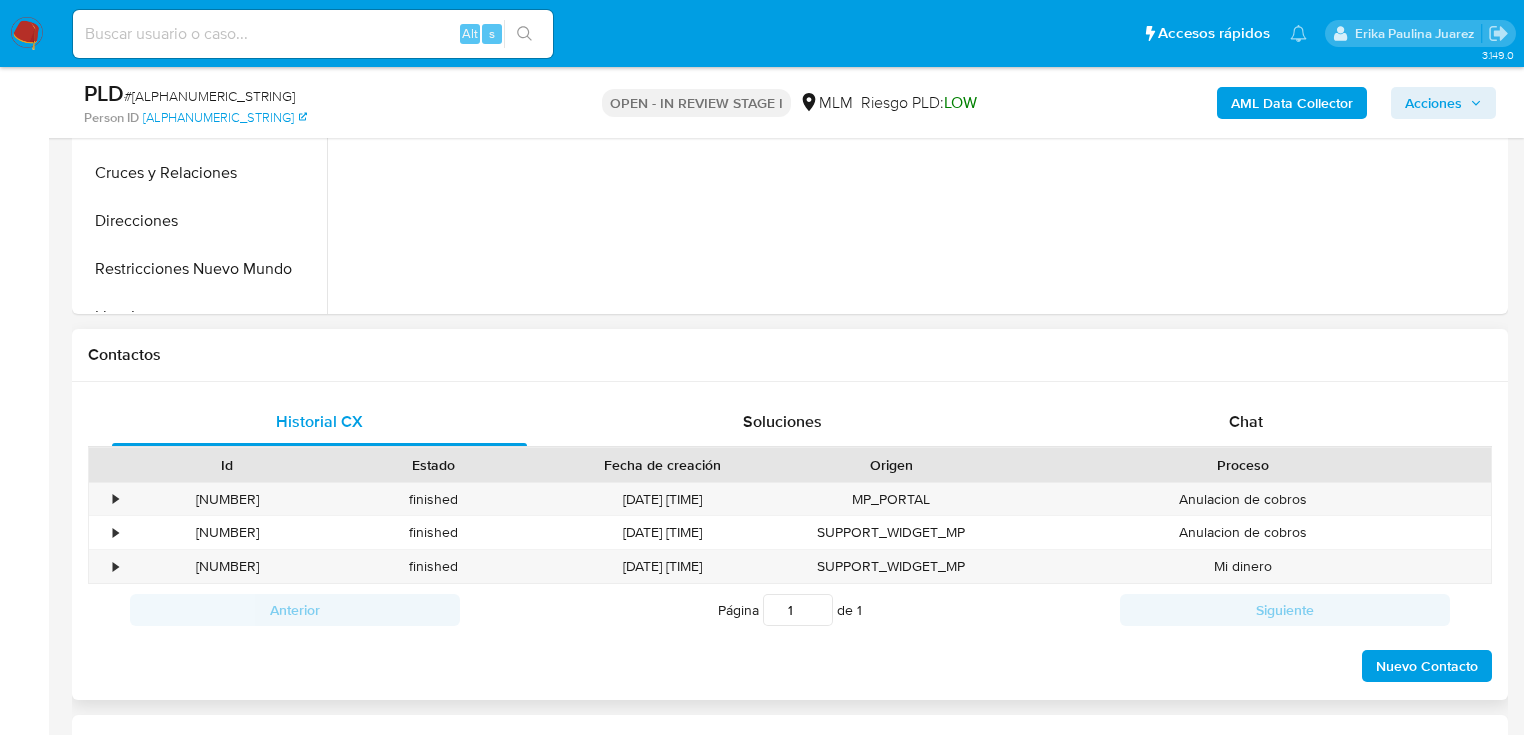 click on "Historial CX Soluciones Chat Id Estado Fecha de creación Origen Proceso • [NUMBER] finished [DATE] [TIME] MP_PORTAL Anulacion de cobros • [NUMBER] finished [DATE] [TIME] SUPPORT_WIDGET_MP Anulacion de cobros • [NUMBER] finished [DATE] [TIME] SUPPORT_WIDGET_MP Mi dinero Anterior Página   1   de   1 Siguiente Cargando... Nuevo Contacto" at bounding box center (790, 541) 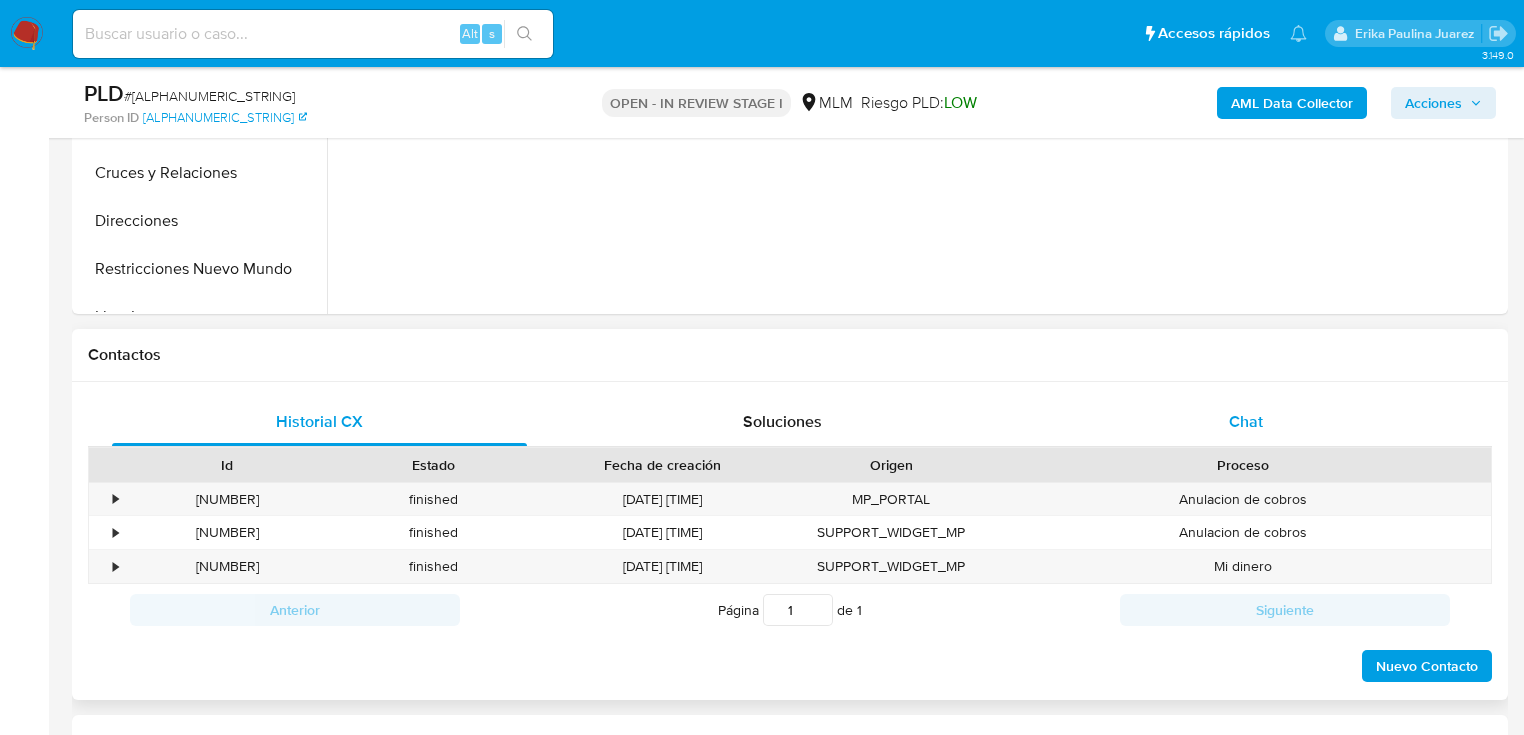 click on "Historial CX Soluciones Chat Id Estado Fecha de creación Origen Proceso • [NUMBER] finished [DATE] [TIME] MP_PORTAL Anulacion de cobros • [NUMBER] finished [DATE] [TIME] SUPPORT_WIDGET_MP Anulacion de cobros • [NUMBER] finished [DATE] [TIME] SUPPORT_WIDGET_MP Mi dinero Anterior Página   1   de   1 Siguiente Cargando... Nuevo Contacto" at bounding box center [790, 541] 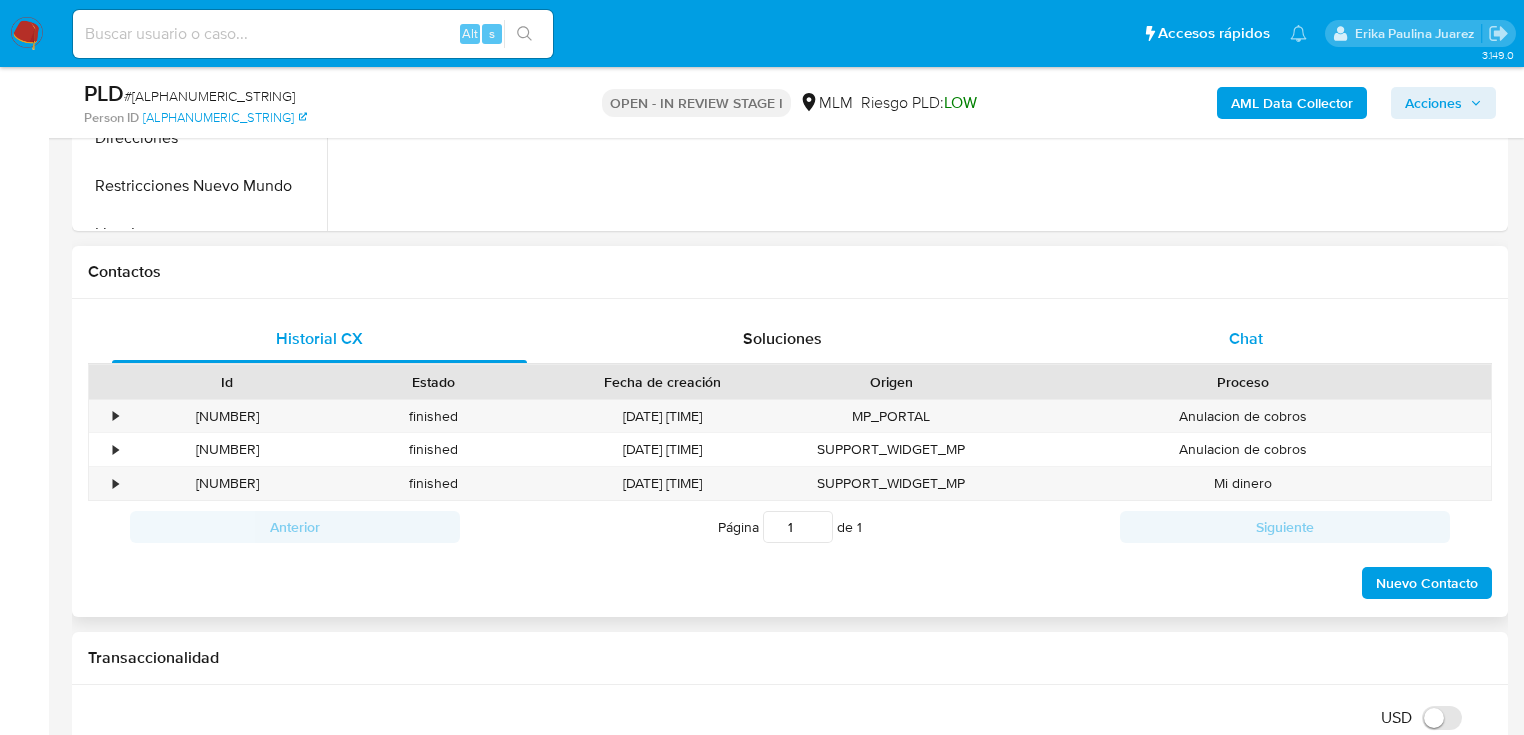 click on "Chat" at bounding box center [1246, 339] 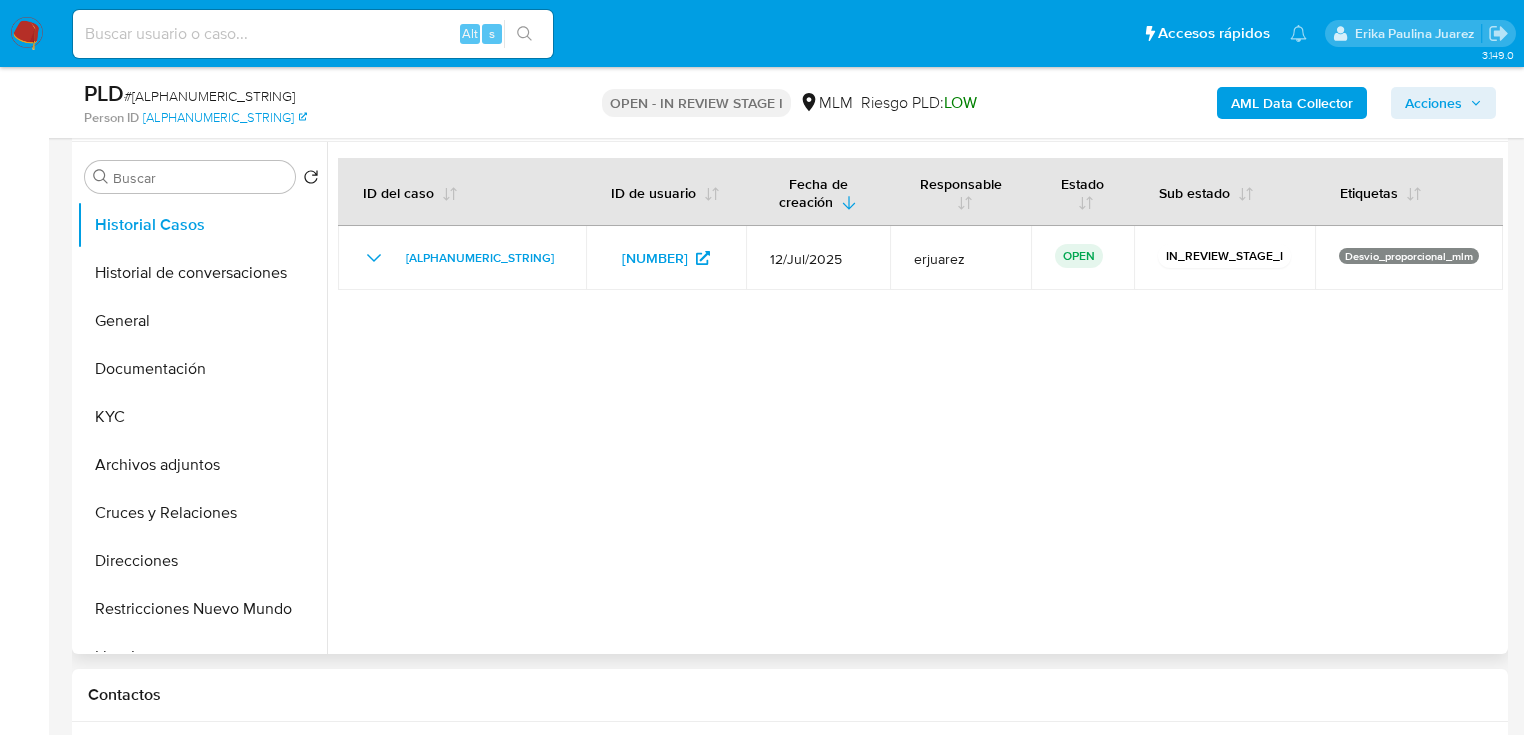 scroll, scrollTop: 160, scrollLeft: 0, axis: vertical 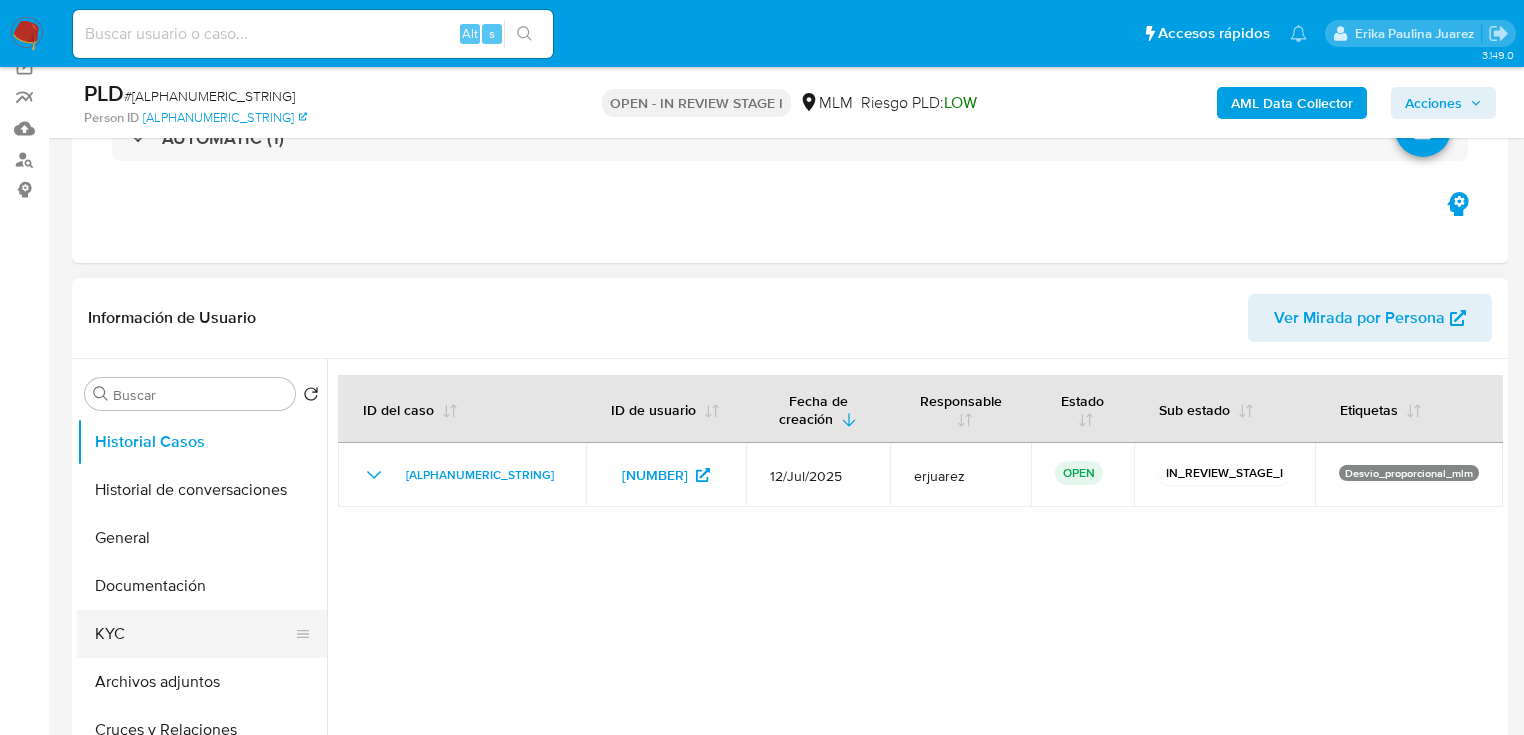 drag, startPoint x: 115, startPoint y: 623, endPoint x: 128, endPoint y: 613, distance: 16.40122 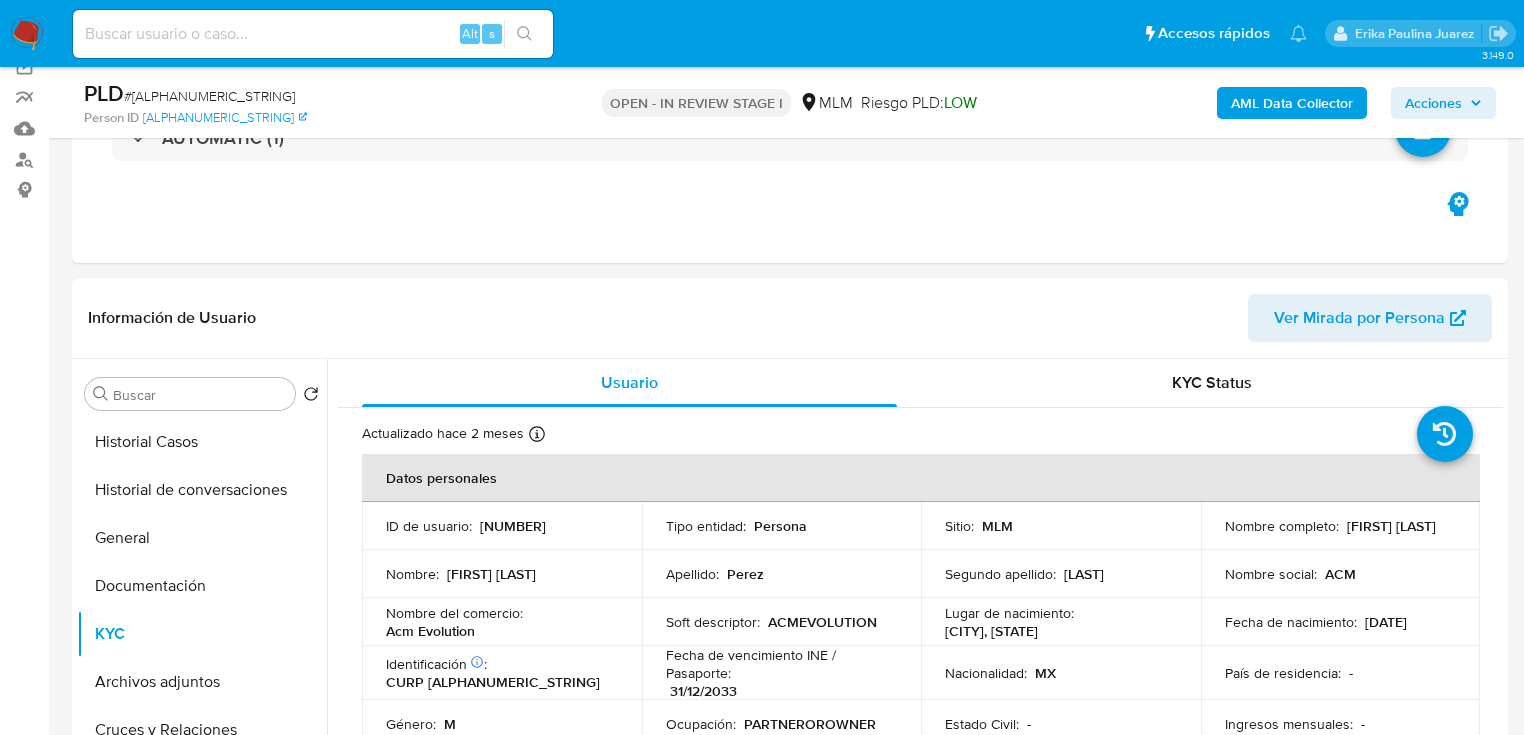 scroll, scrollTop: 240, scrollLeft: 0, axis: vertical 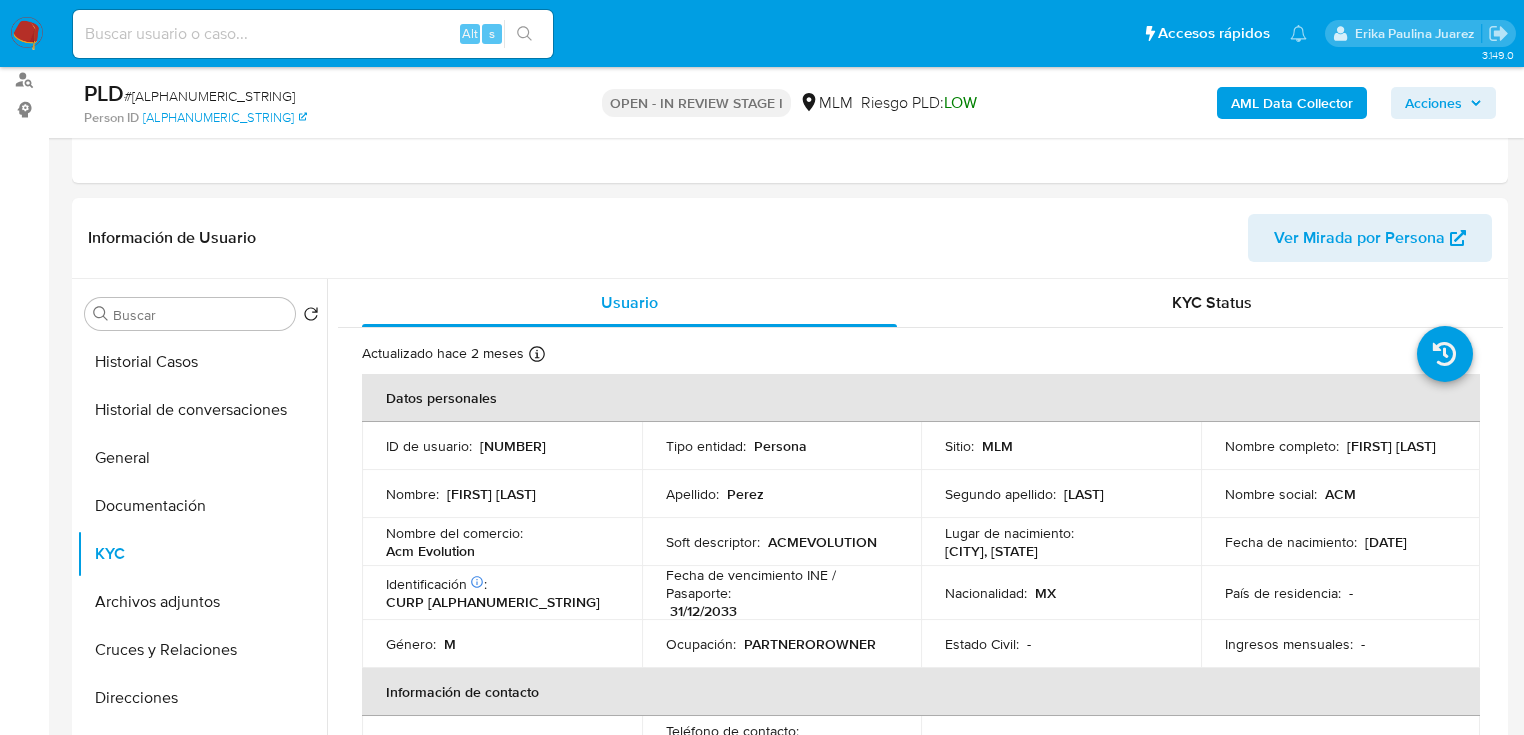 click on "Alt s" at bounding box center [313, 34] 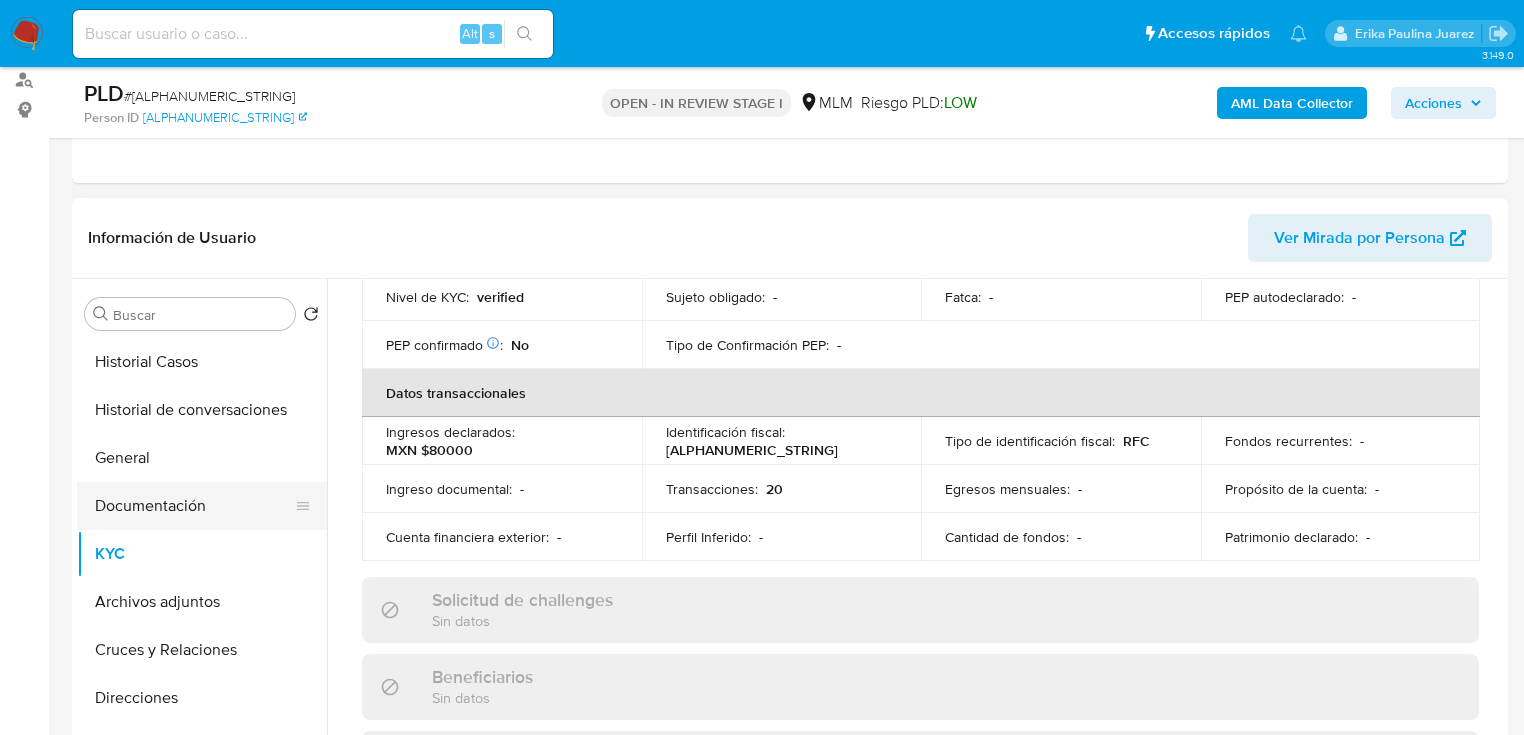 scroll, scrollTop: 560, scrollLeft: 0, axis: vertical 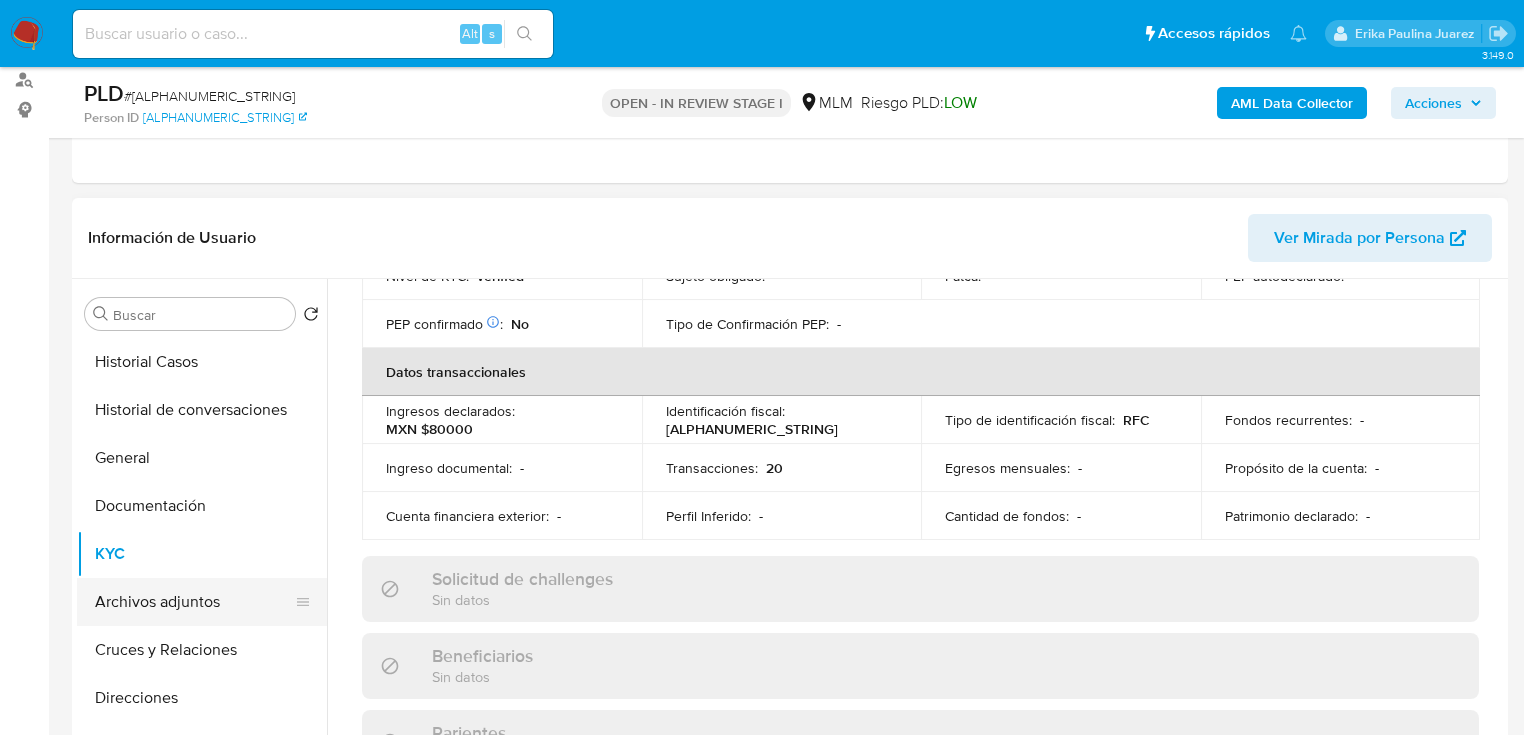 drag, startPoint x: 176, startPoint y: 596, endPoint x: 276, endPoint y: 583, distance: 100.84146 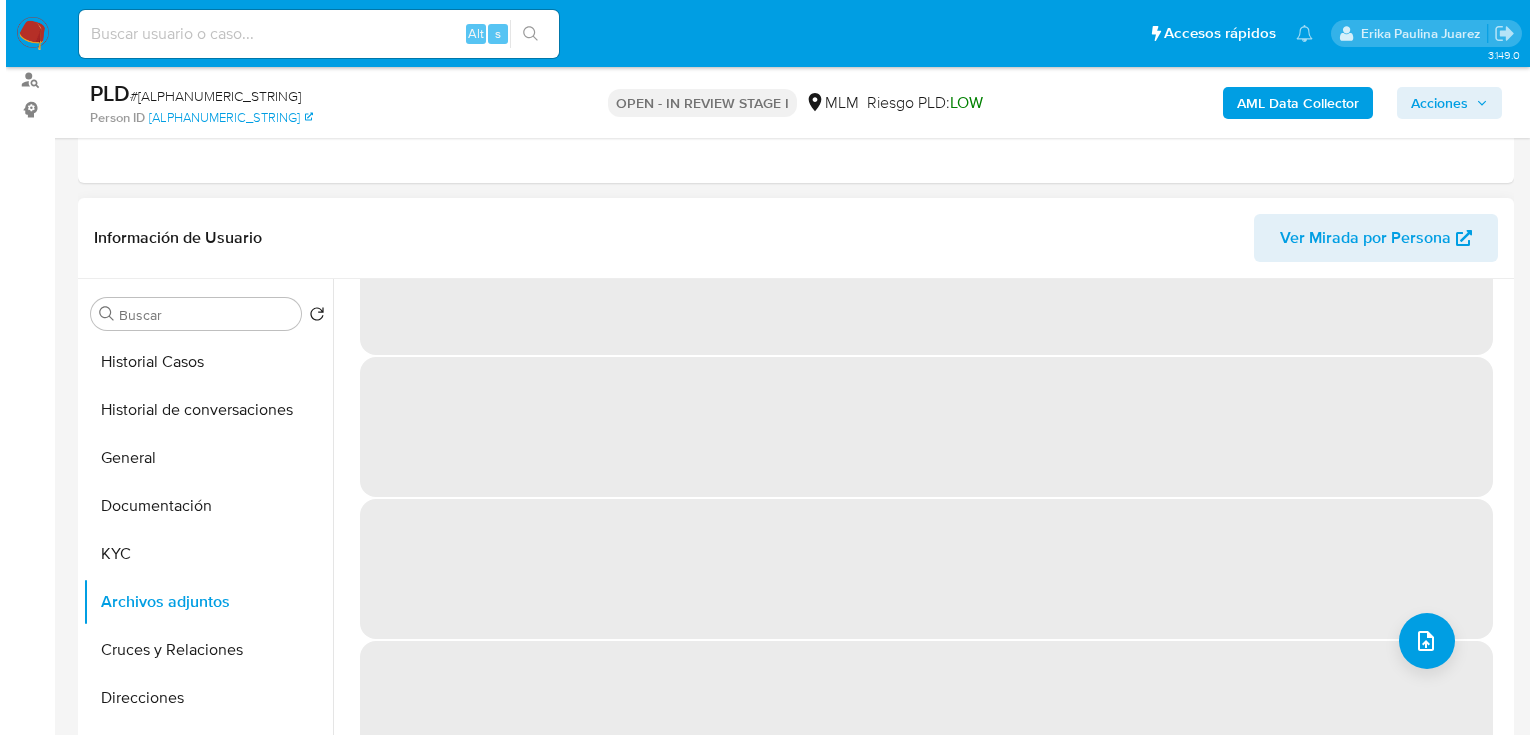 scroll, scrollTop: 0, scrollLeft: 0, axis: both 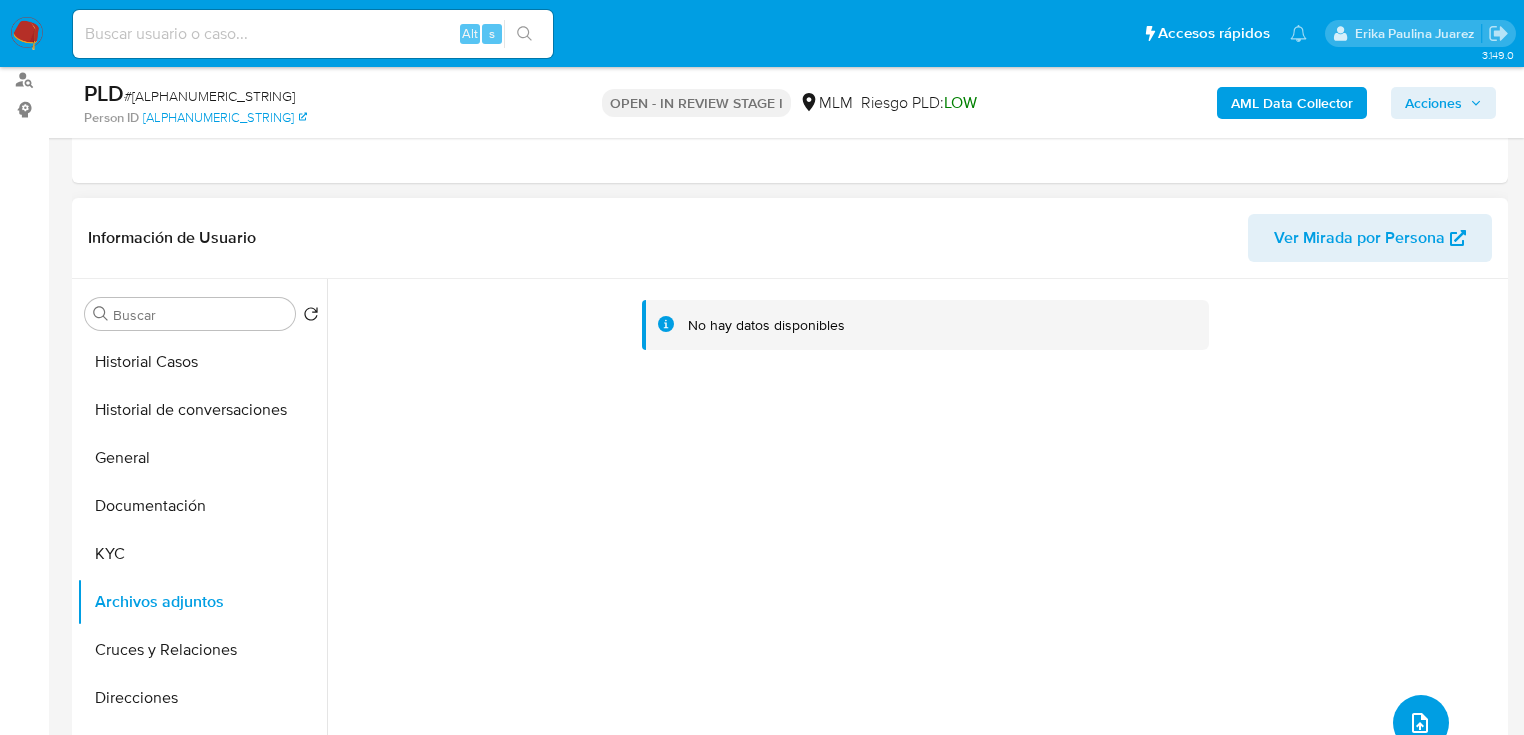 click at bounding box center [1421, 723] 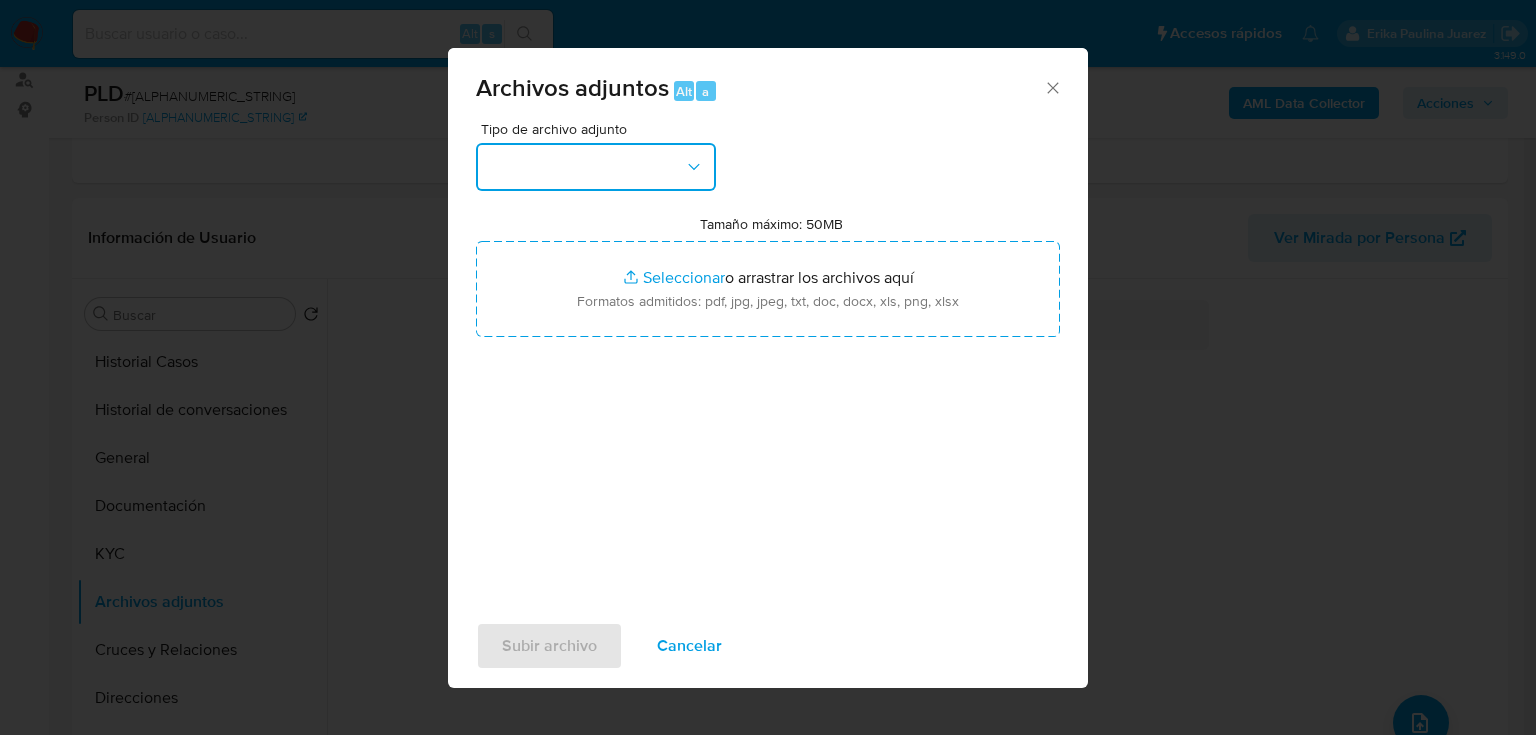drag, startPoint x: 614, startPoint y: 160, endPoint x: 591, endPoint y: 180, distance: 30.479502 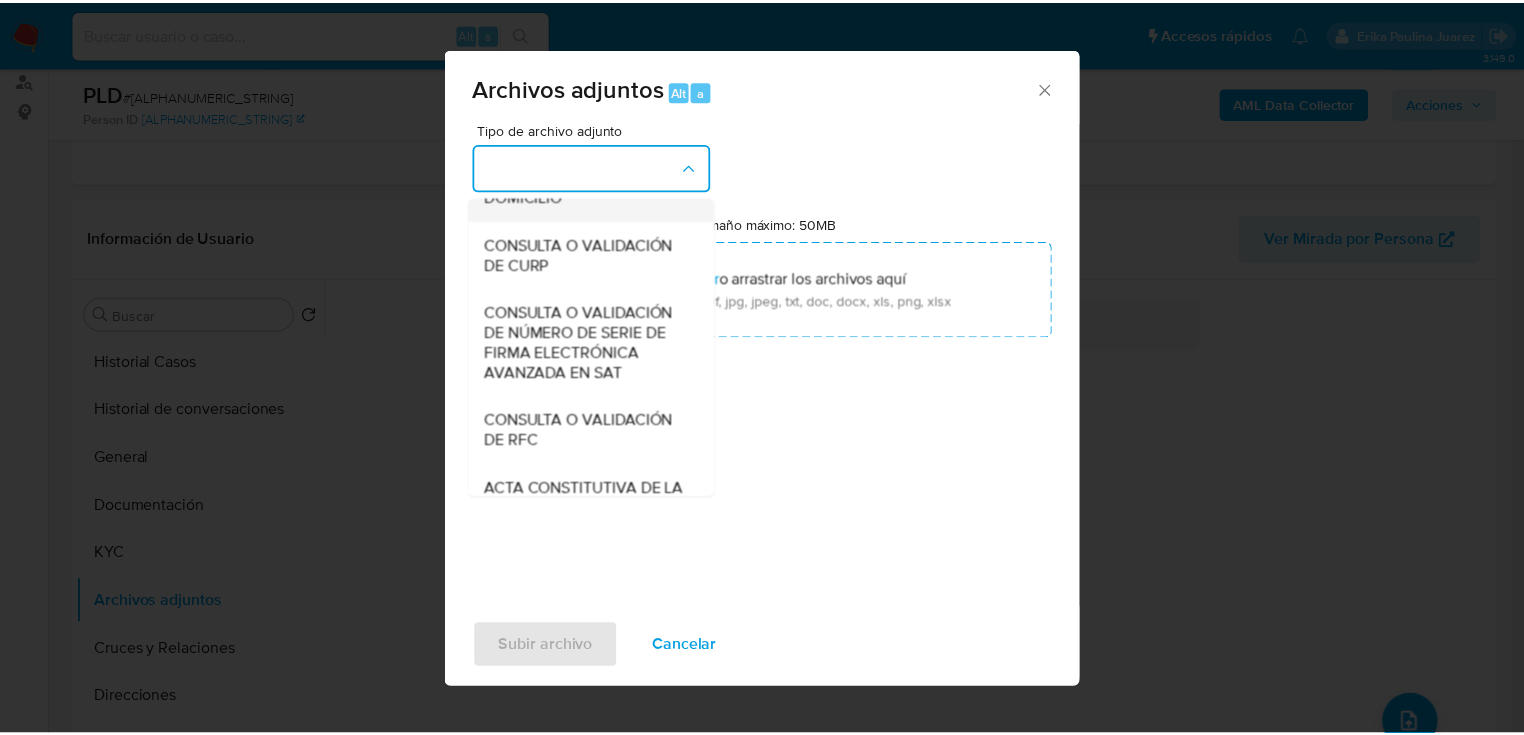 scroll, scrollTop: 272, scrollLeft: 0, axis: vertical 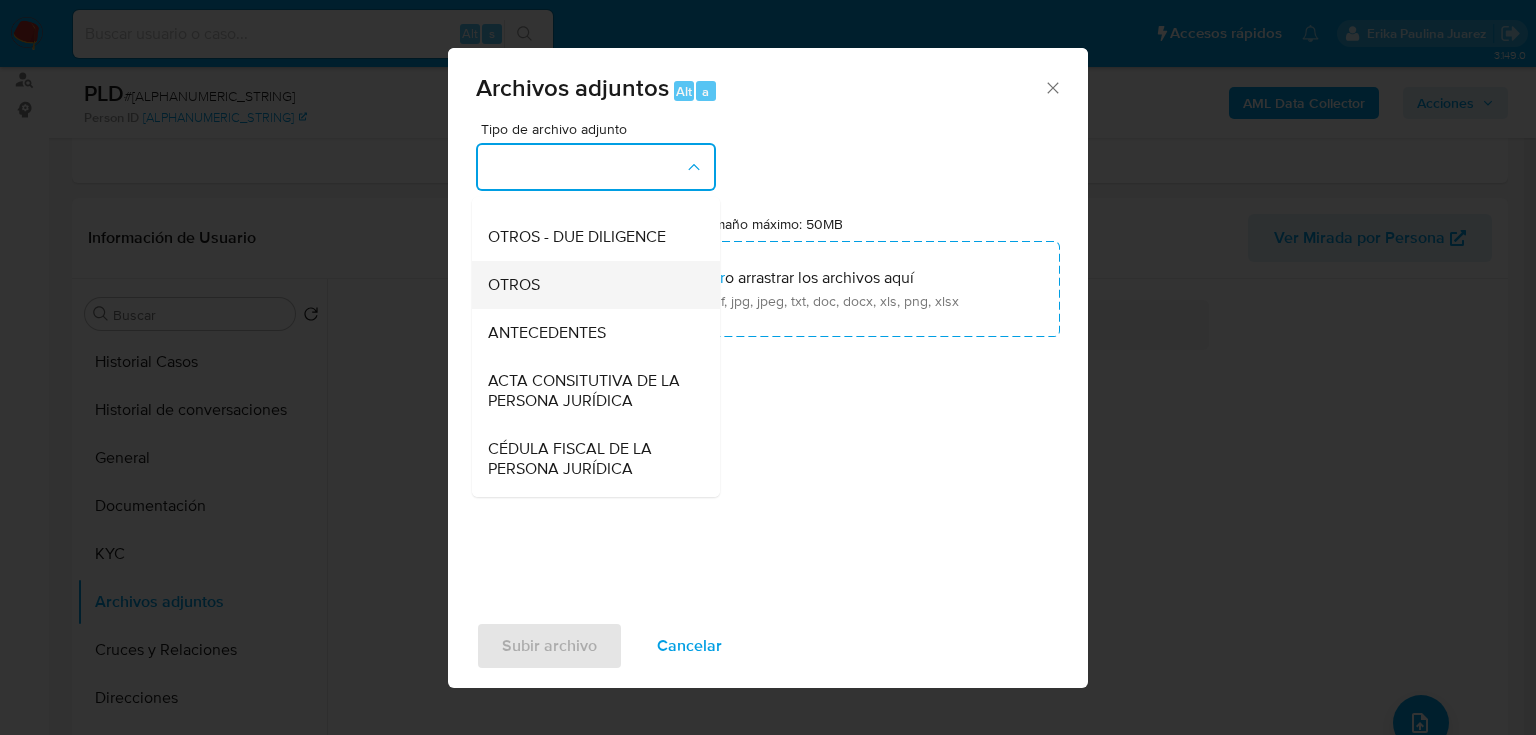 click on "OTROS" at bounding box center (514, 285) 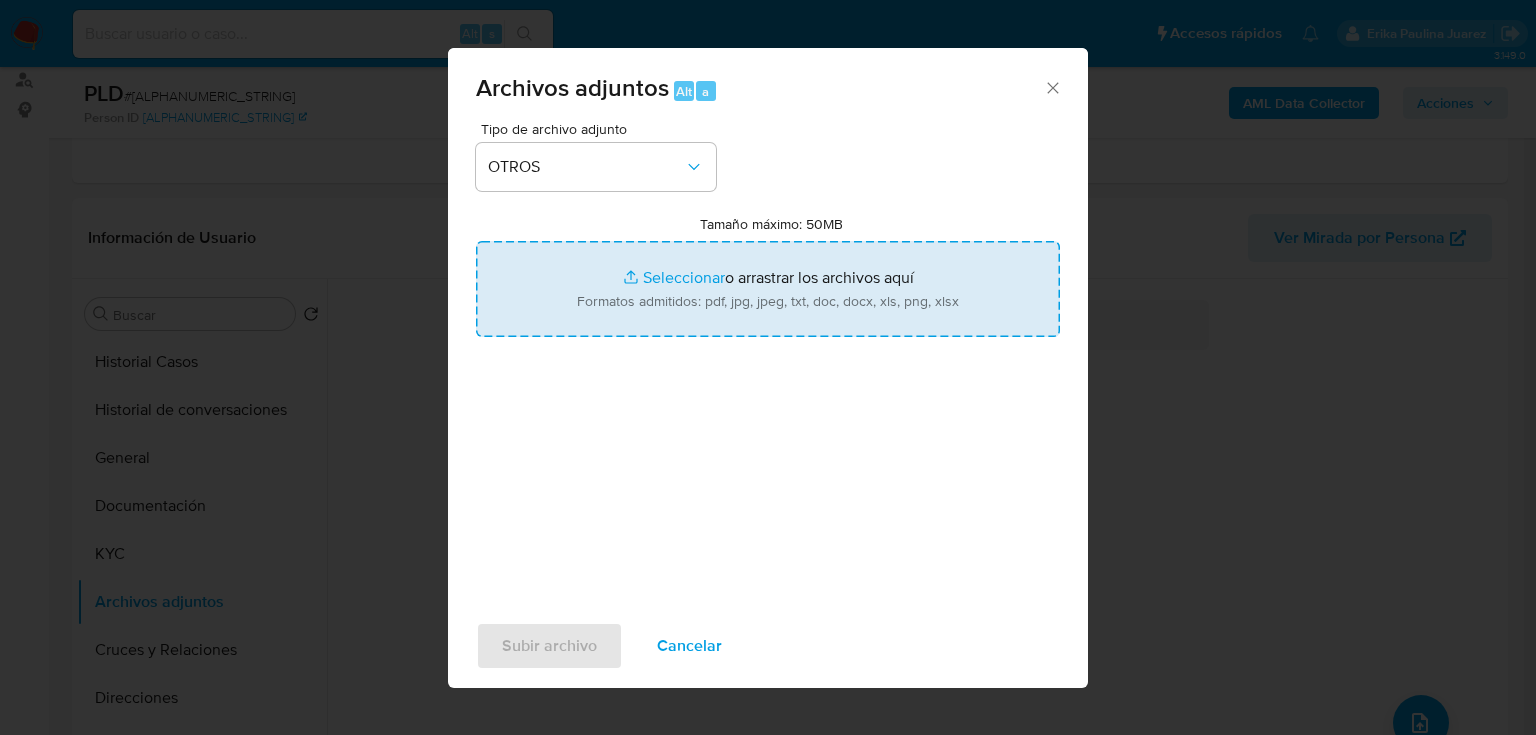 click on "Tamaño máximo: 50MB Seleccionar archivos" at bounding box center [768, 289] 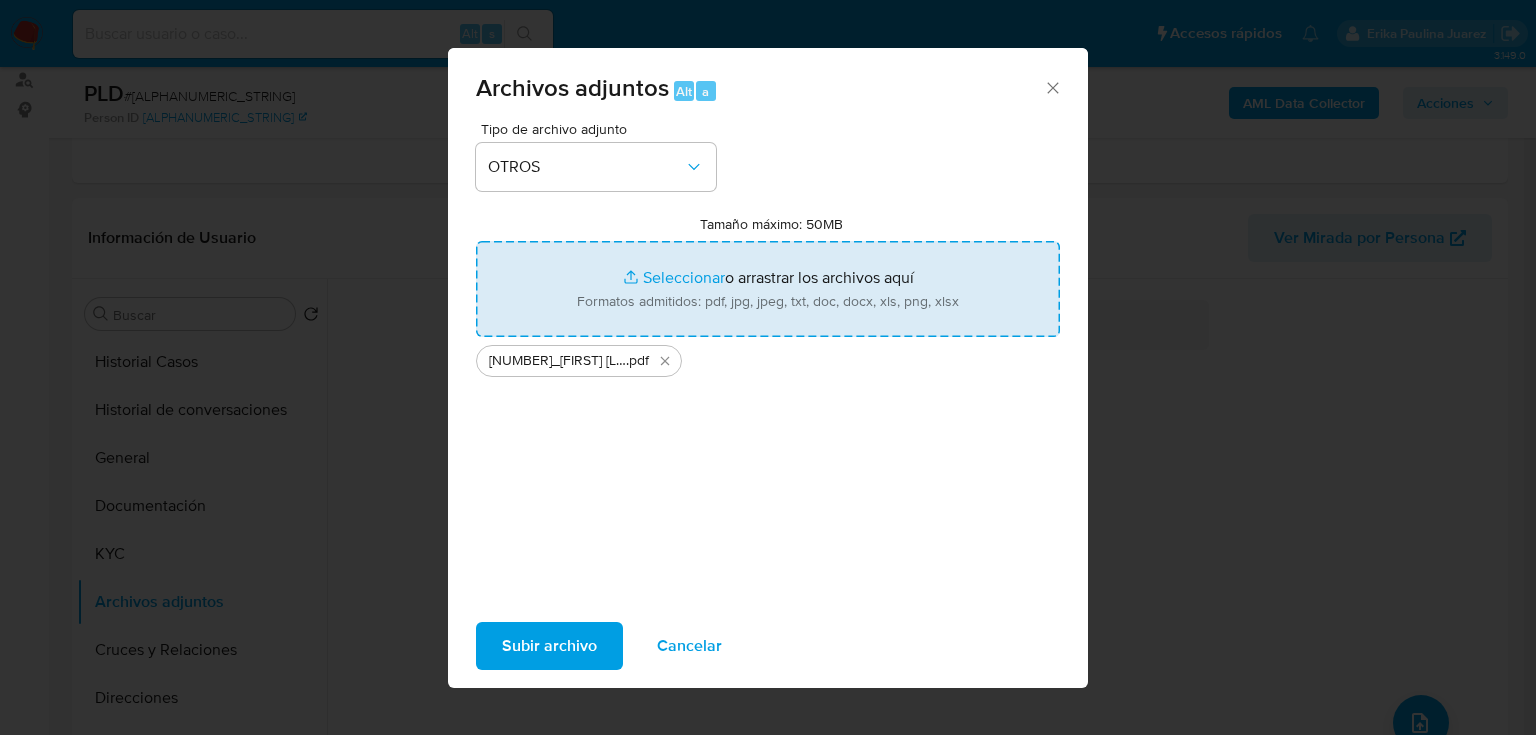click on "Tamaño máximo: 50MB Seleccionar archivos" at bounding box center (768, 289) 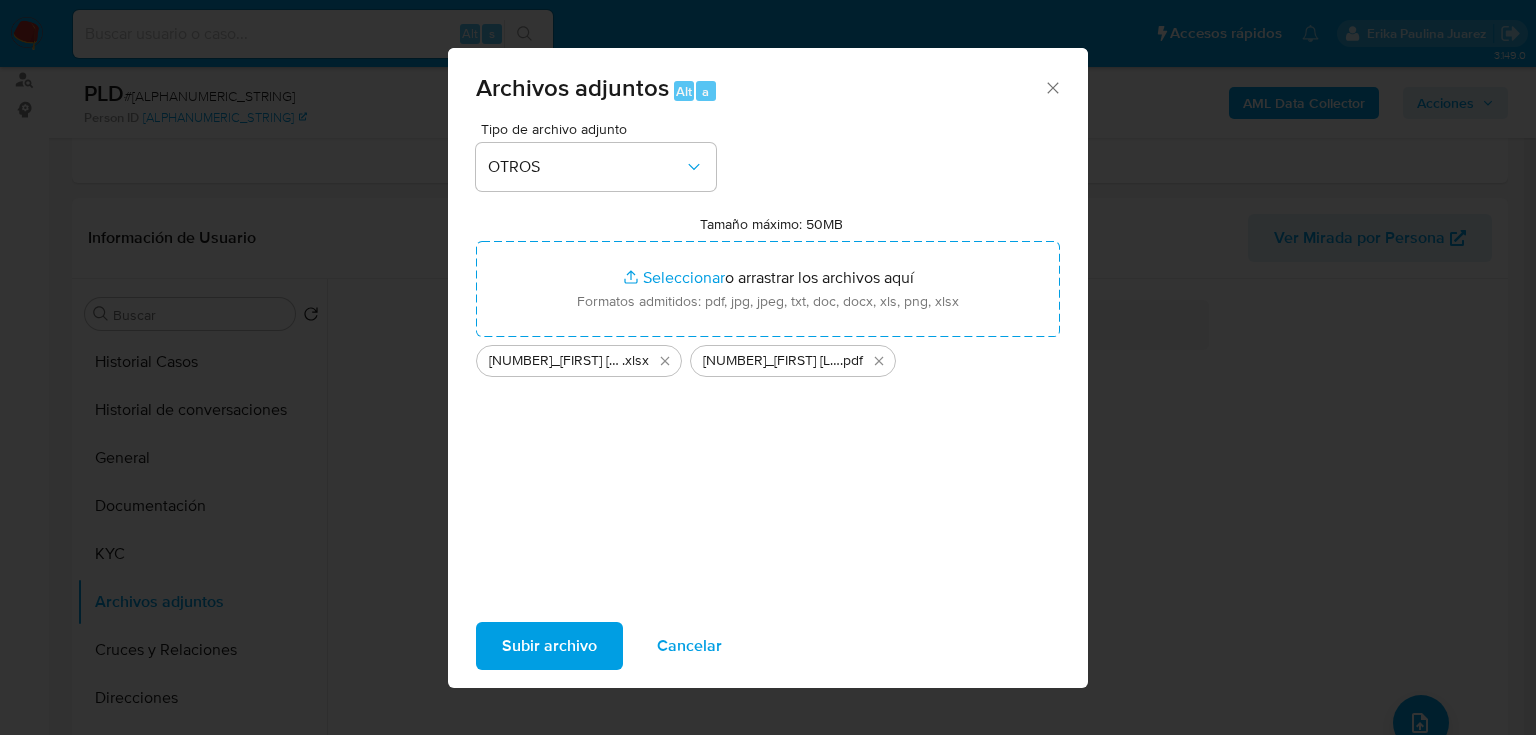 click on "Subir archivo" at bounding box center (549, 646) 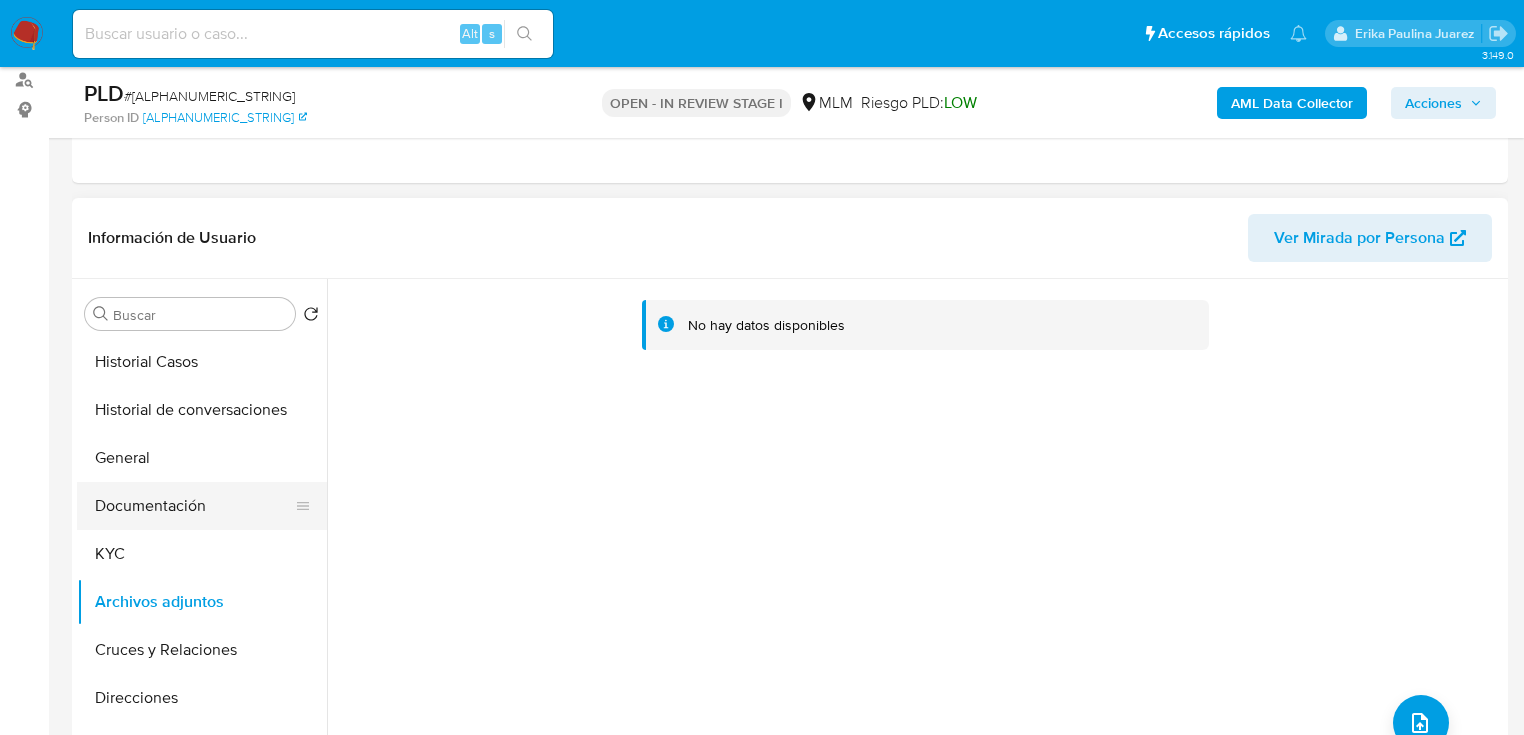 click on "Documentación" at bounding box center [194, 506] 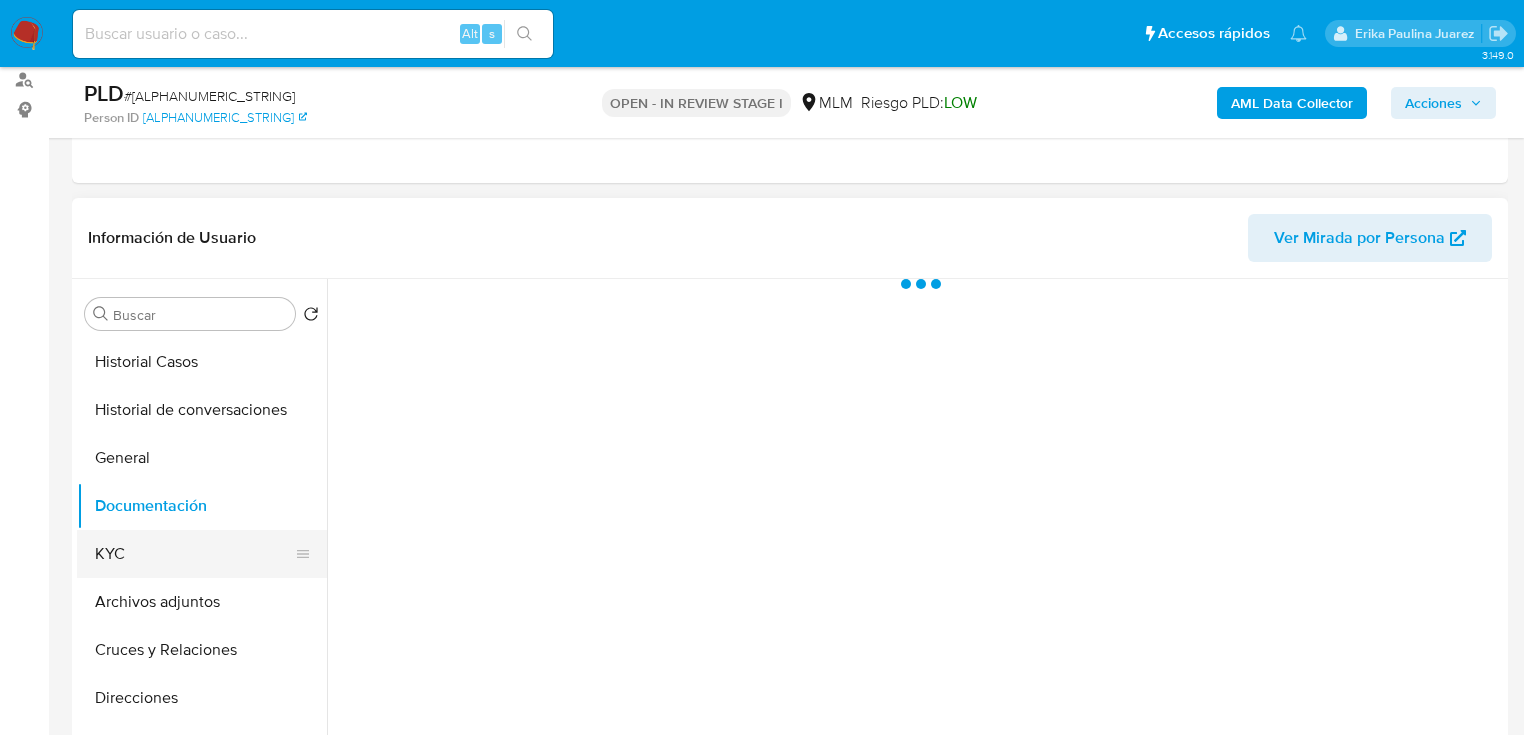 click on "KYC" at bounding box center (194, 554) 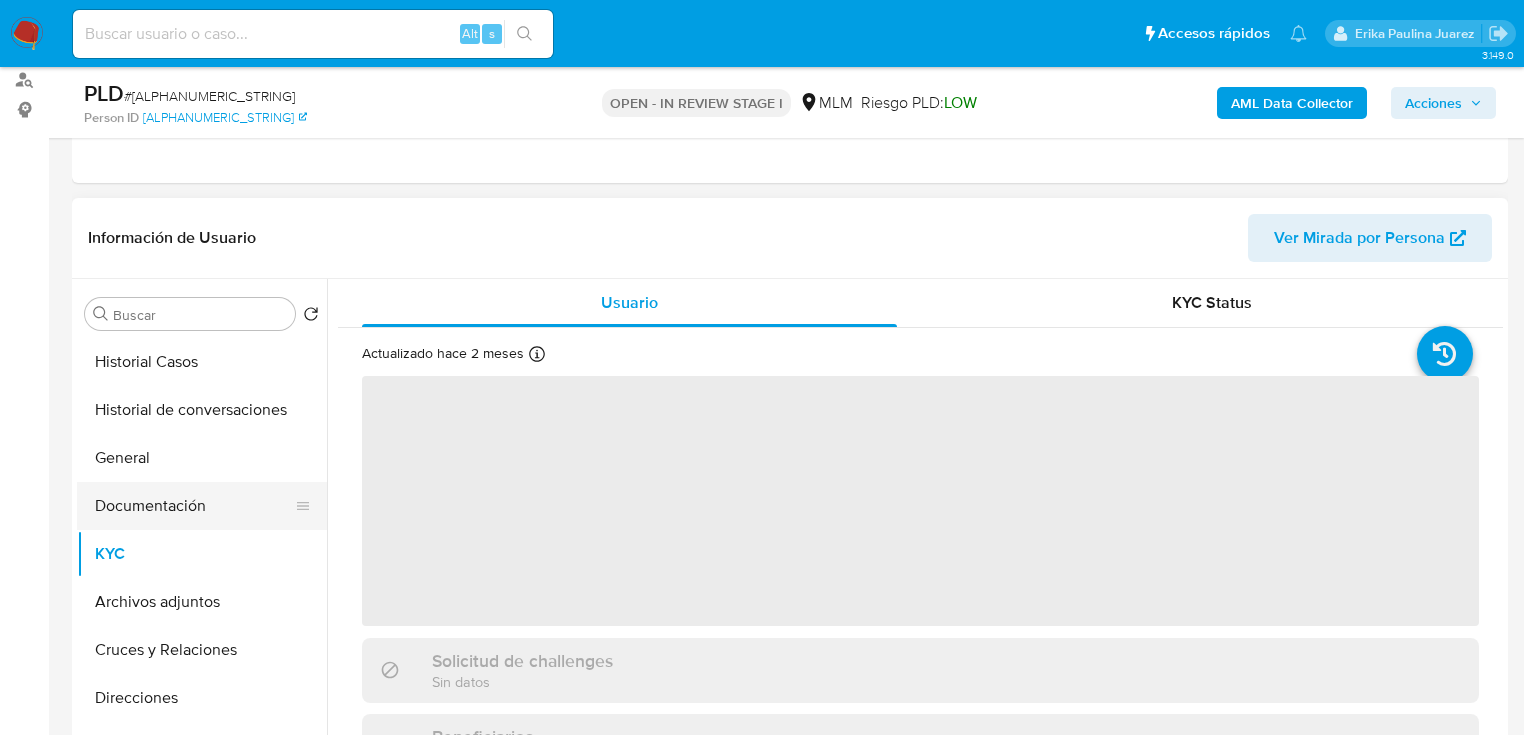 scroll, scrollTop: 160, scrollLeft: 0, axis: vertical 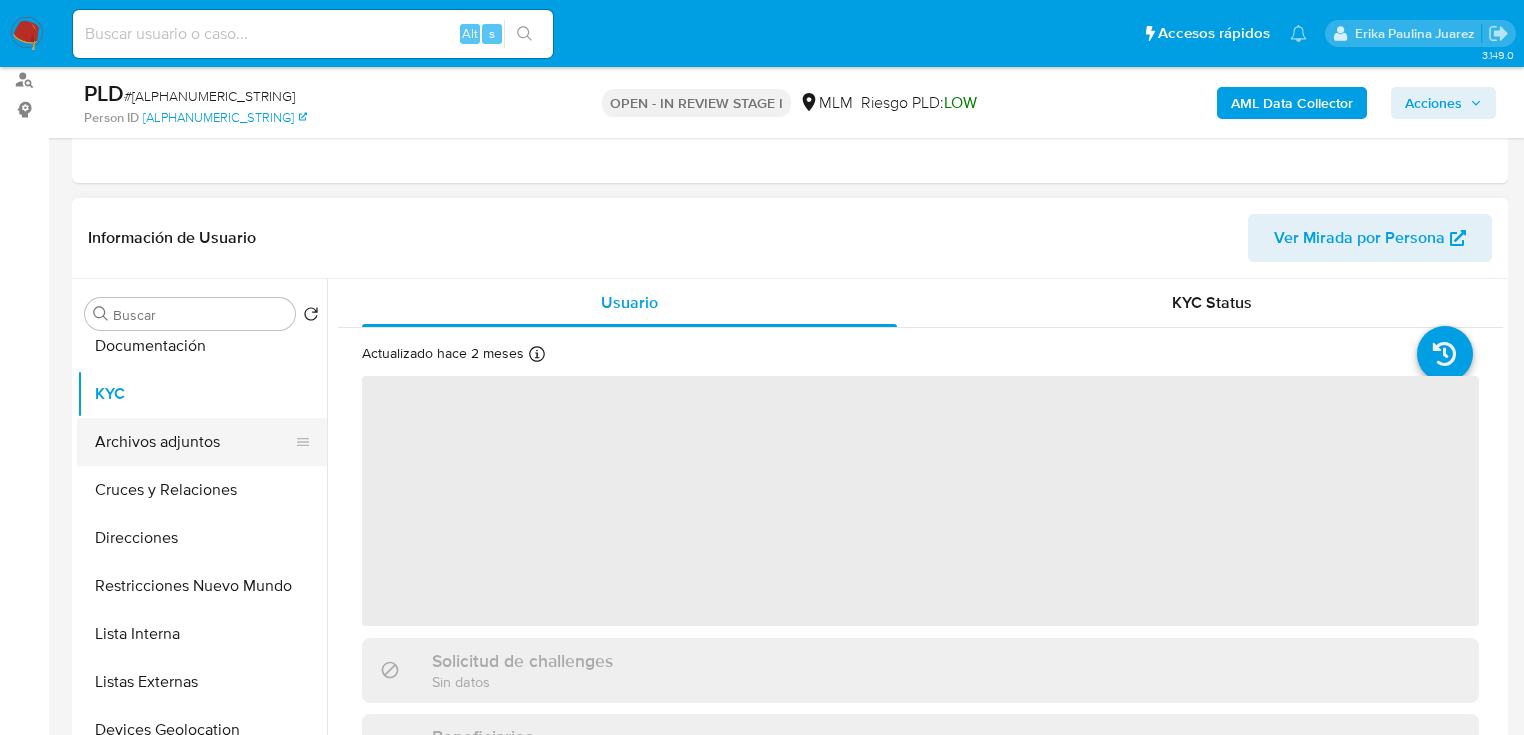 click on "Archivos adjuntos" at bounding box center [194, 442] 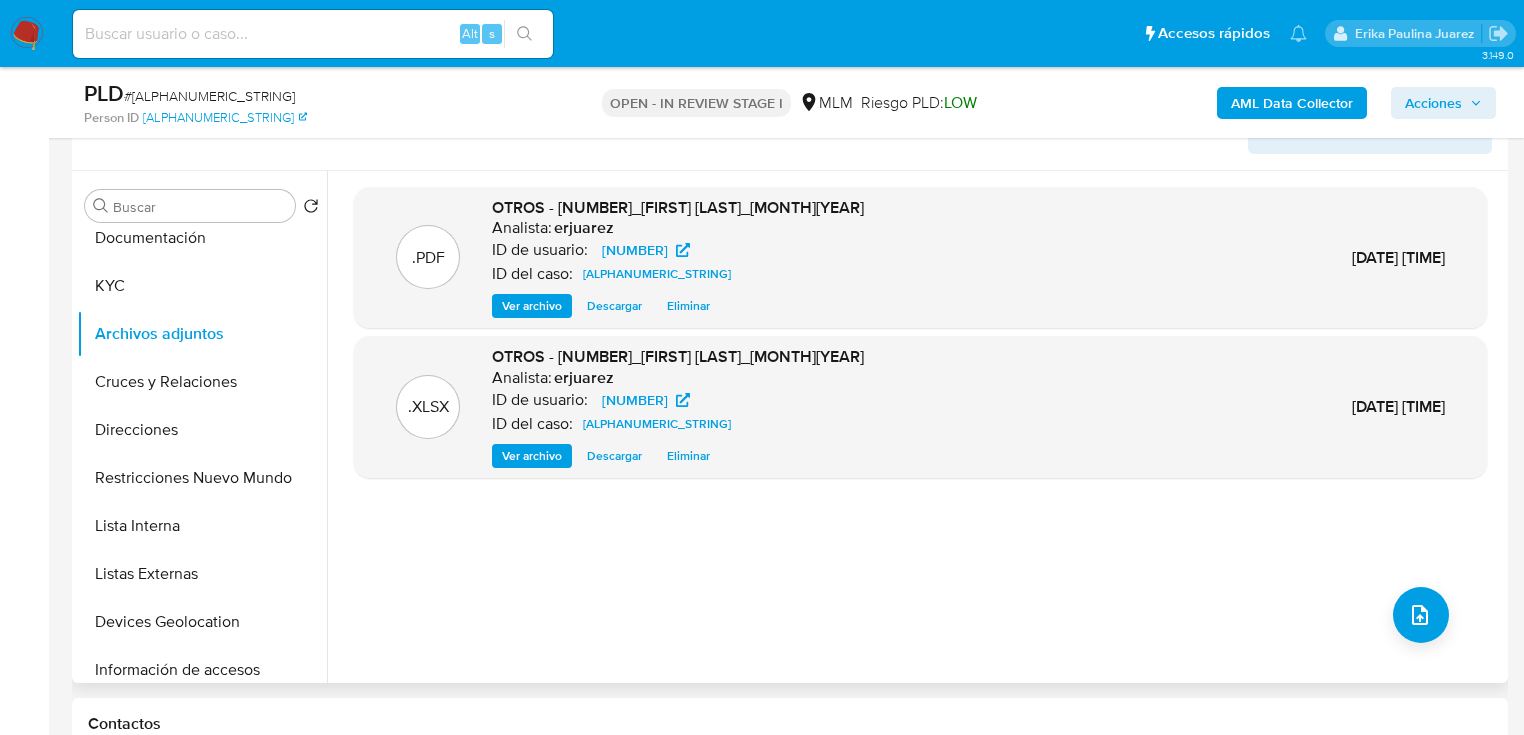 scroll, scrollTop: 320, scrollLeft: 0, axis: vertical 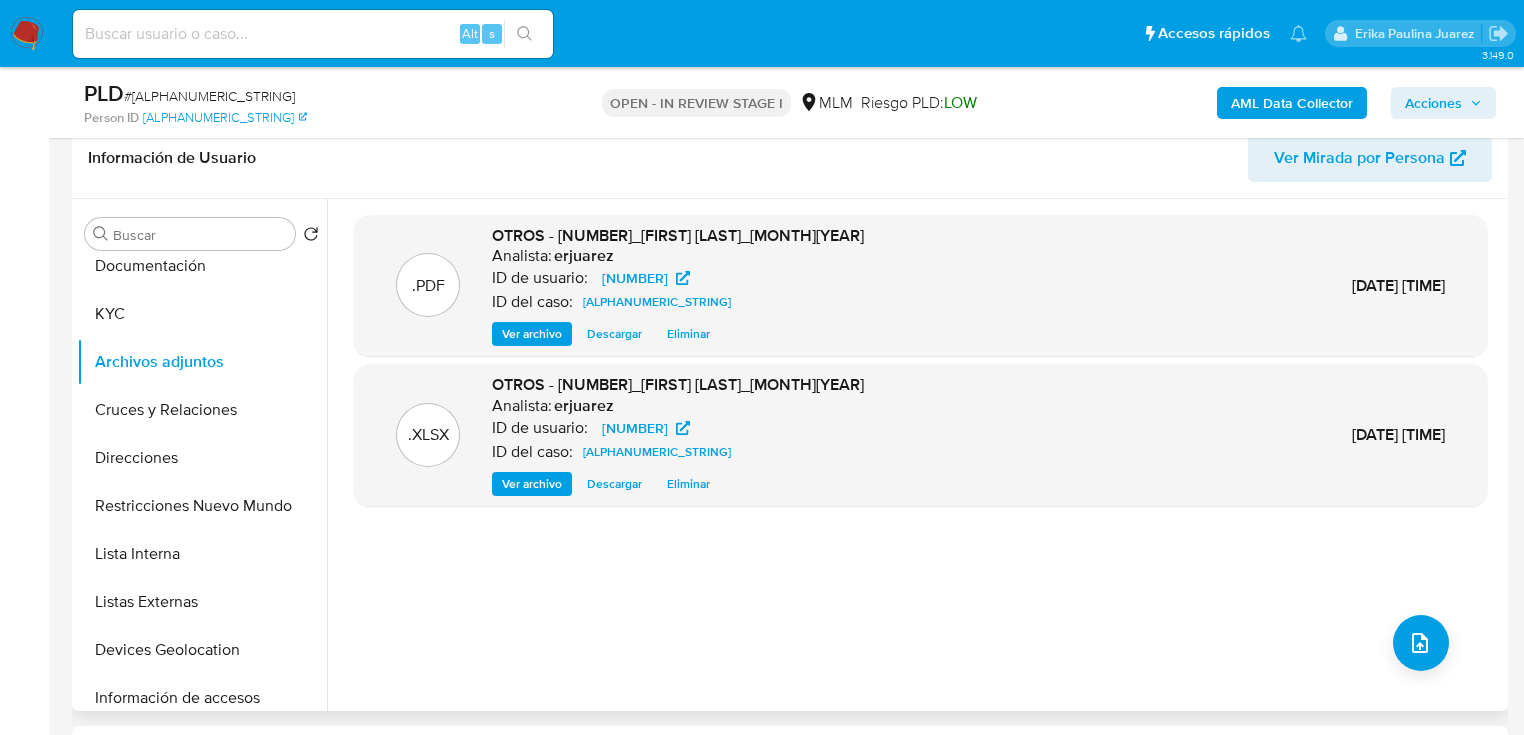 click on "Ver archivo" at bounding box center [532, 334] 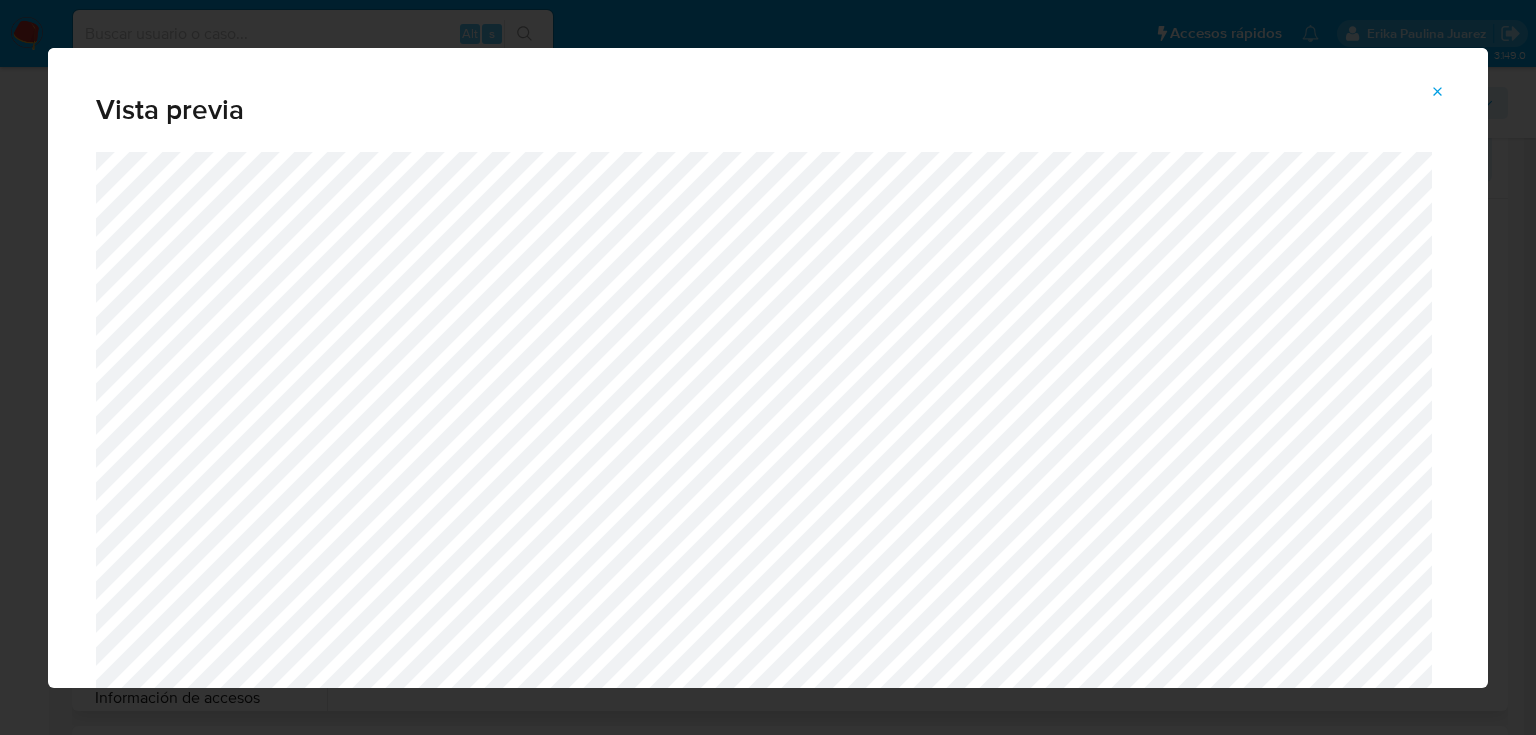 click 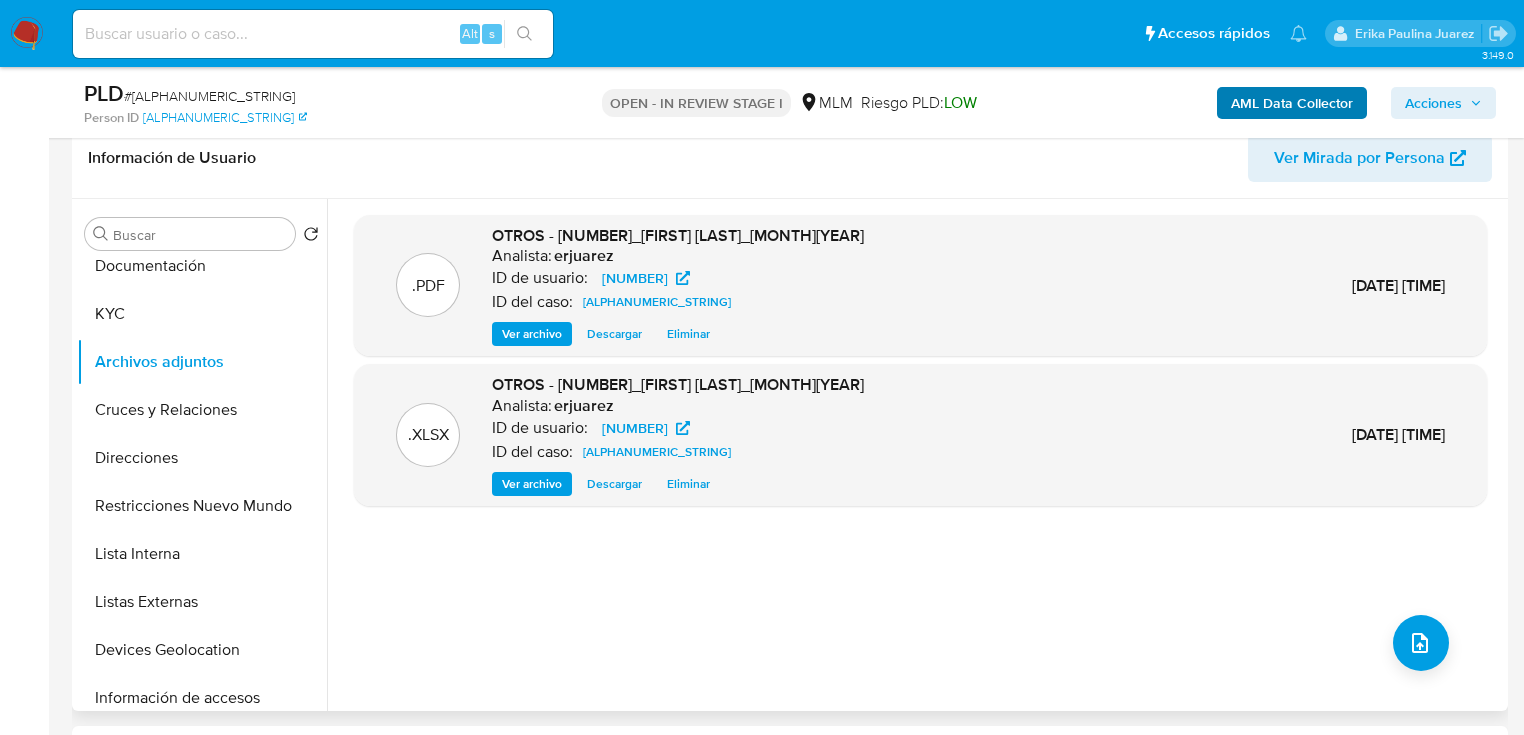 drag, startPoint x: 1444, startPoint y: 103, endPoint x: 1299, endPoint y: 118, distance: 145.7738 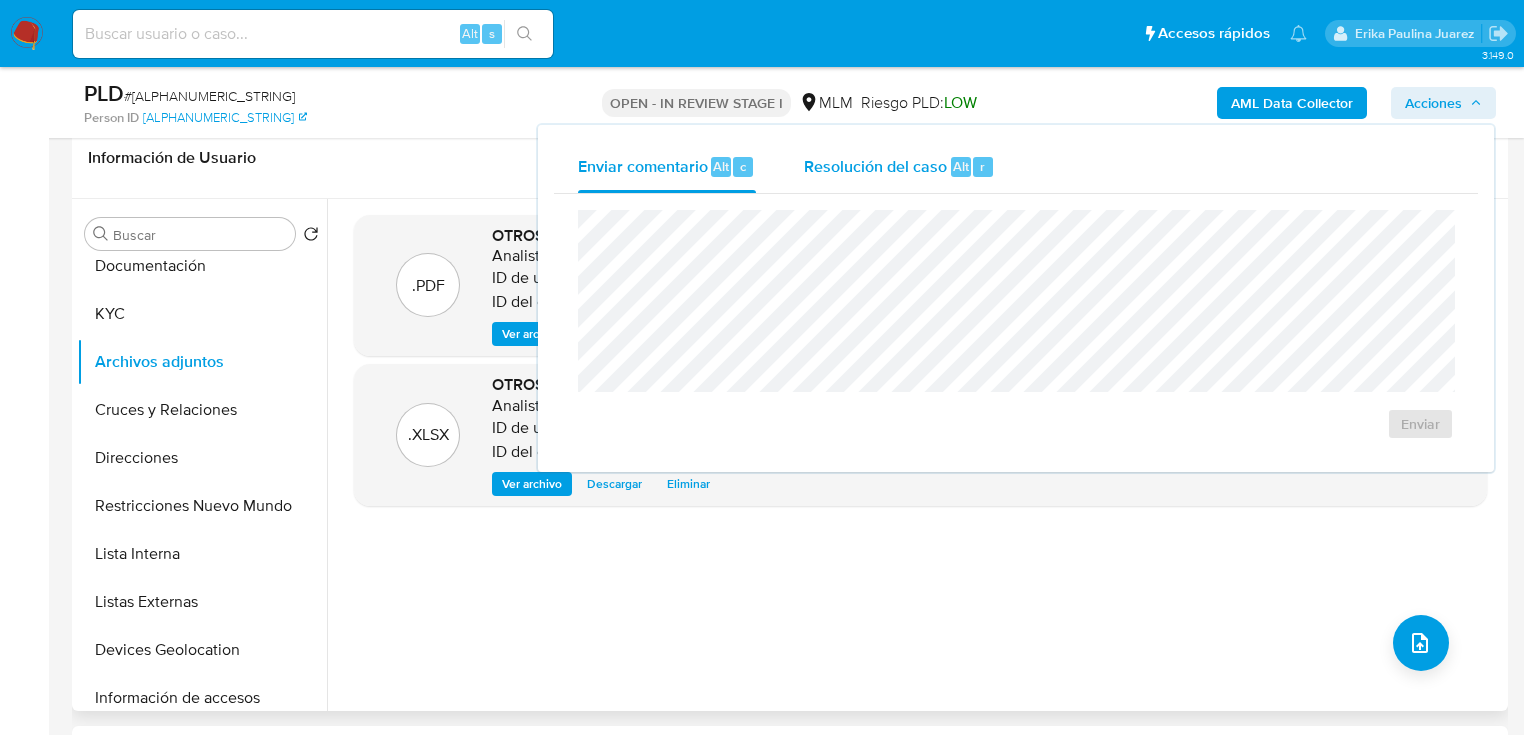 click on "Resolución del caso Alt r" at bounding box center (899, 167) 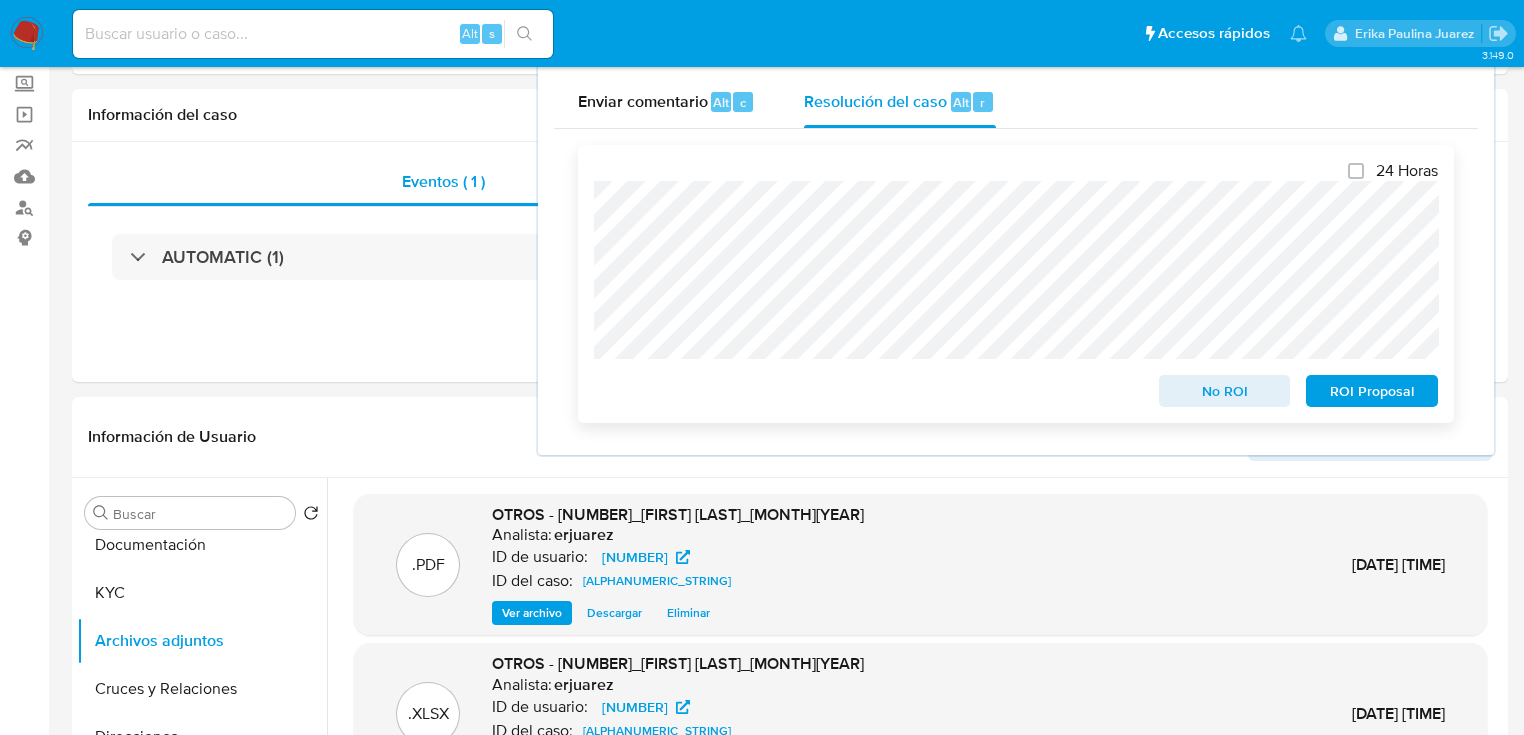 scroll, scrollTop: 0, scrollLeft: 0, axis: both 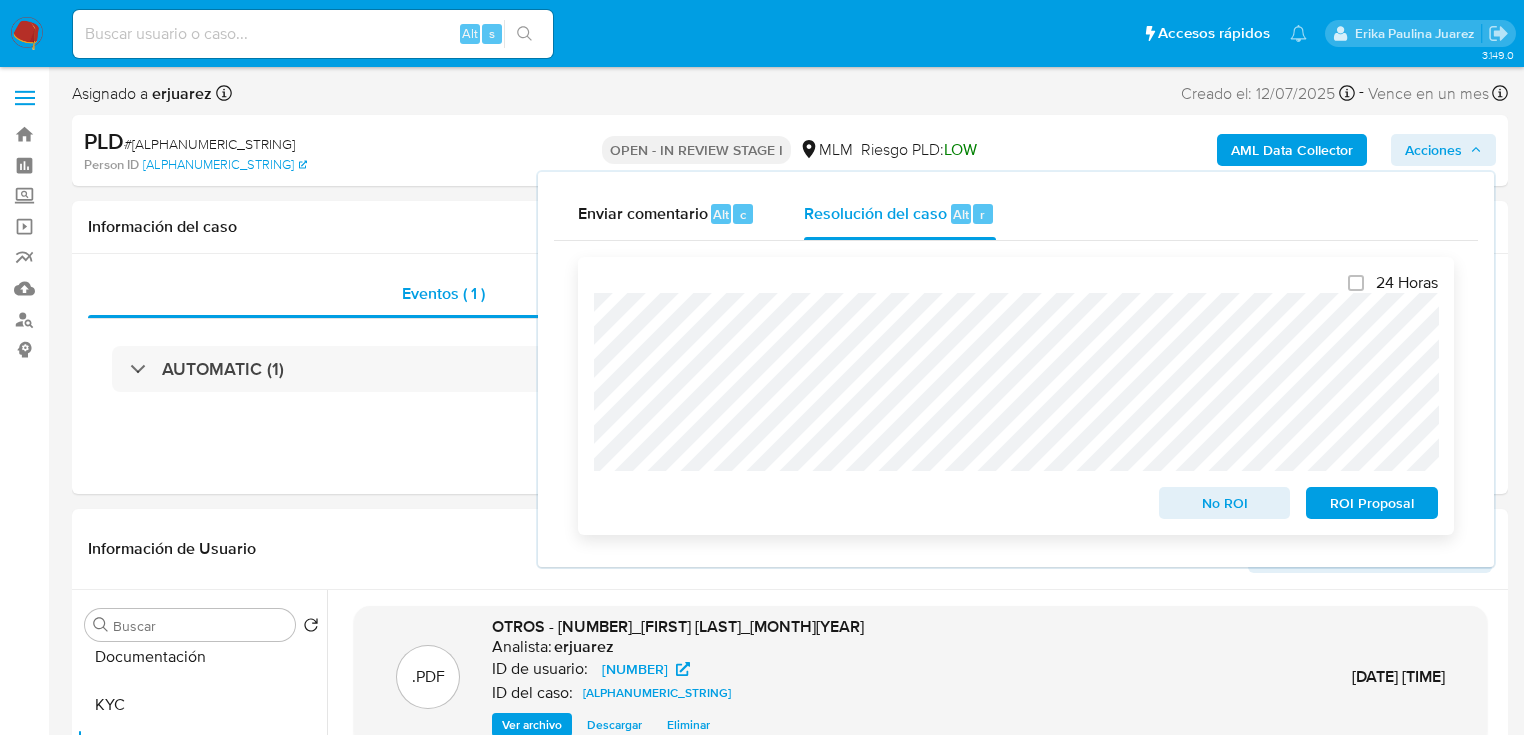 click on "24 Horas No ROI ROI Proposal" at bounding box center (1016, 396) 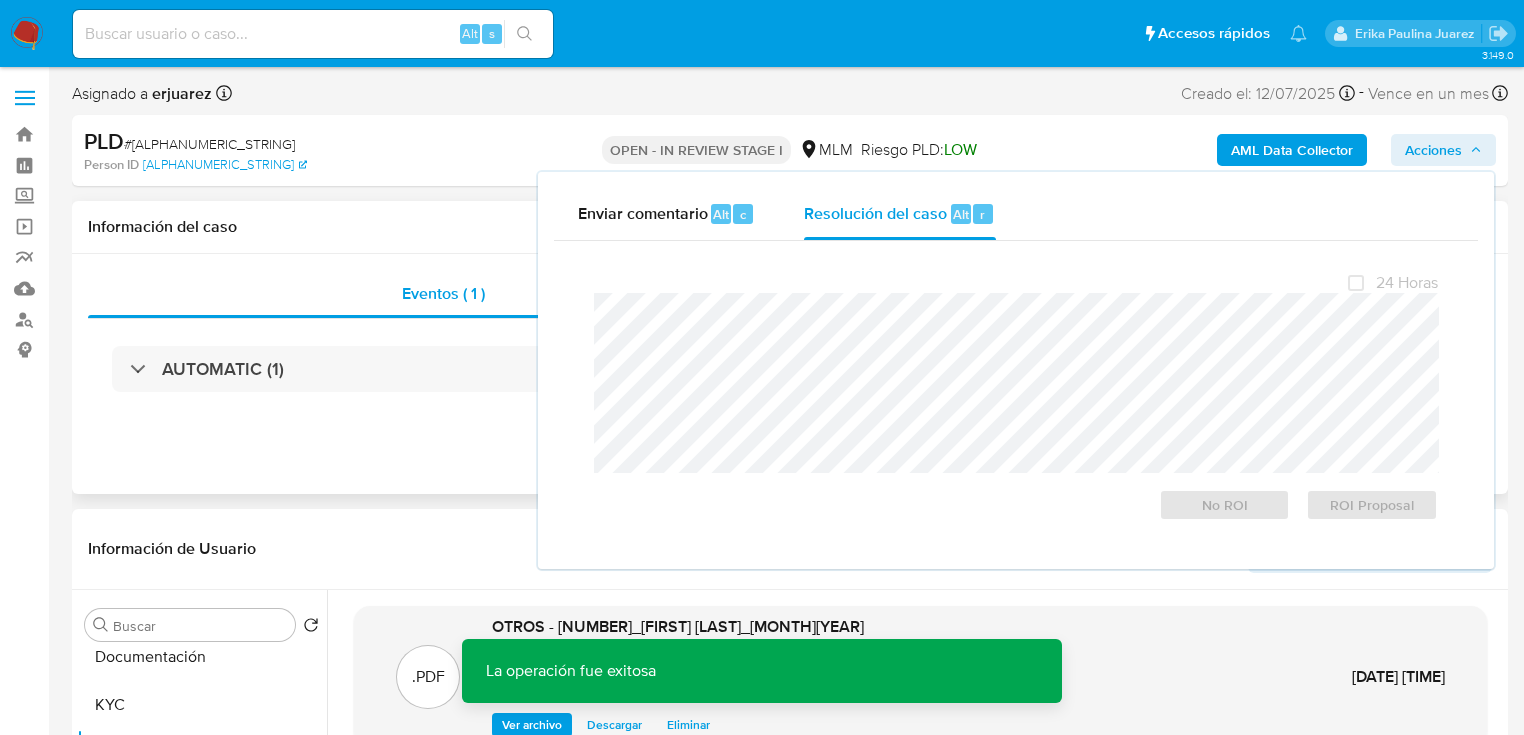 click on "Eventos ( 1 ) Acciones AUTOMATIC (1)" at bounding box center [790, 374] 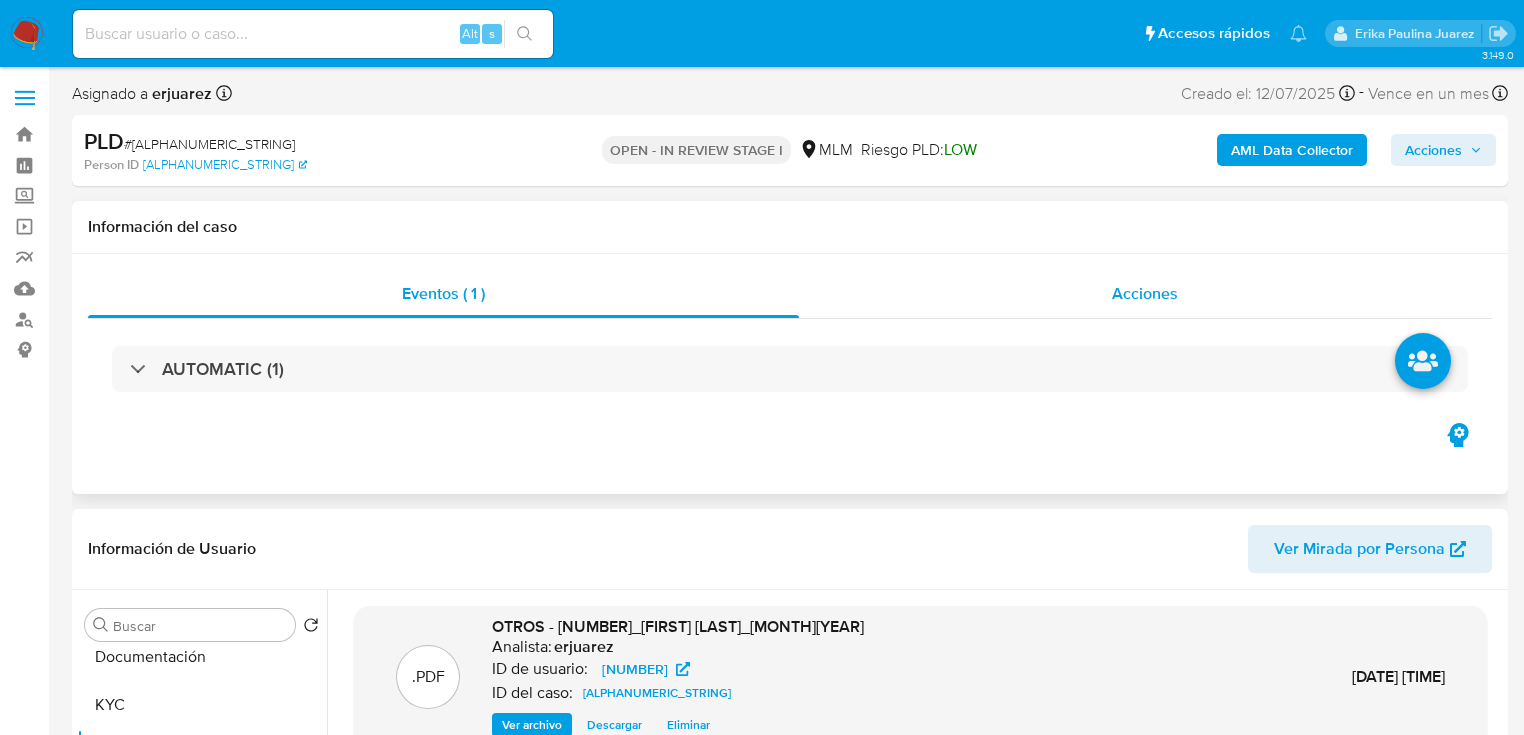 click on "Acciones" at bounding box center [1146, 294] 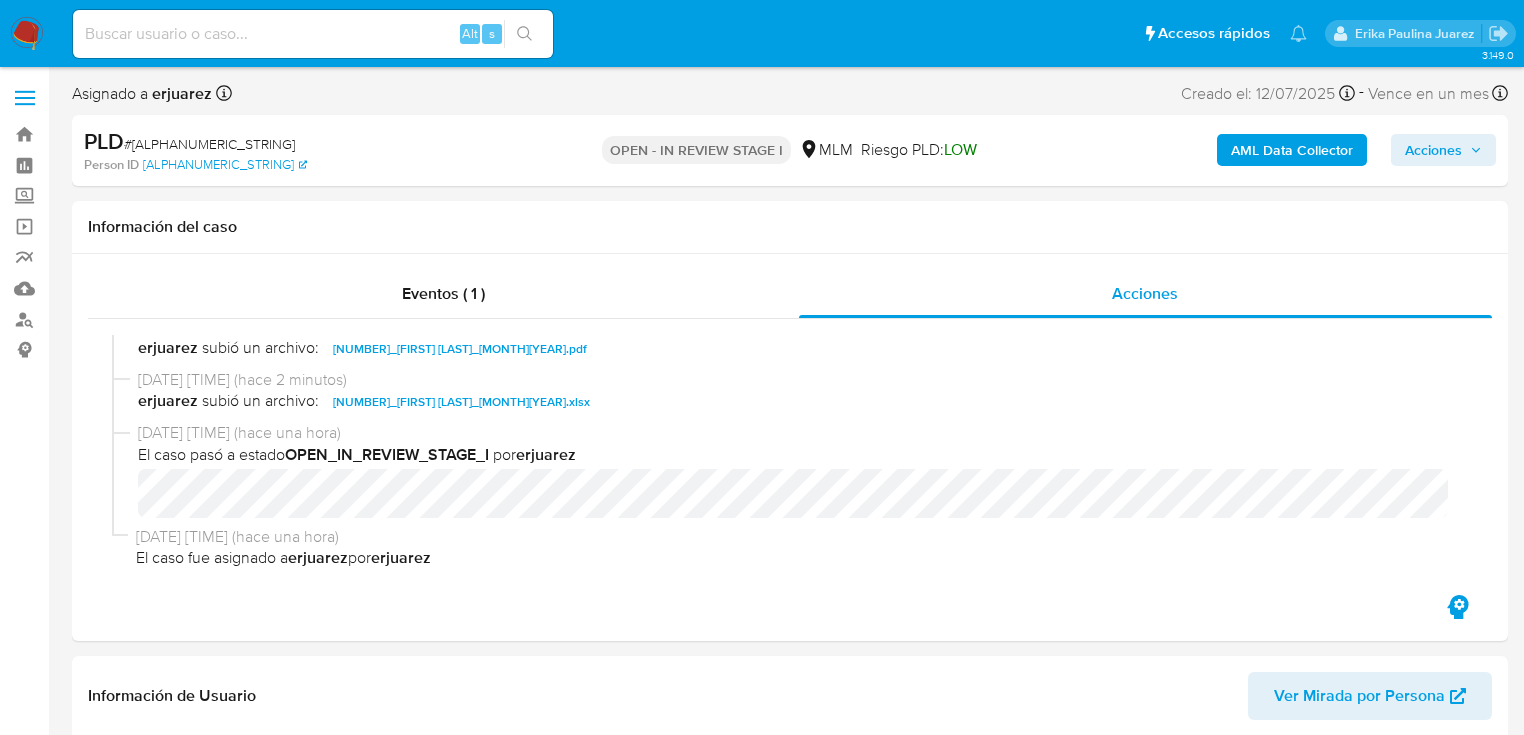 scroll, scrollTop: 498, scrollLeft: 0, axis: vertical 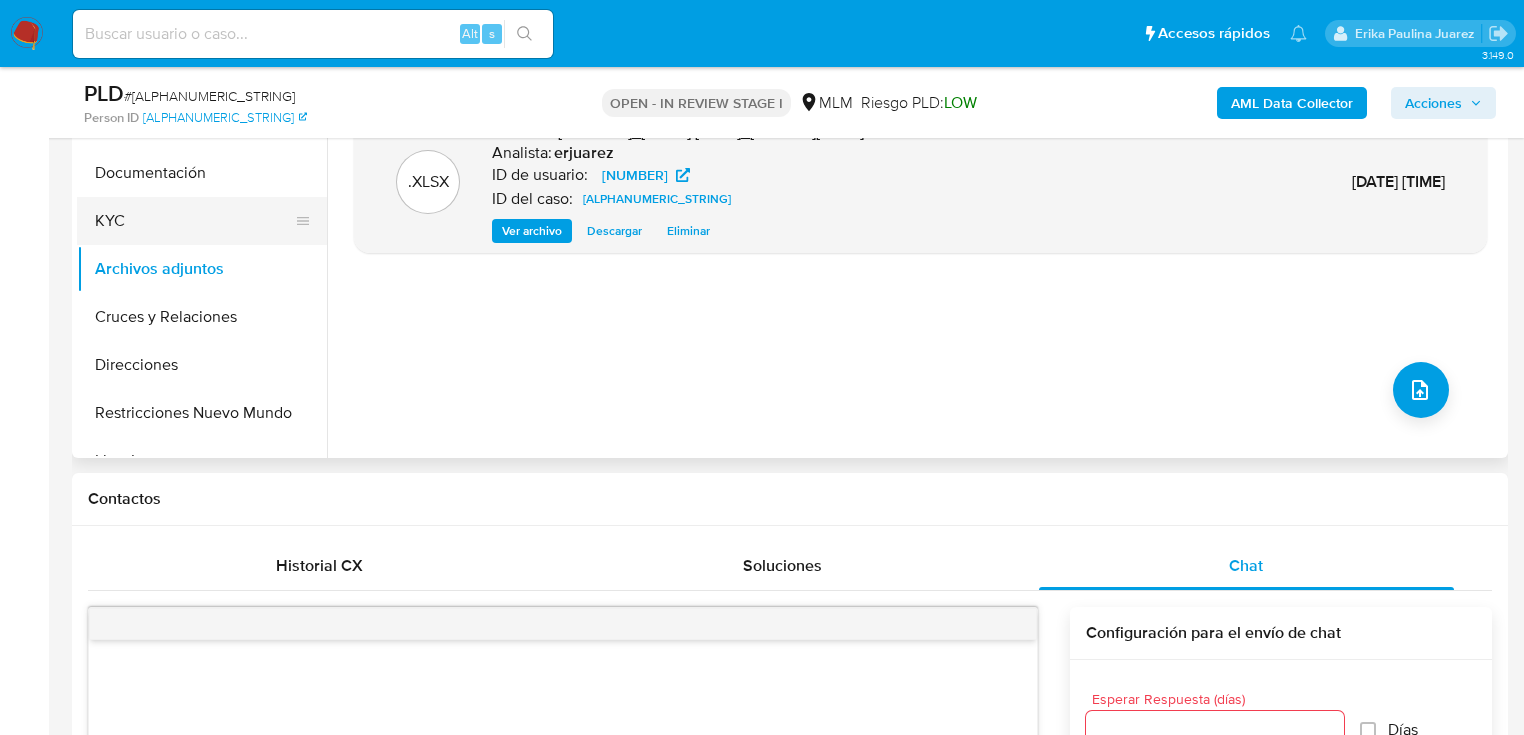 click on "KYC" at bounding box center (194, 221) 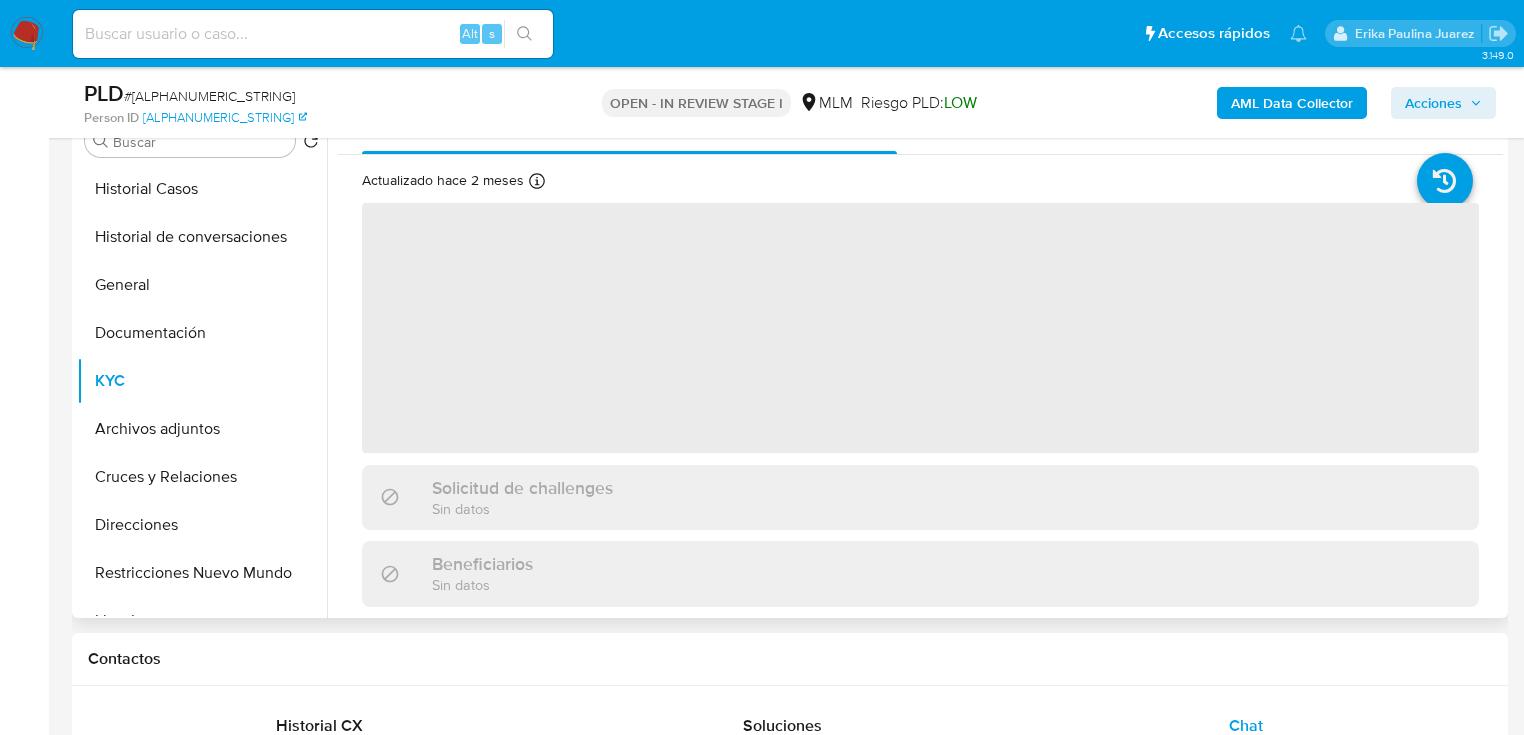 scroll, scrollTop: 480, scrollLeft: 0, axis: vertical 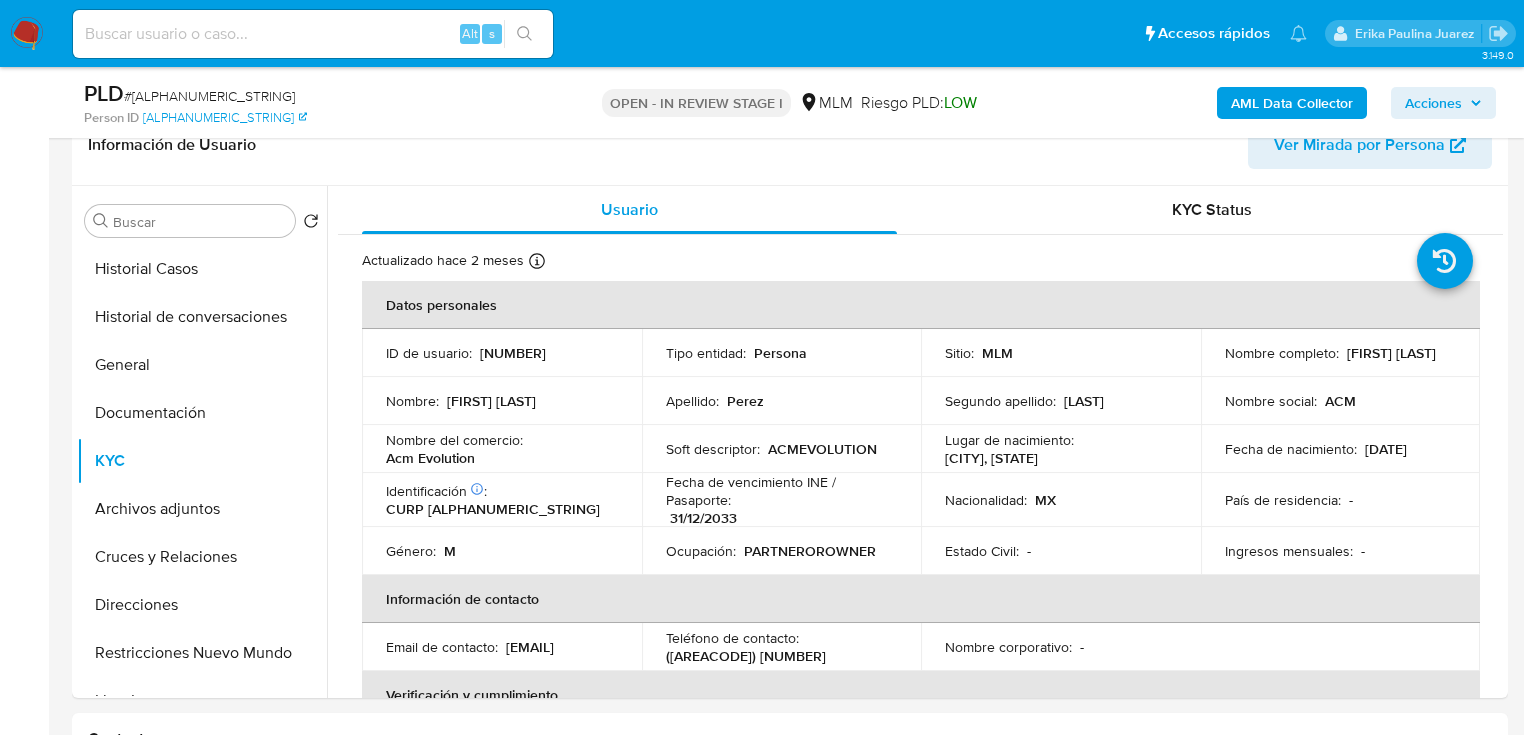 click at bounding box center (27, 34) 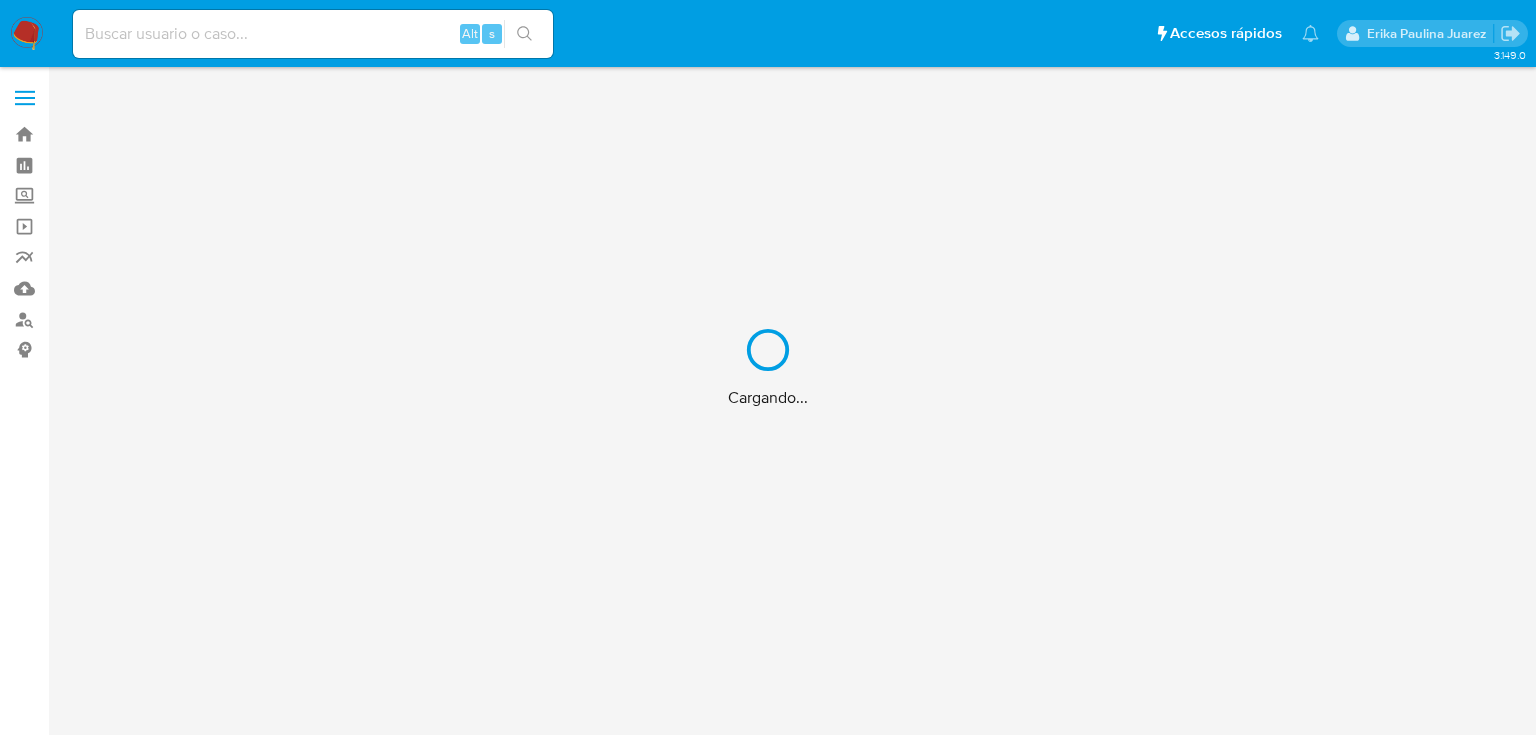 scroll, scrollTop: 0, scrollLeft: 0, axis: both 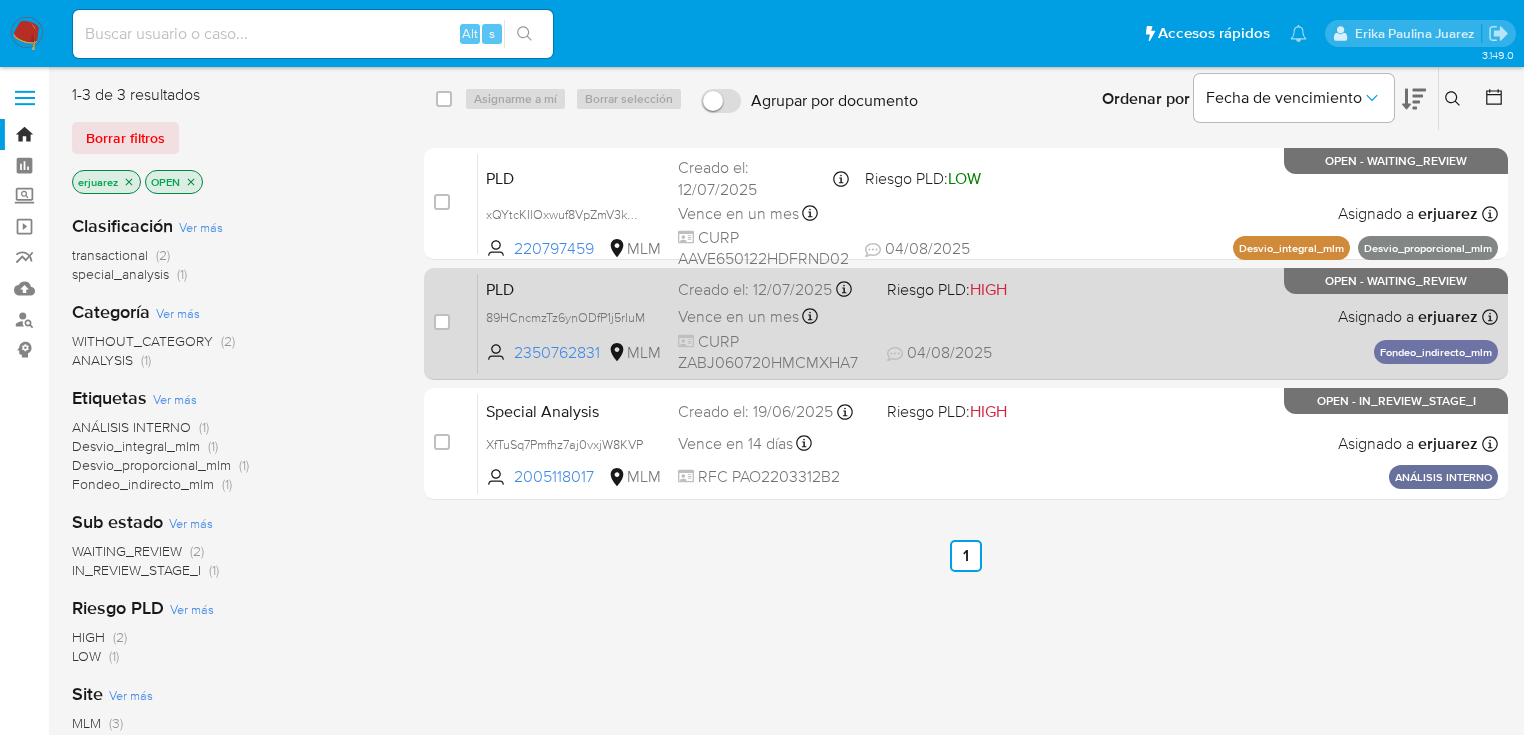click on "PLD 89HCncmzTz6ynODfP1j5rIuM 2350762831 MLM Riesgo PLD:  HIGH Creado el: 12/07/2025   Creado el: 12/07/2025 02:06:06 Vence en un mes   Vence el 10/09/2025 02:06:07 CURP   ZABJ060720HMCMXHA7 04/08/2025   04/08/2025 09:57 Asignado a   erjuarez   Asignado el: 01/08/2025 13:38:33 Fondeo_indirecto_mlm OPEN - WAITING_REVIEW" at bounding box center (988, 323) 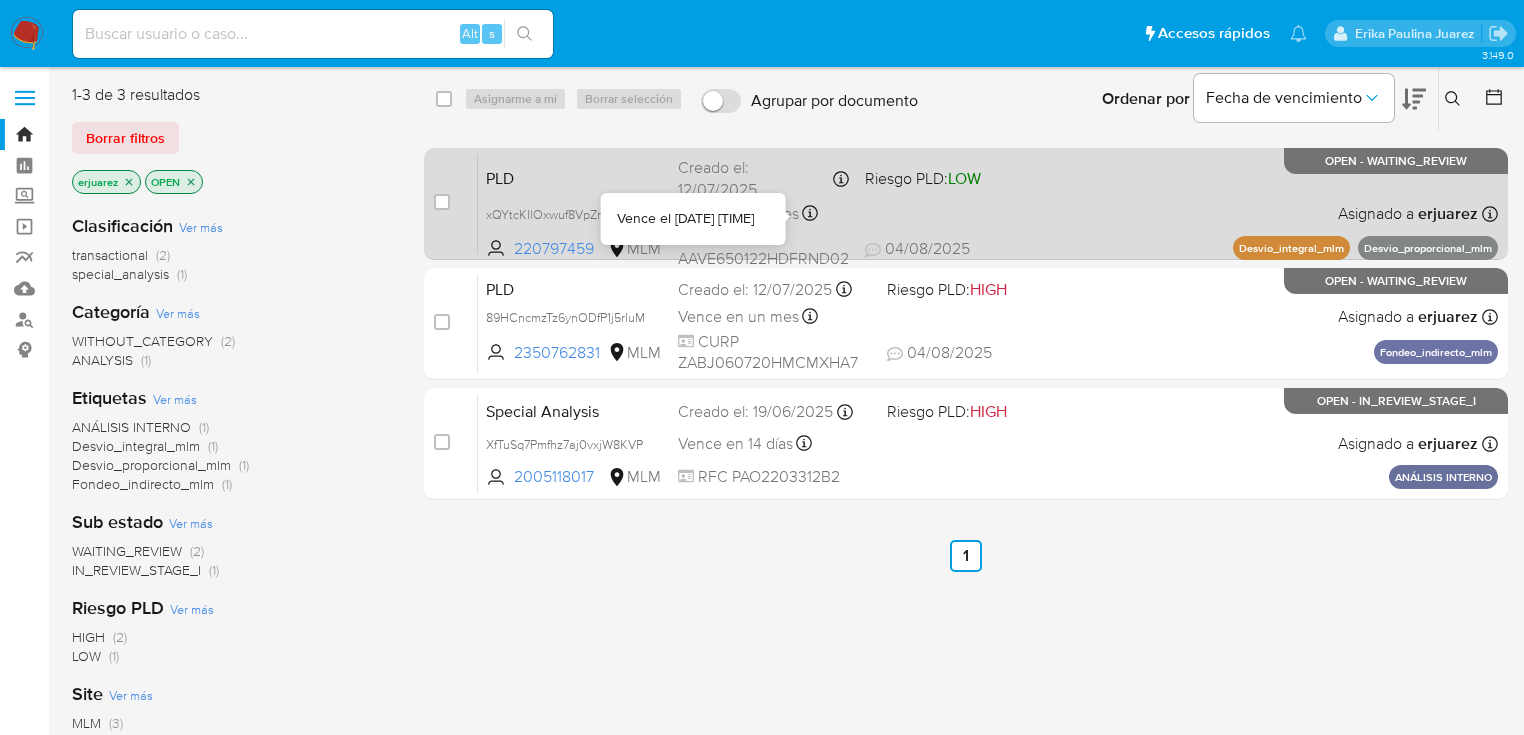 click 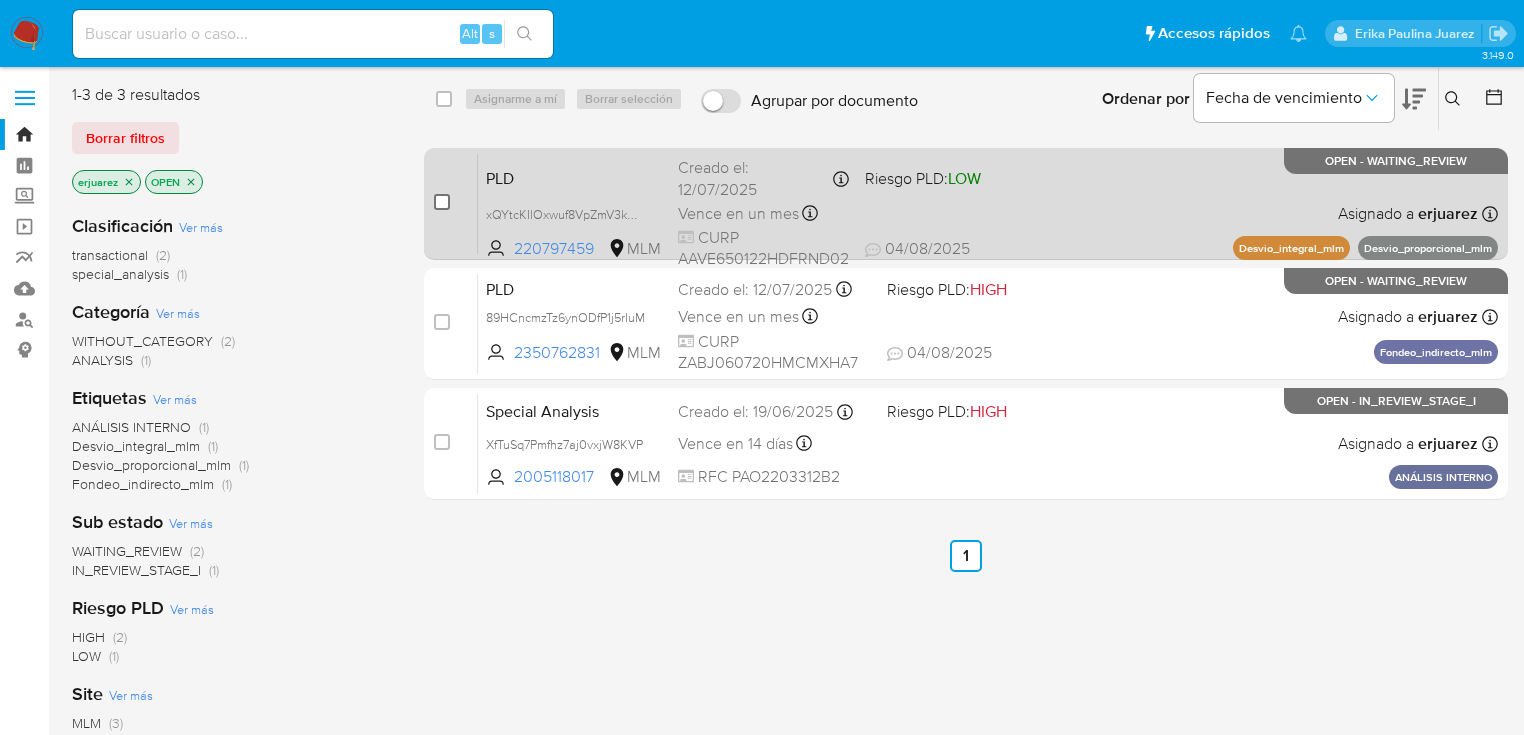 click at bounding box center (442, 202) 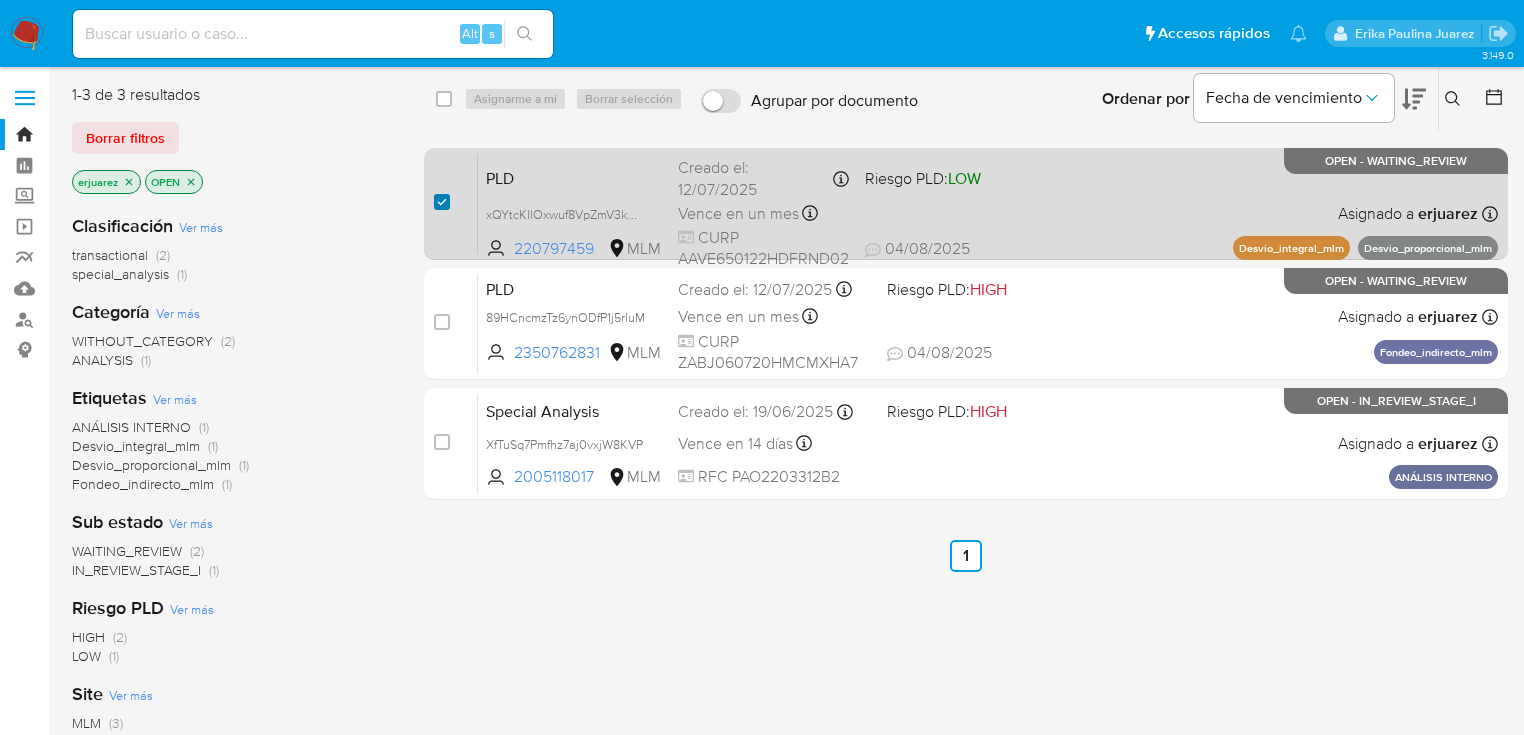 checkbox on "true" 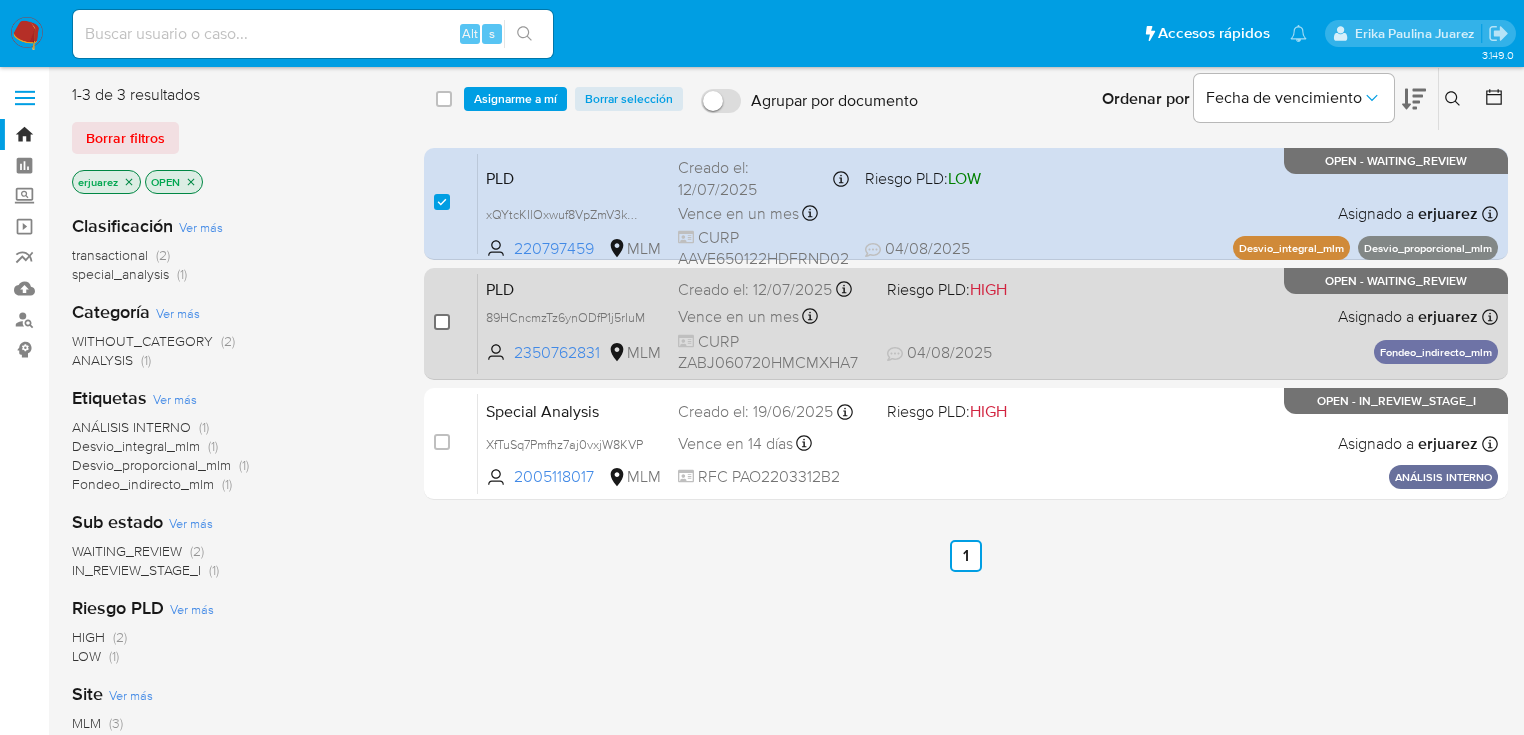 click at bounding box center (442, 322) 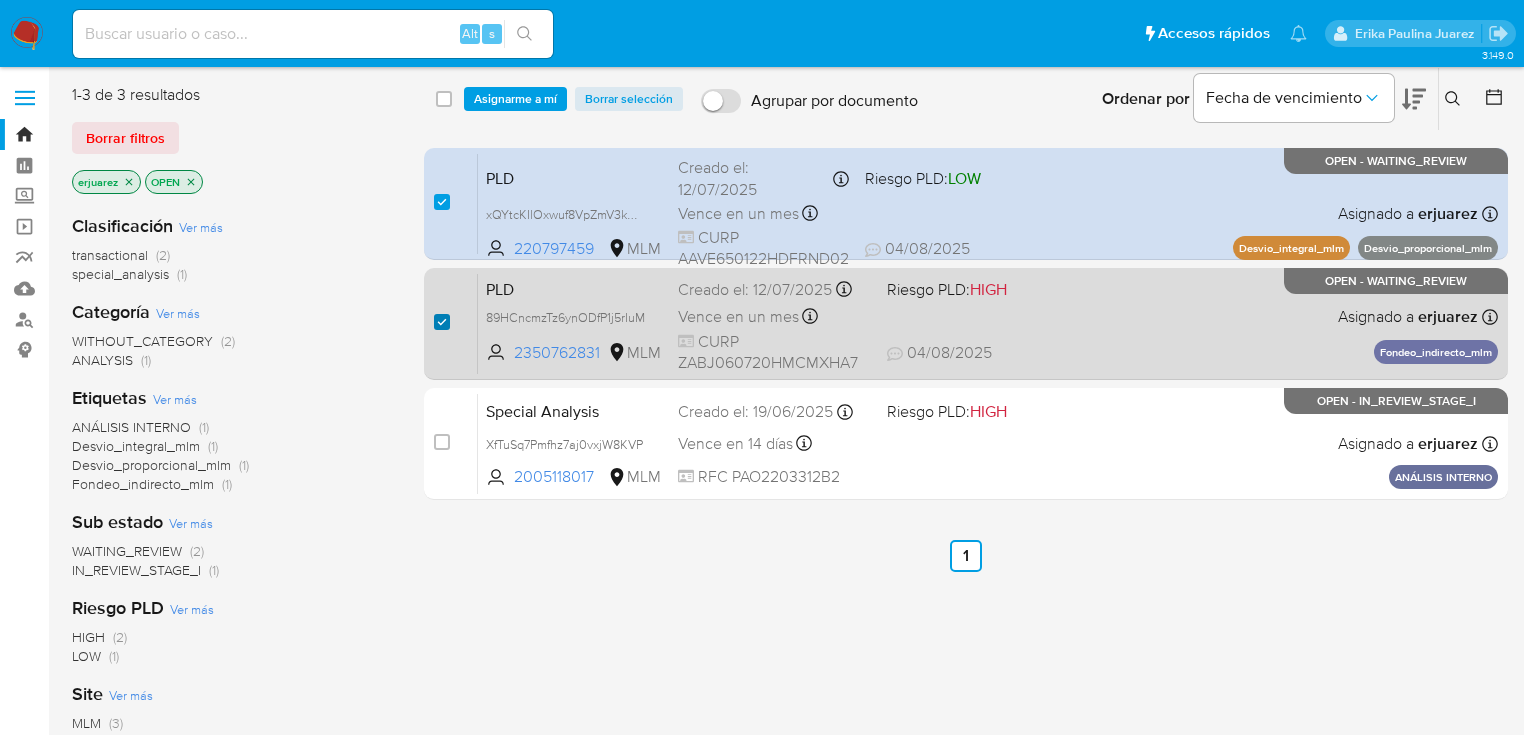 checkbox on "true" 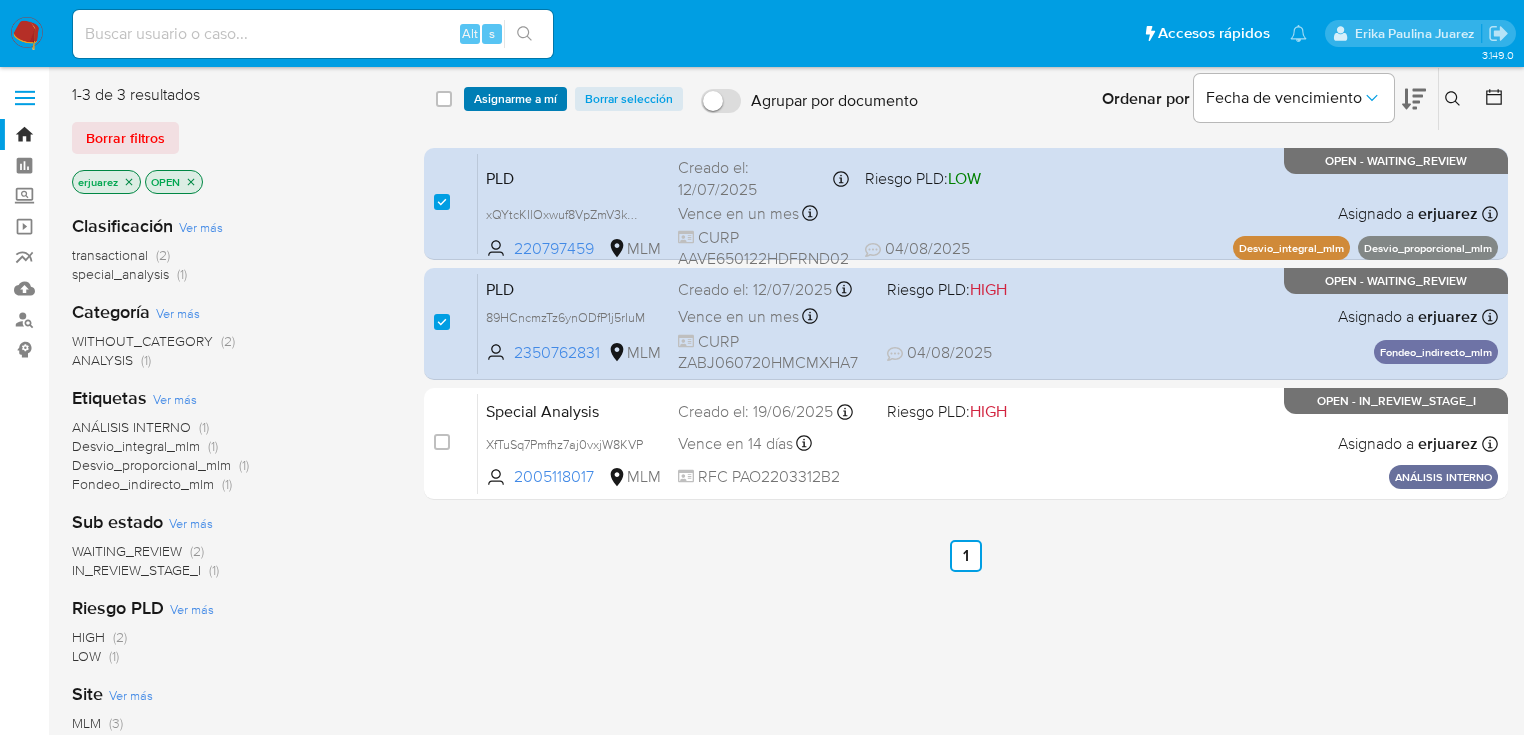 click on "Asignarme a mí" at bounding box center (515, 99) 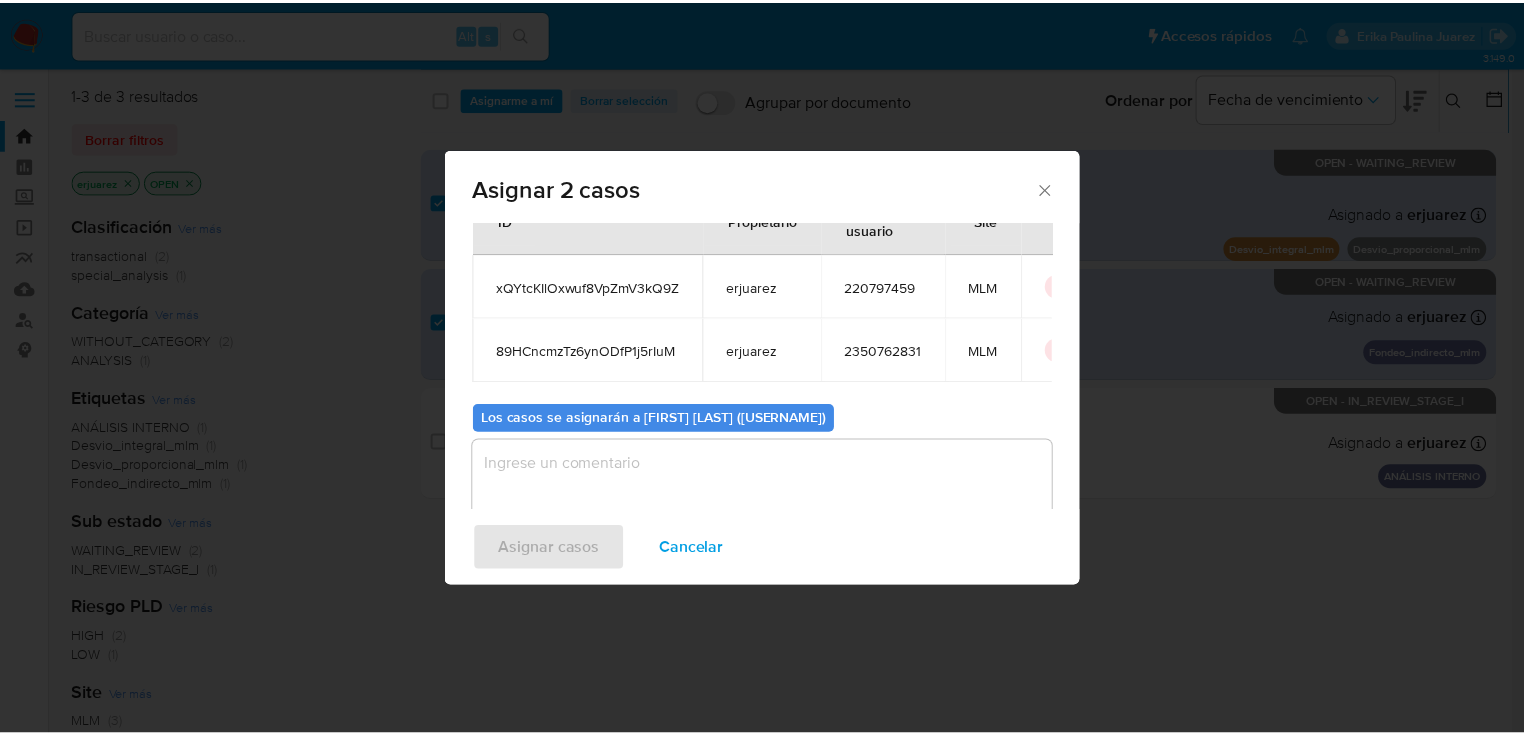 scroll, scrollTop: 109, scrollLeft: 0, axis: vertical 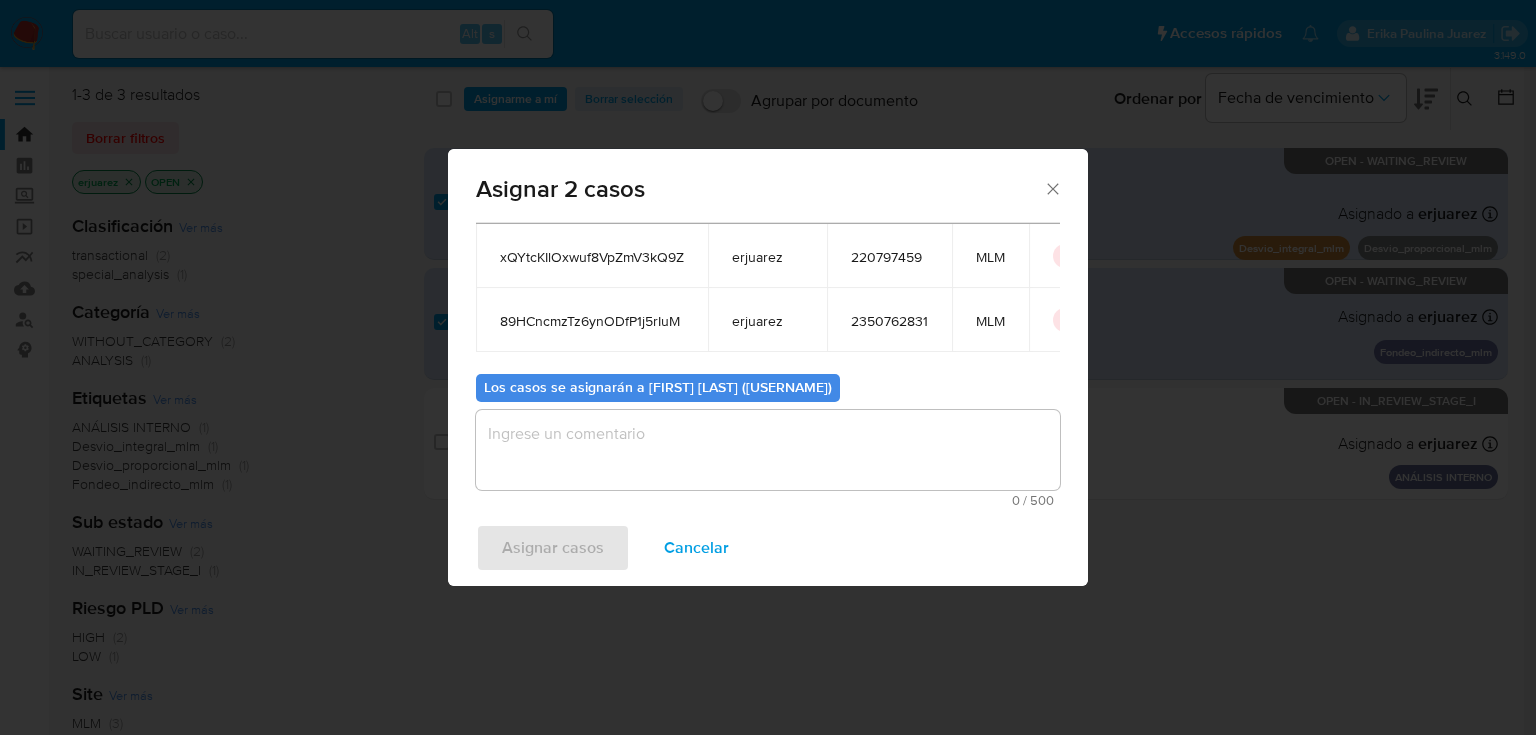 type on "e" 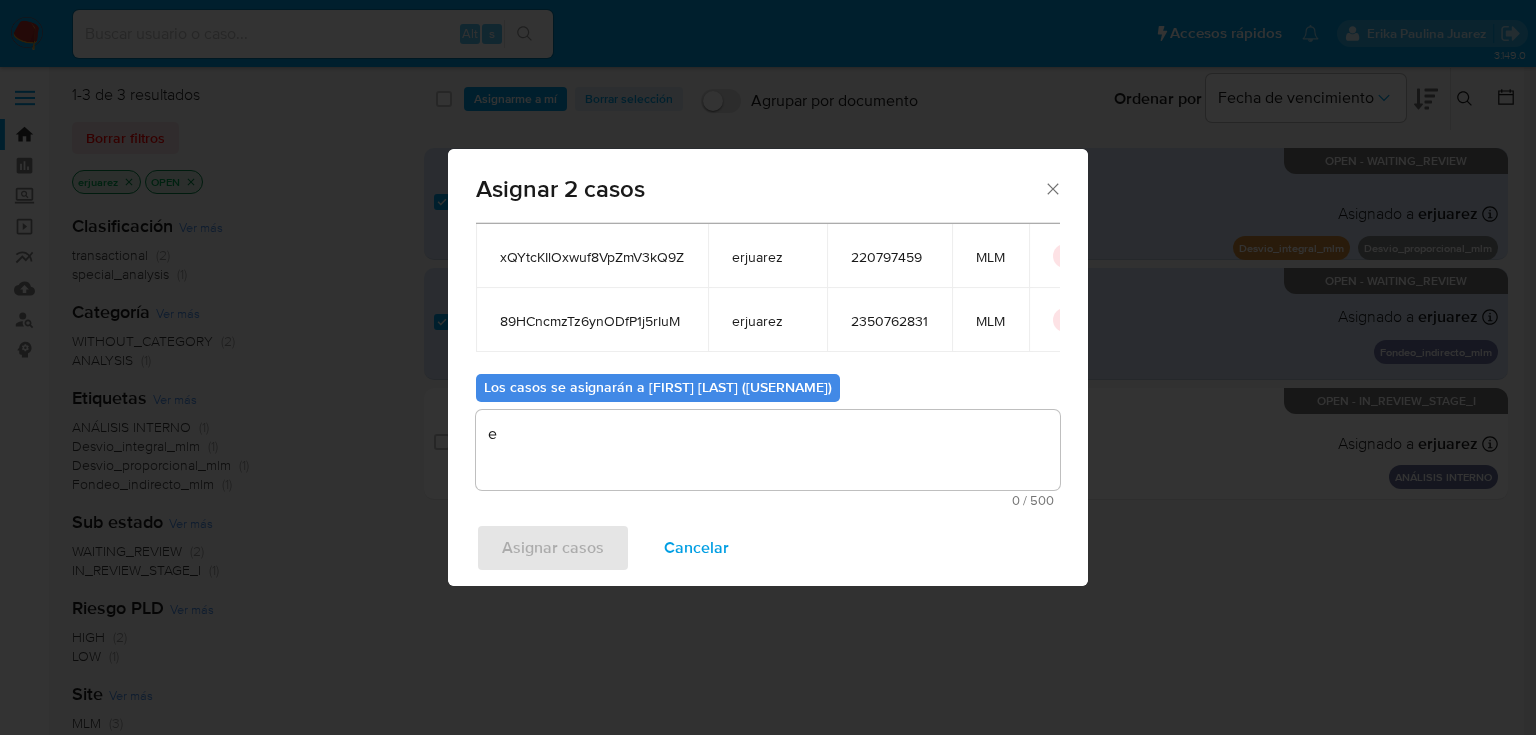 click on "e" at bounding box center (768, 450) 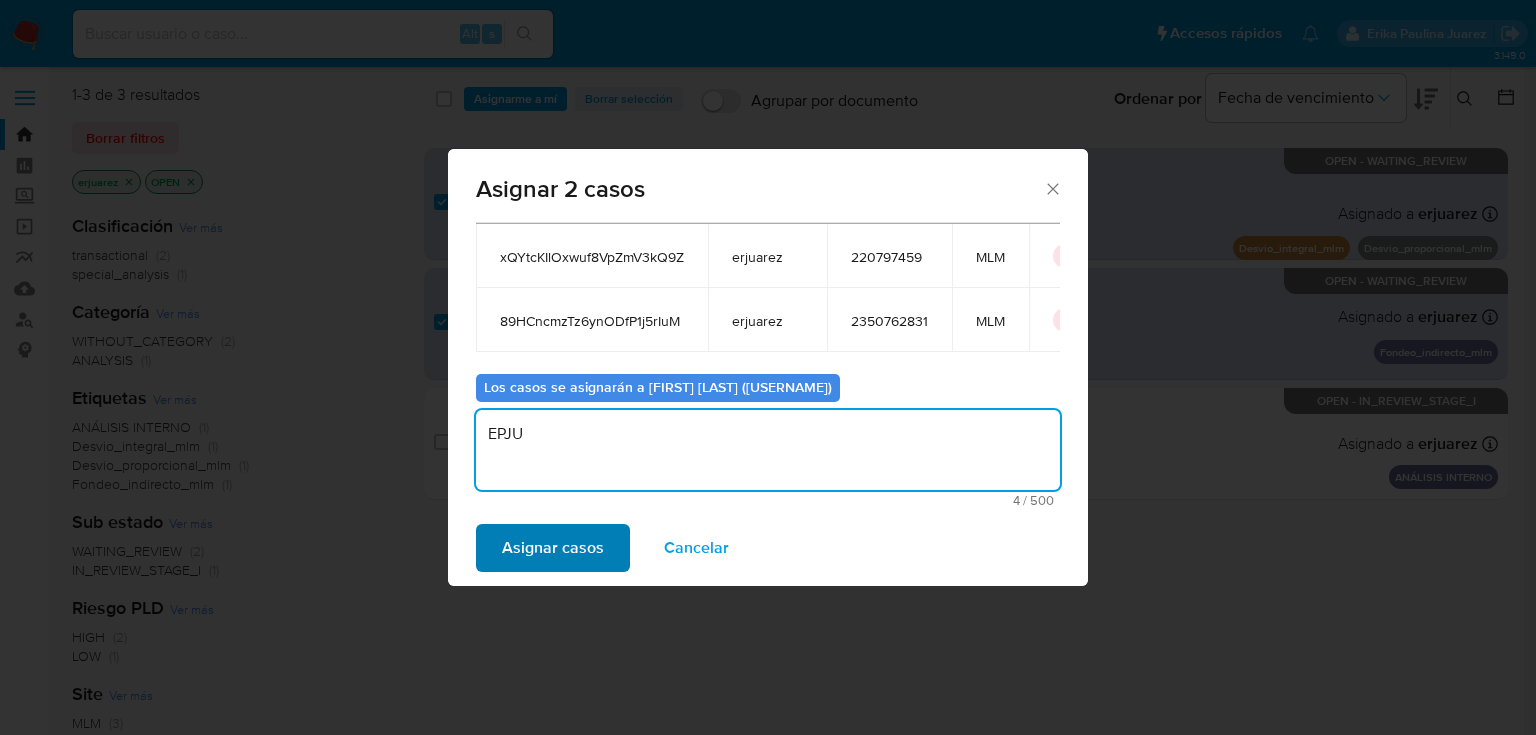 type on "EPJU" 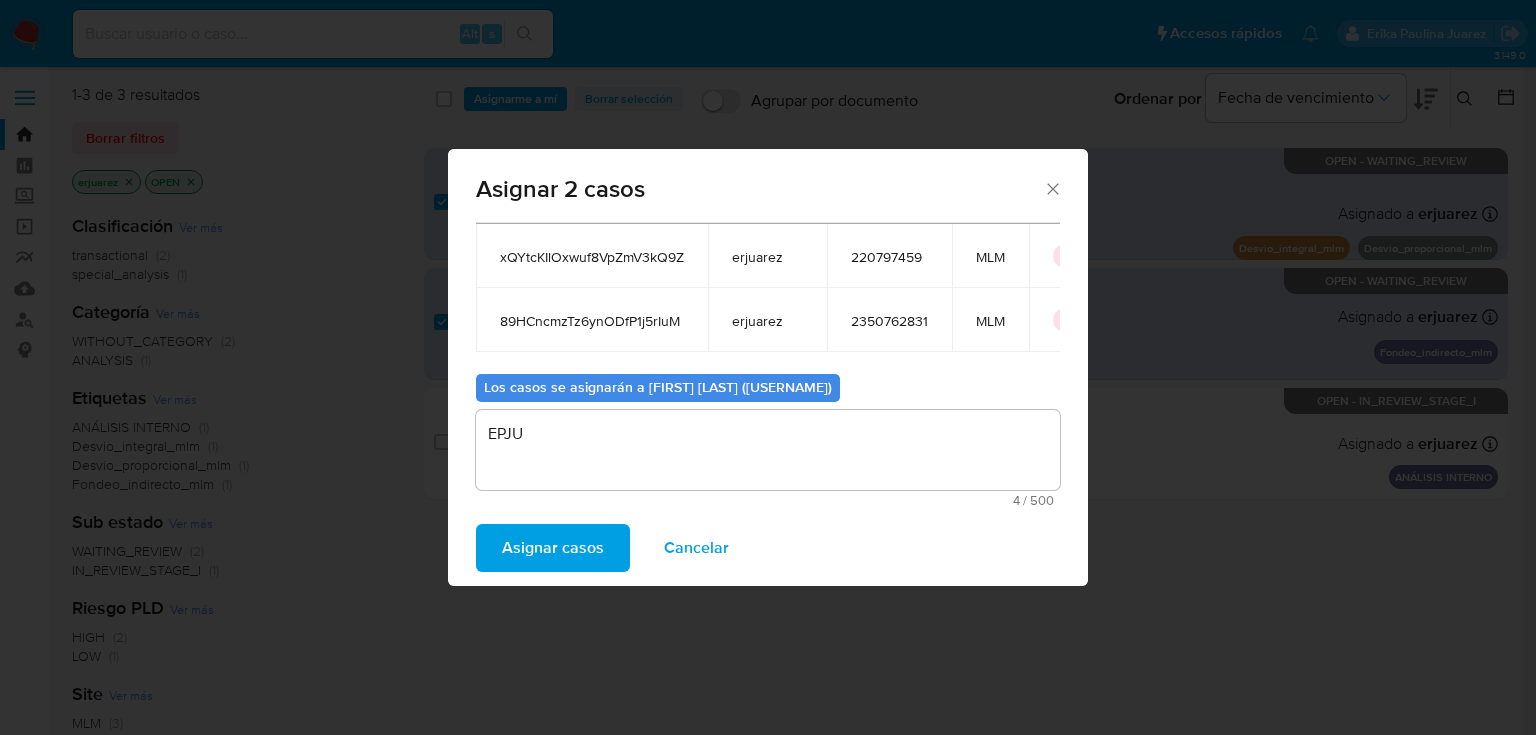 click on "Asignar casos" at bounding box center (553, 548) 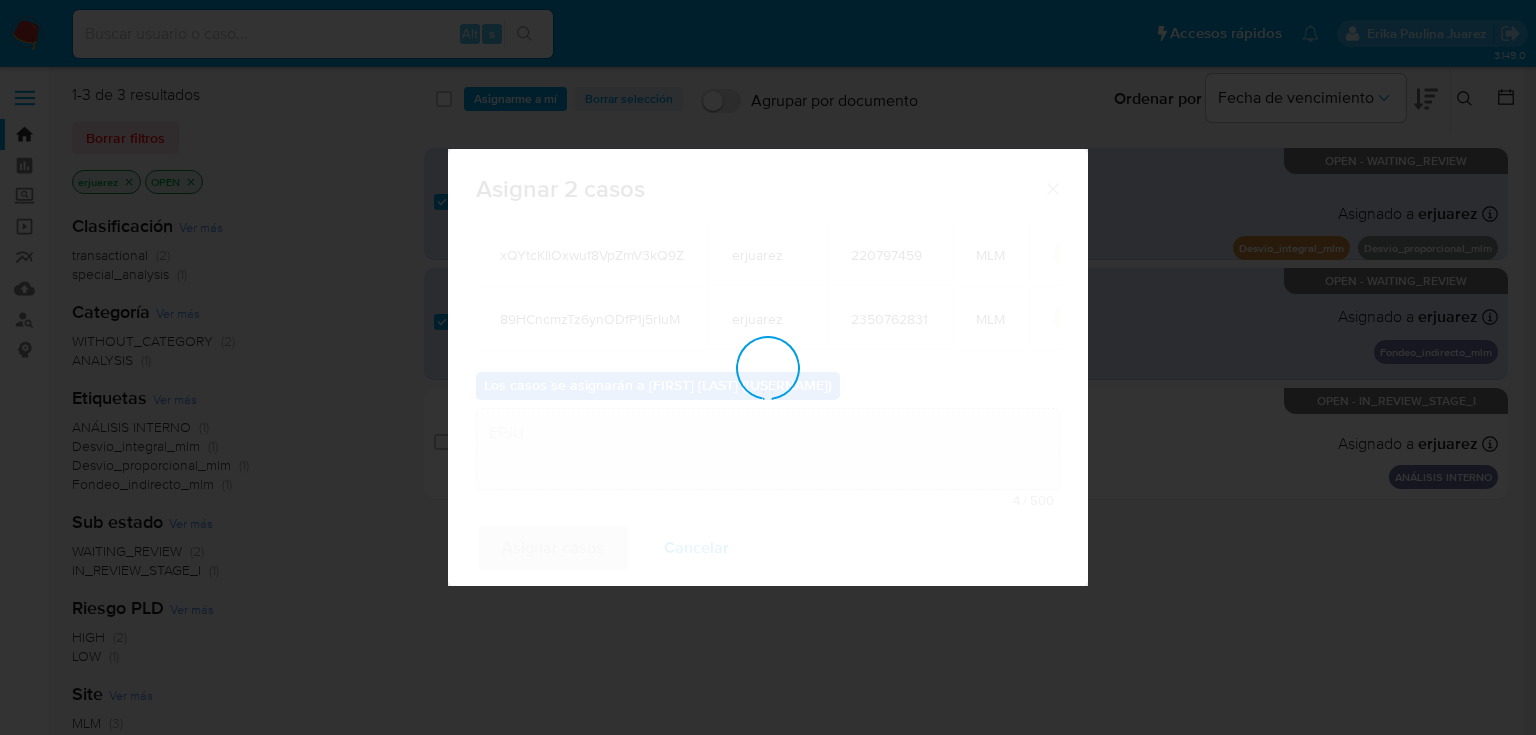 type 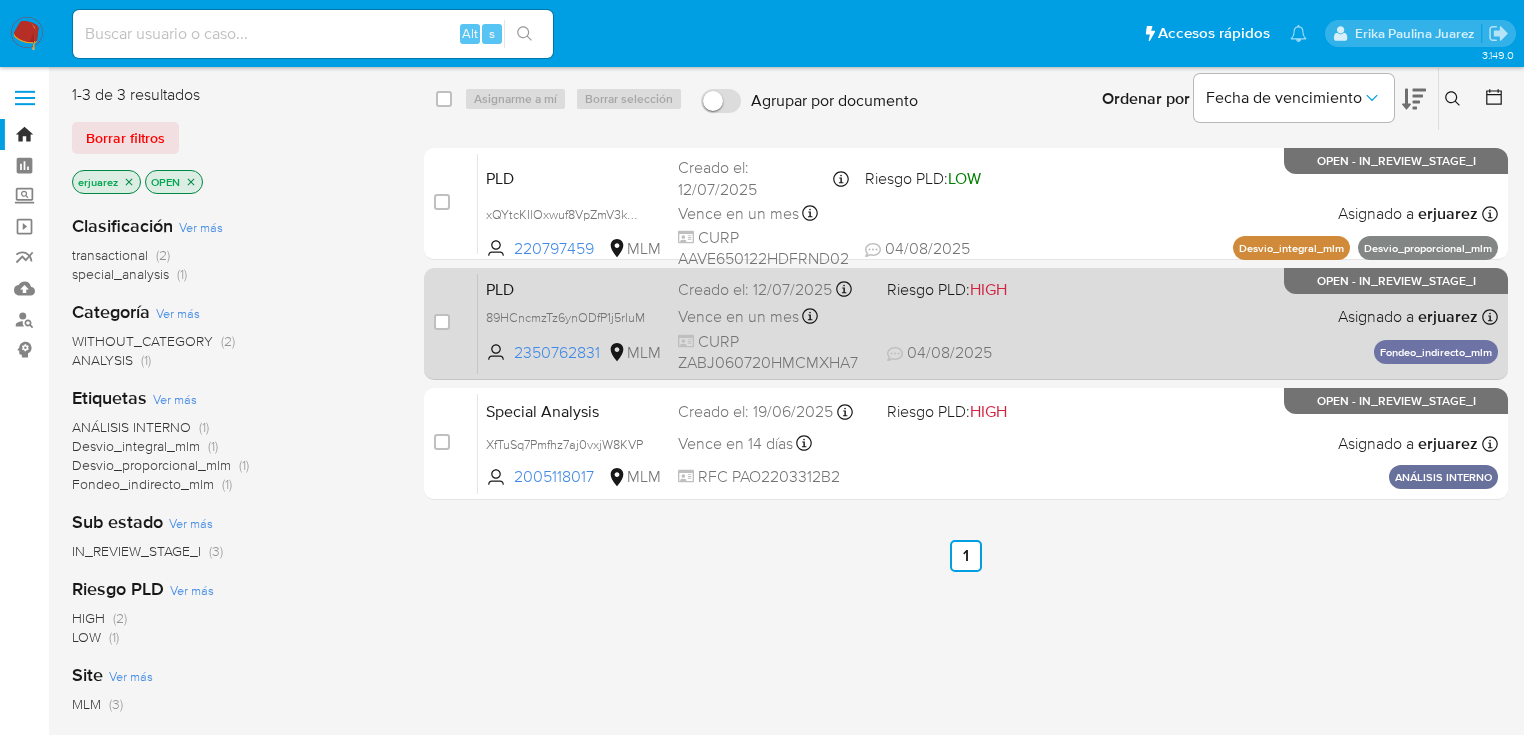 click on "04/08/2025   04/08/2025 09:57" at bounding box center [1088, 353] 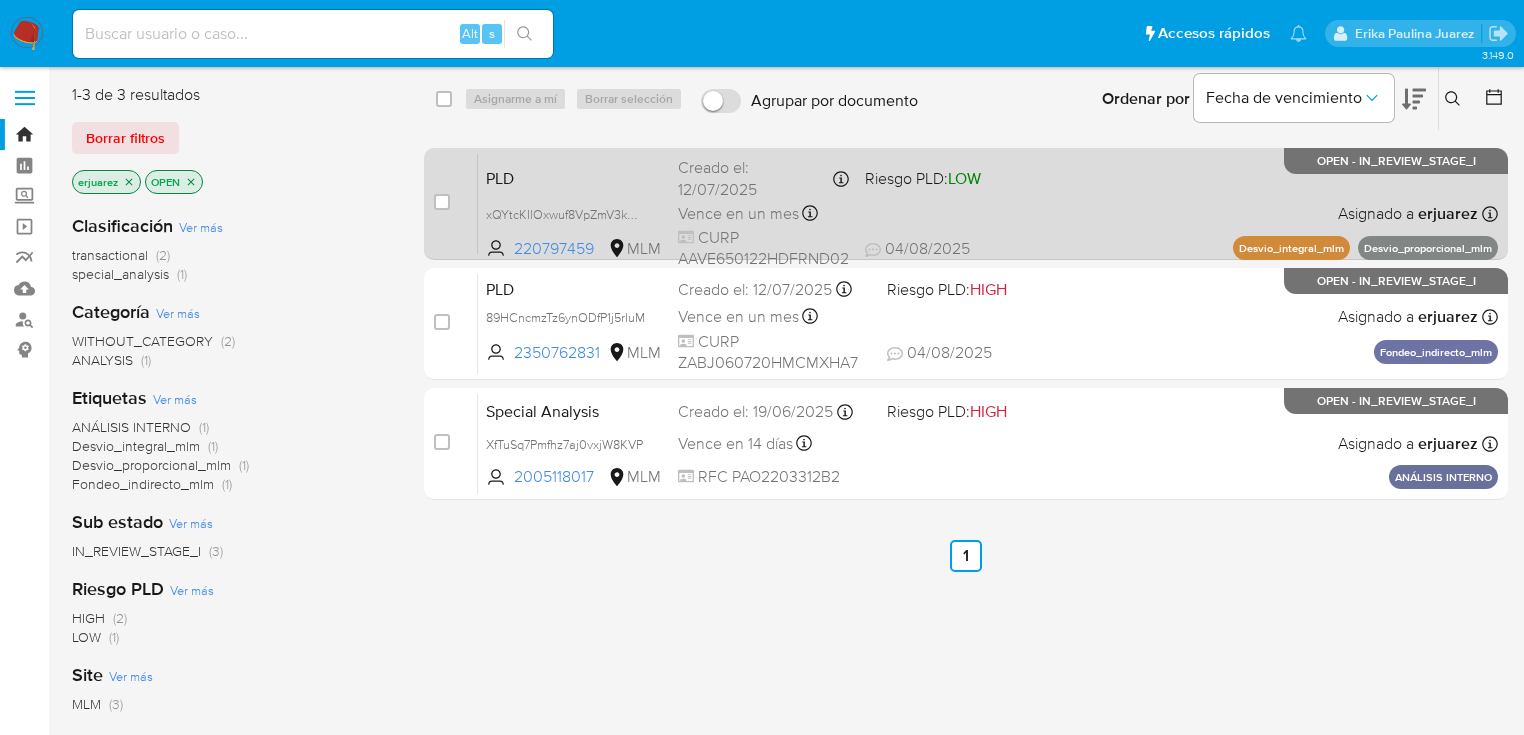 click on "PLD xQYtcKIlOxwuf8VpZmV3kQ9Z 220797459 MLM Riesgo PLD:  LOW Creado el: 12/07/2025   Creado el: 12/07/2025 02:10:23 Vence en un mes   Vence el 10/09/2025 02:10:23 CURP   AAVE650122HDFRND02 04/08/2025   04/08/2025 11:39 Asignado a   erjuarez   Asignado el: 22/07/2025 20:41:03 Desvio_integral_mlm Desvio_proporcional_mlm OPEN - IN_REVIEW_STAGE_I" at bounding box center (988, 203) 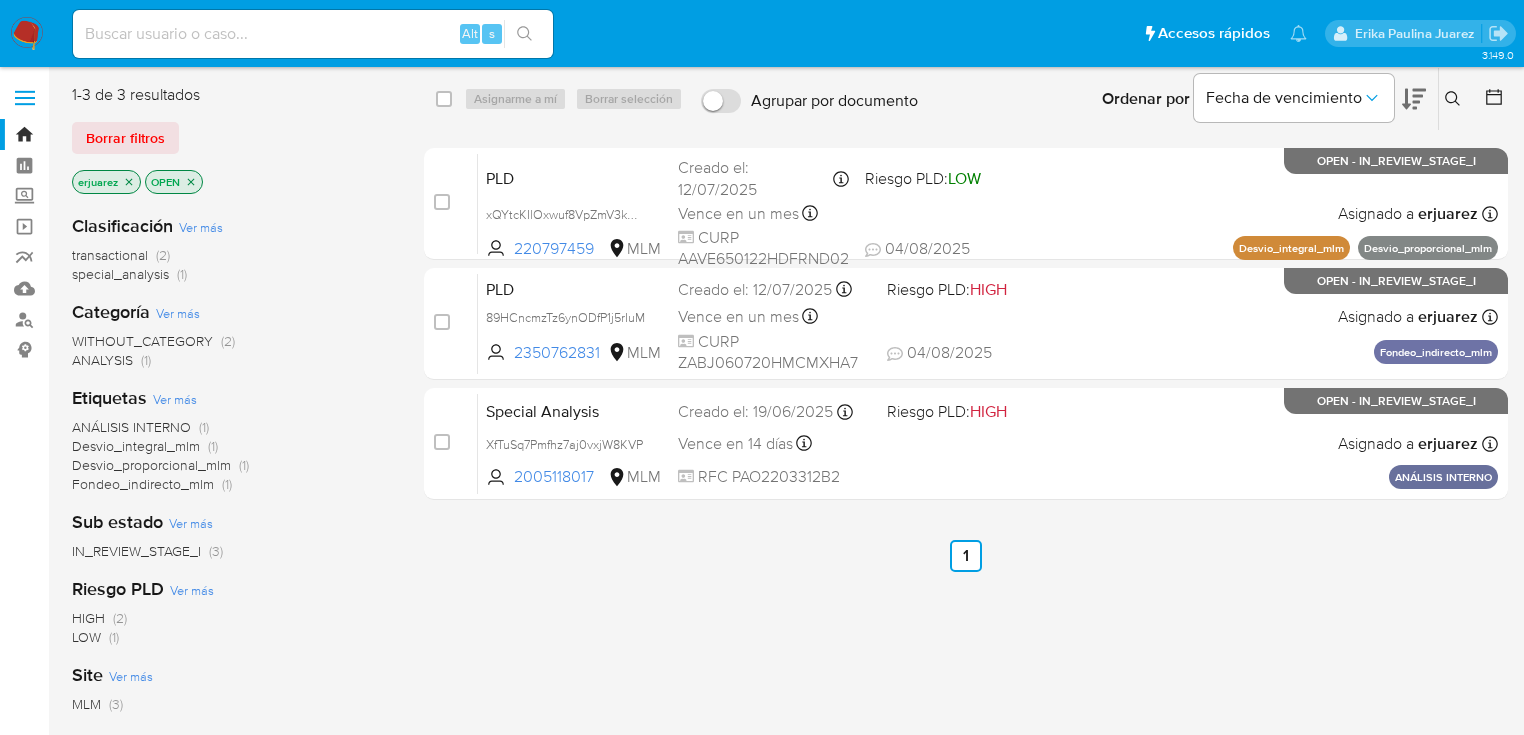 click at bounding box center [27, 34] 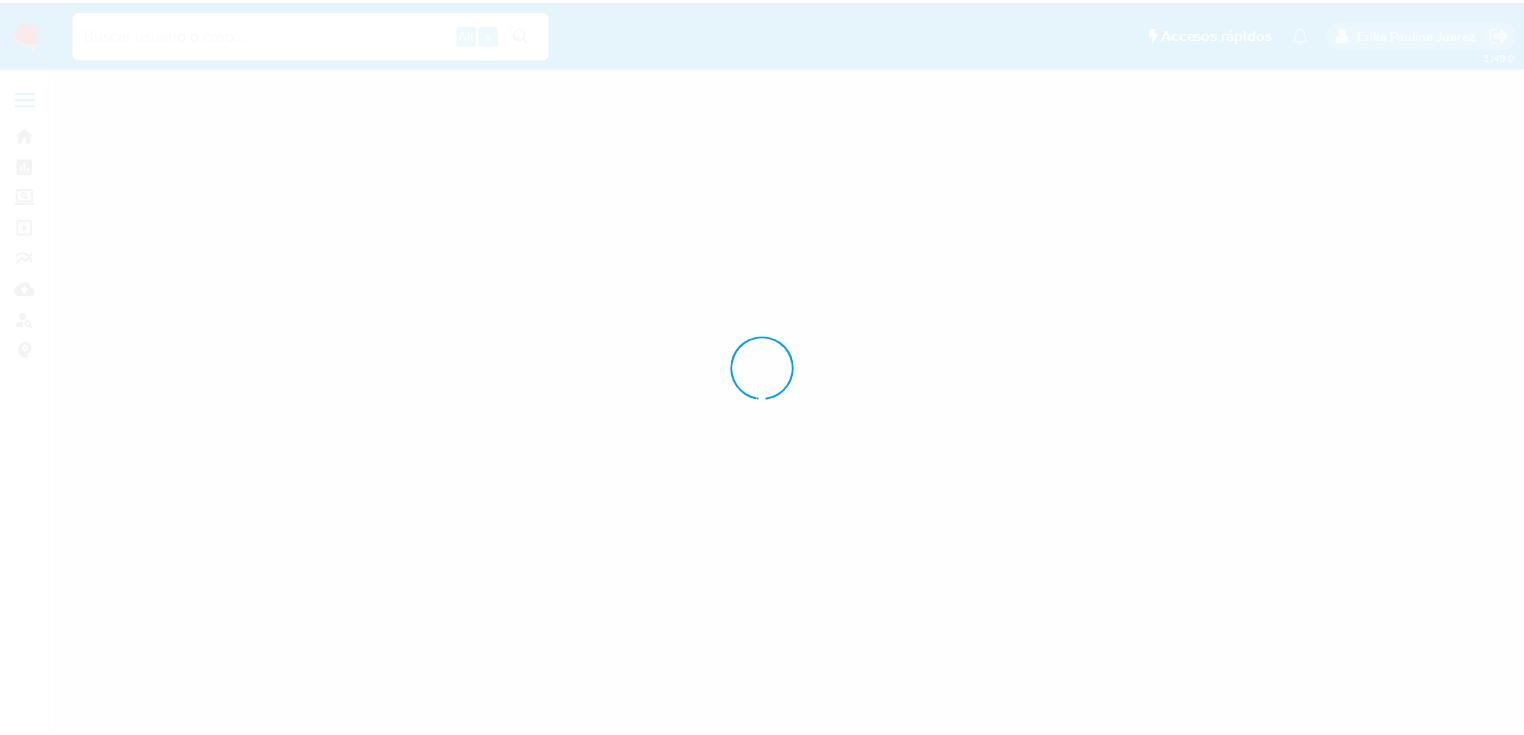 scroll, scrollTop: 0, scrollLeft: 0, axis: both 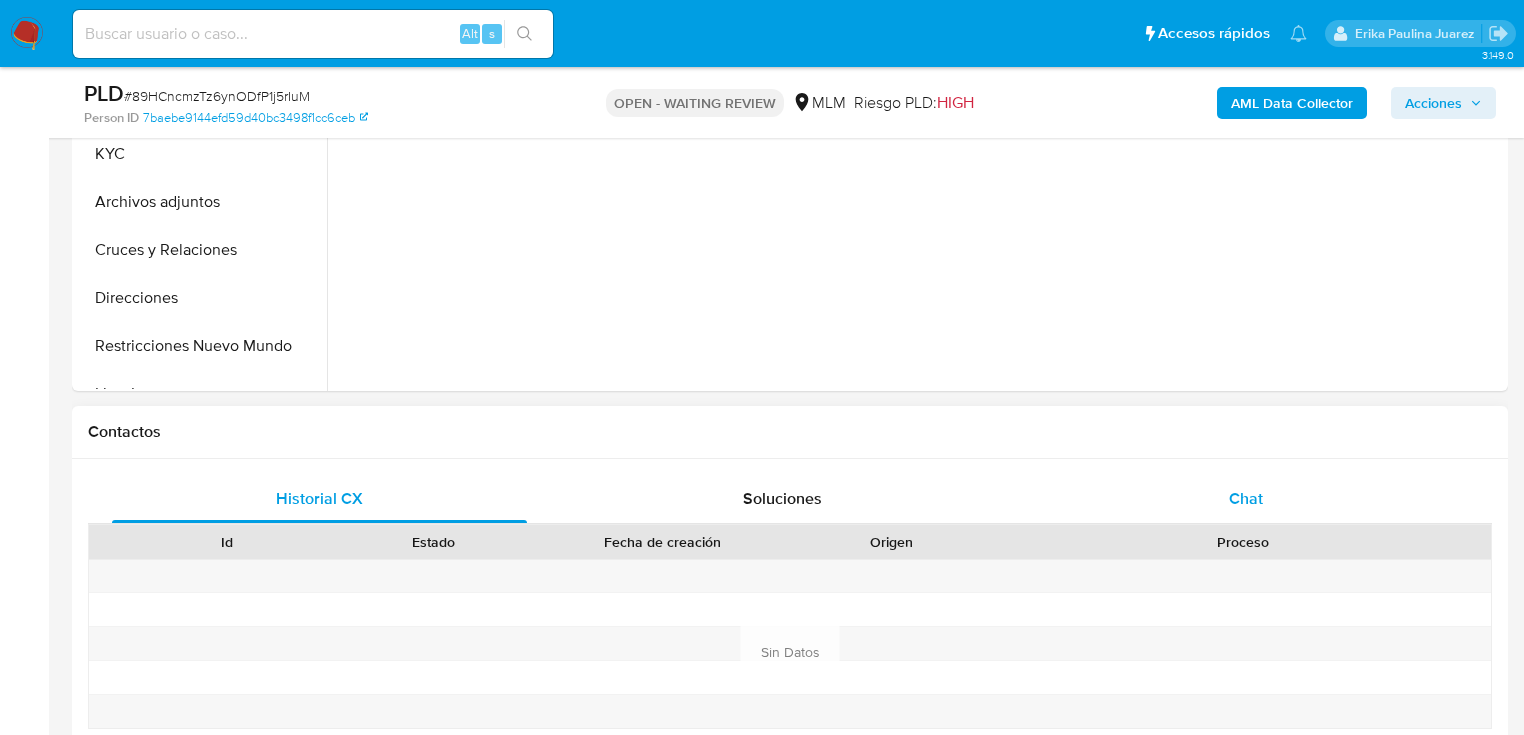 click on "Chat" at bounding box center [1246, 498] 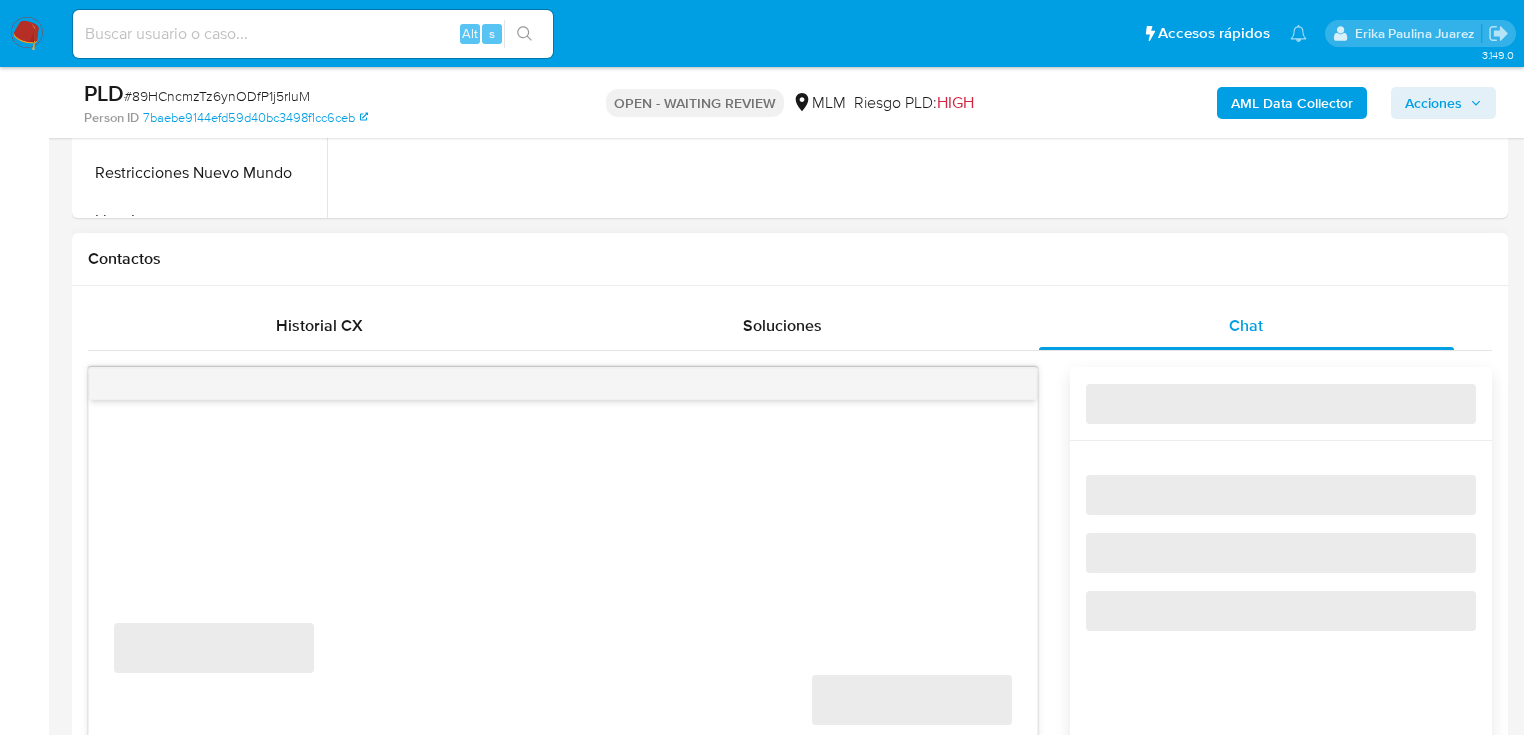 scroll, scrollTop: 1040, scrollLeft: 0, axis: vertical 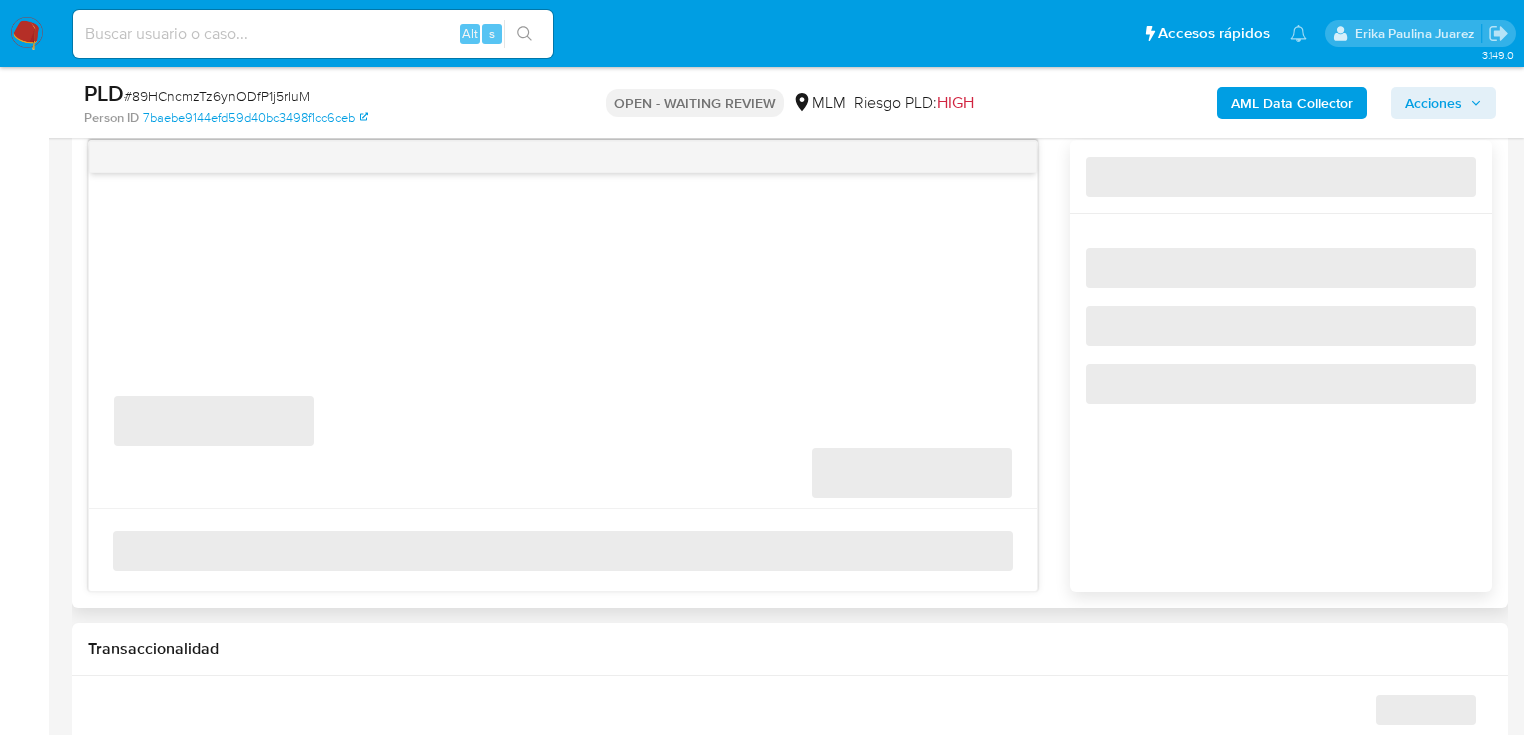 select on "10" 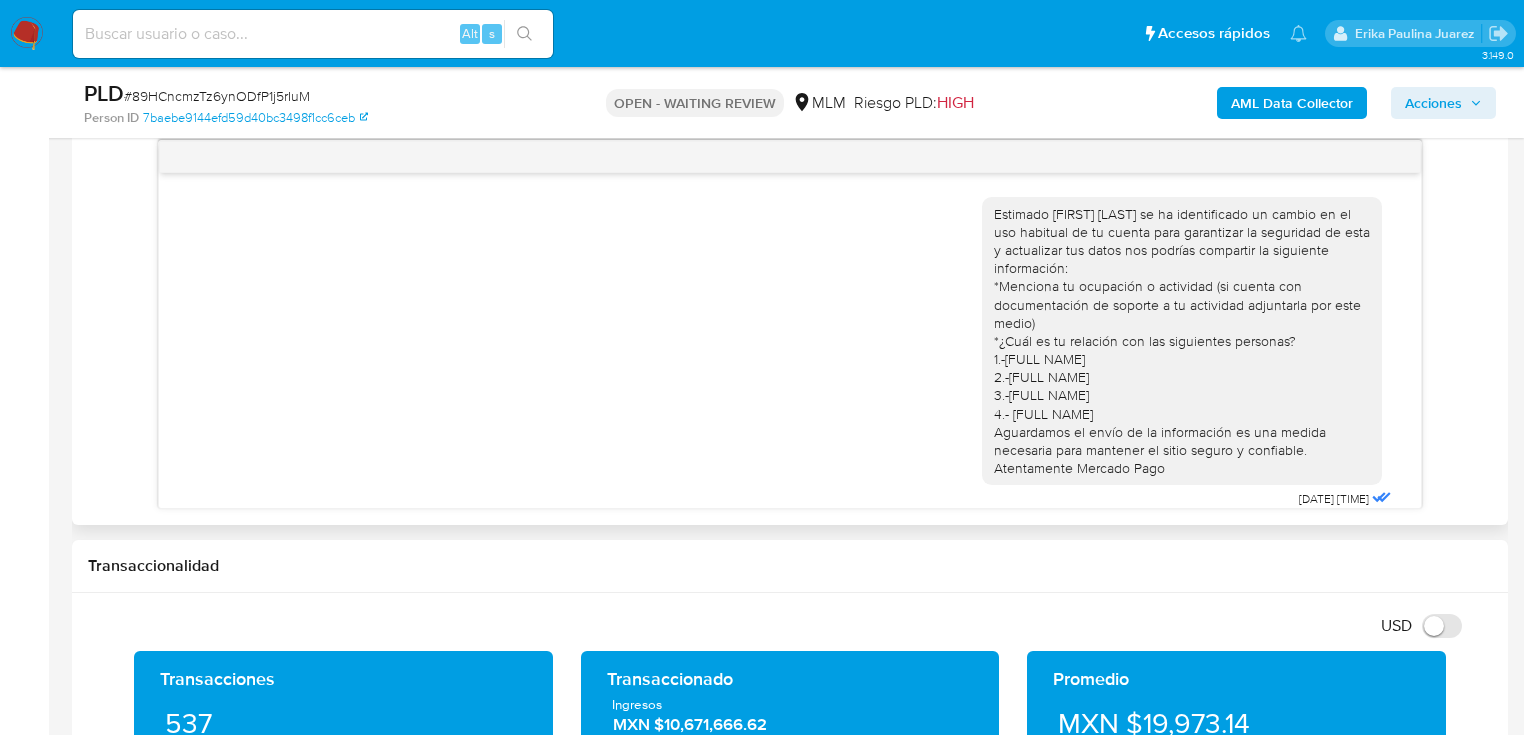 scroll, scrollTop: 783, scrollLeft: 0, axis: vertical 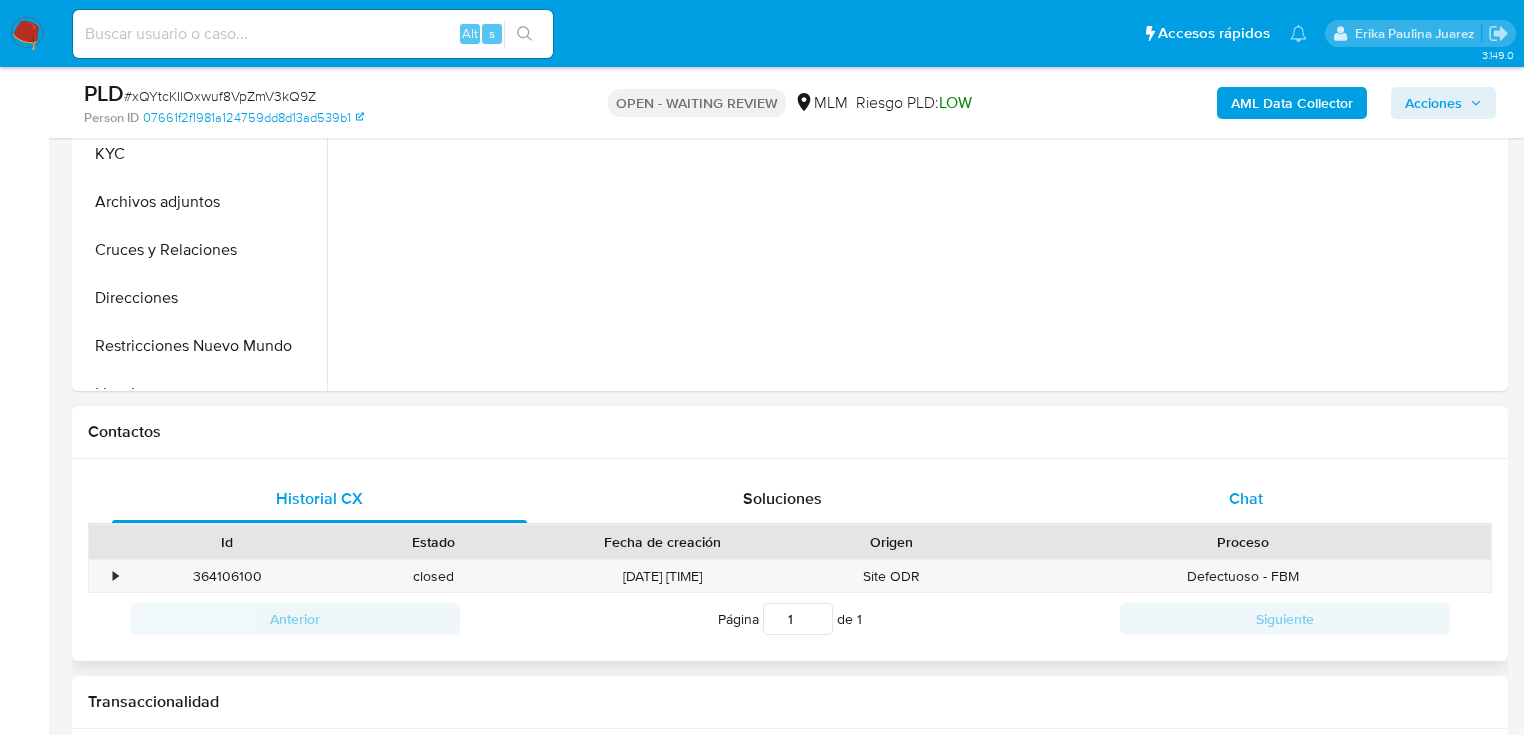 click on "Chat" at bounding box center [1246, 499] 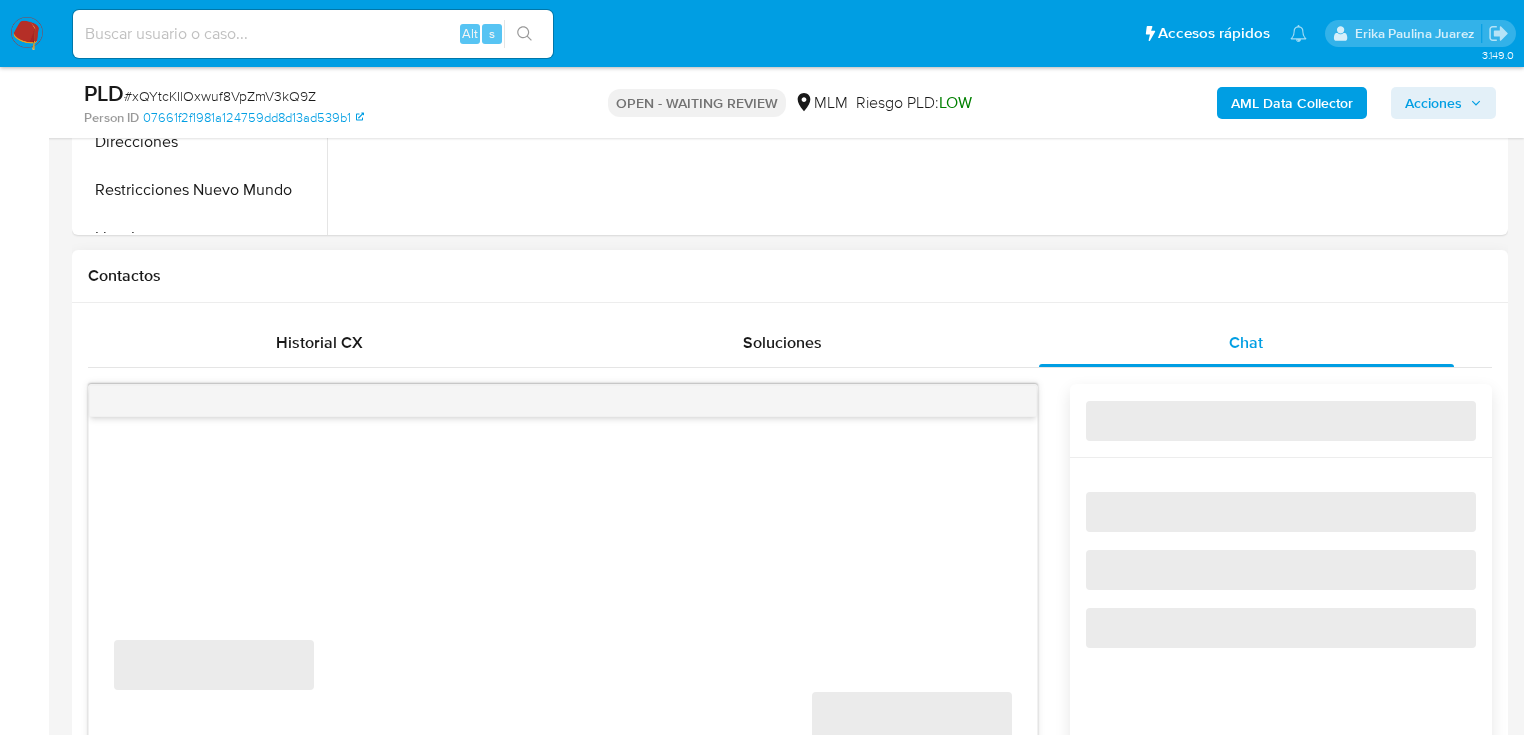 scroll, scrollTop: 1040, scrollLeft: 0, axis: vertical 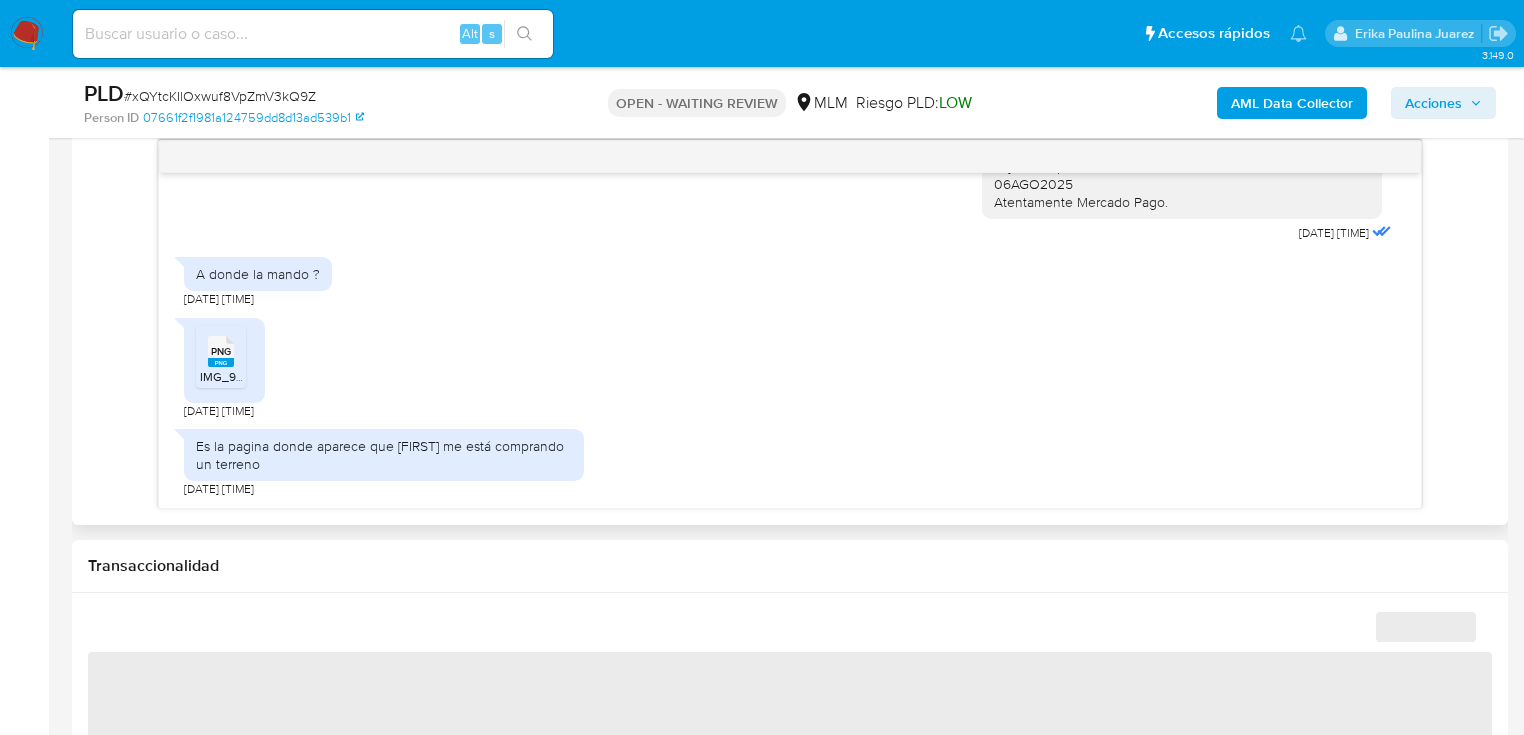 select on "10" 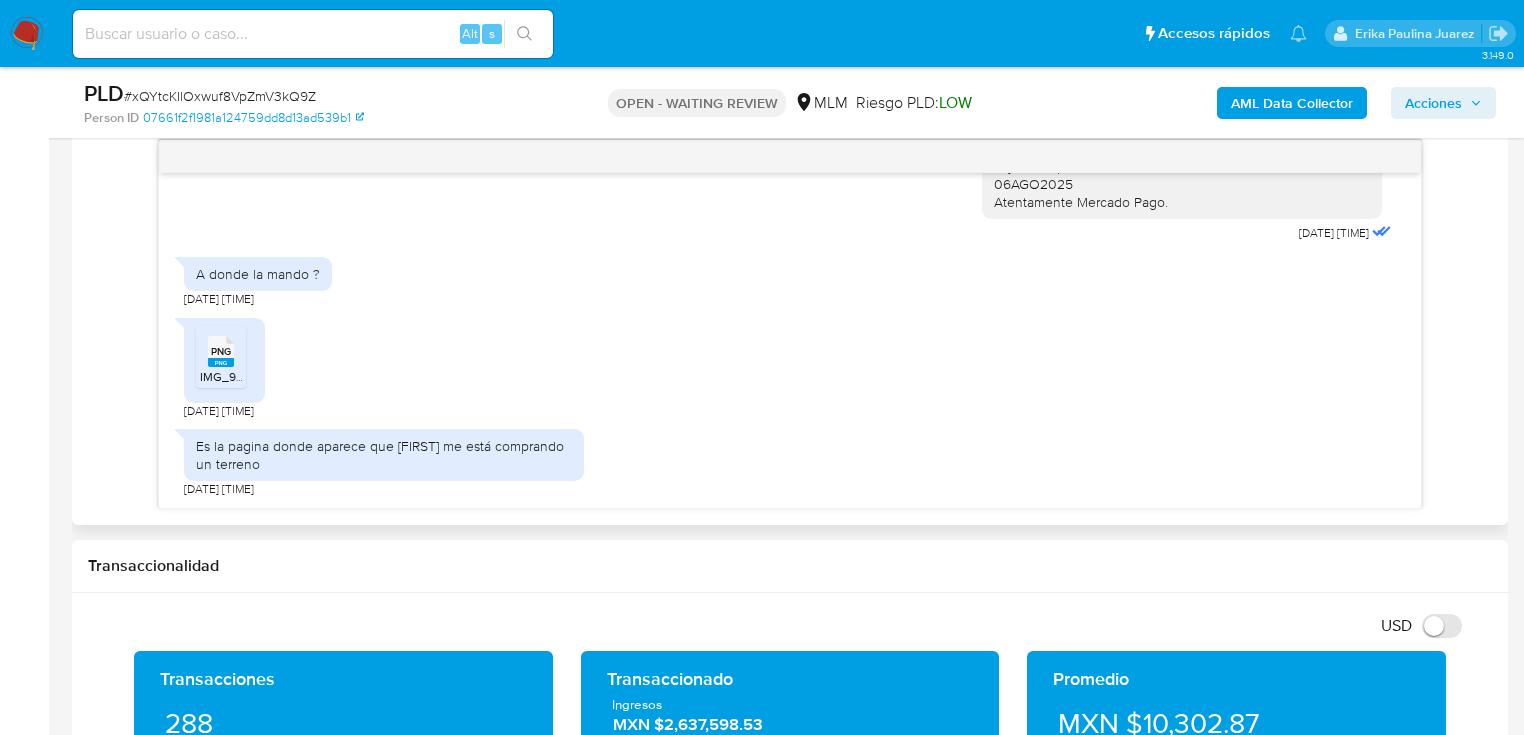click on "PNG" at bounding box center [221, 351] 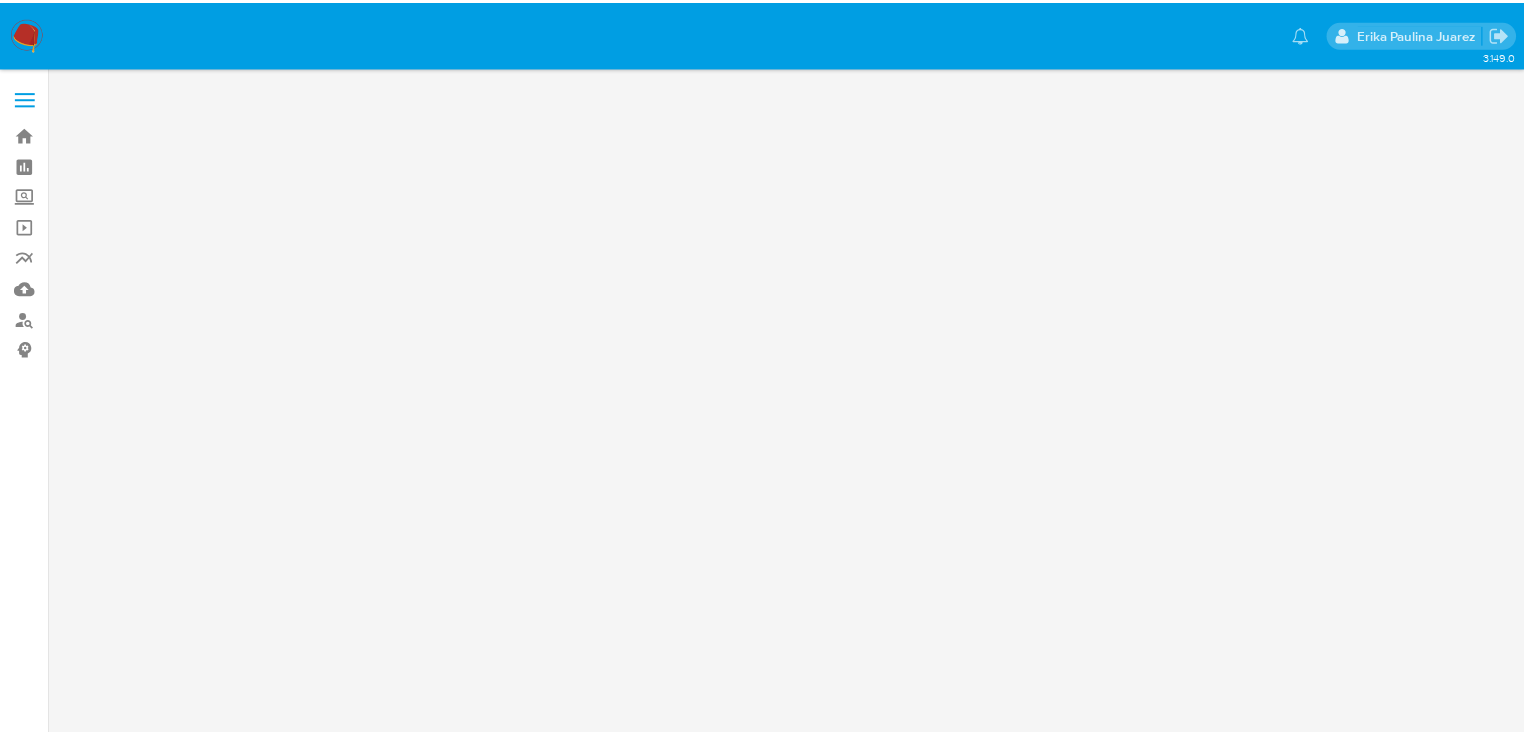 scroll, scrollTop: 0, scrollLeft: 0, axis: both 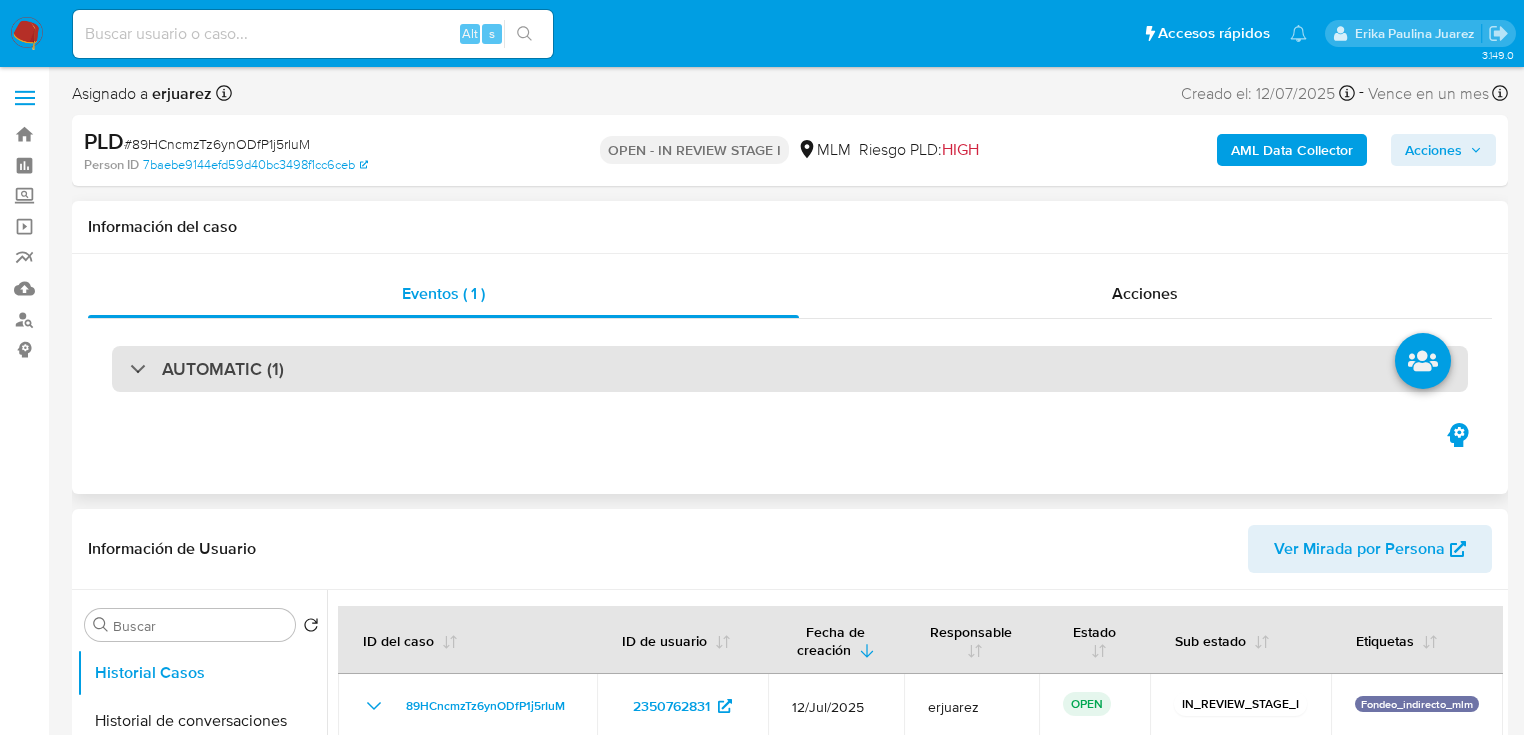 select on "10" 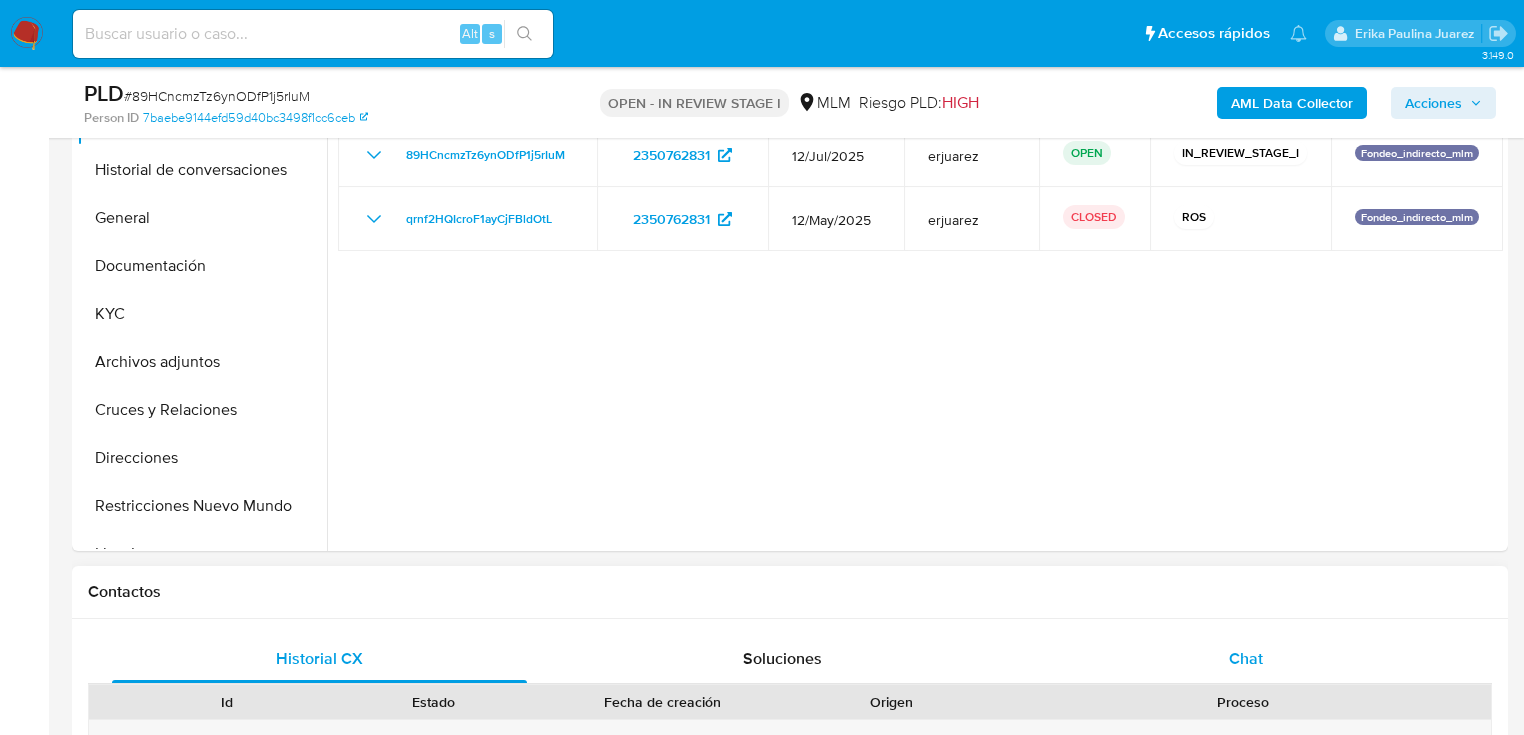 click on "Chat" at bounding box center (1246, 659) 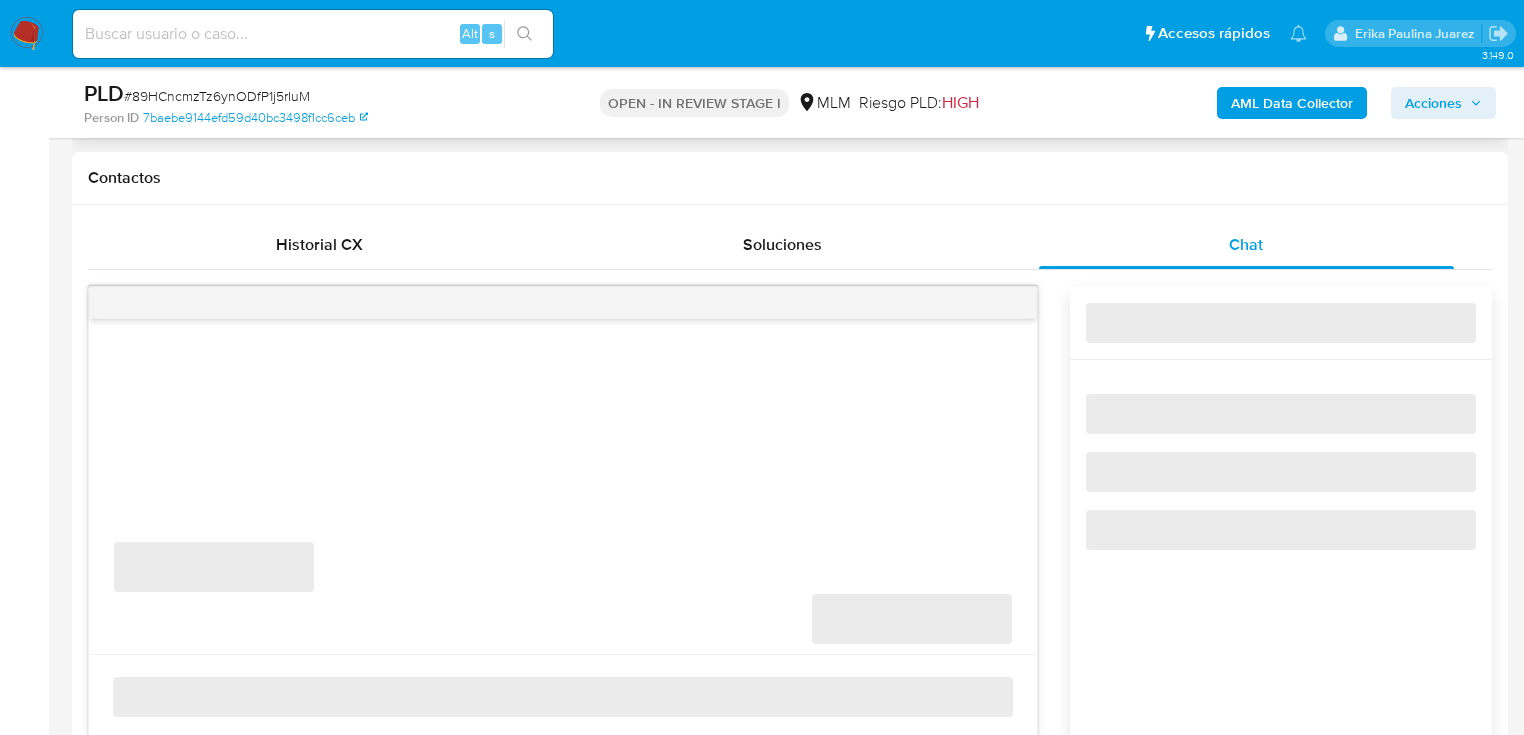 scroll, scrollTop: 960, scrollLeft: 0, axis: vertical 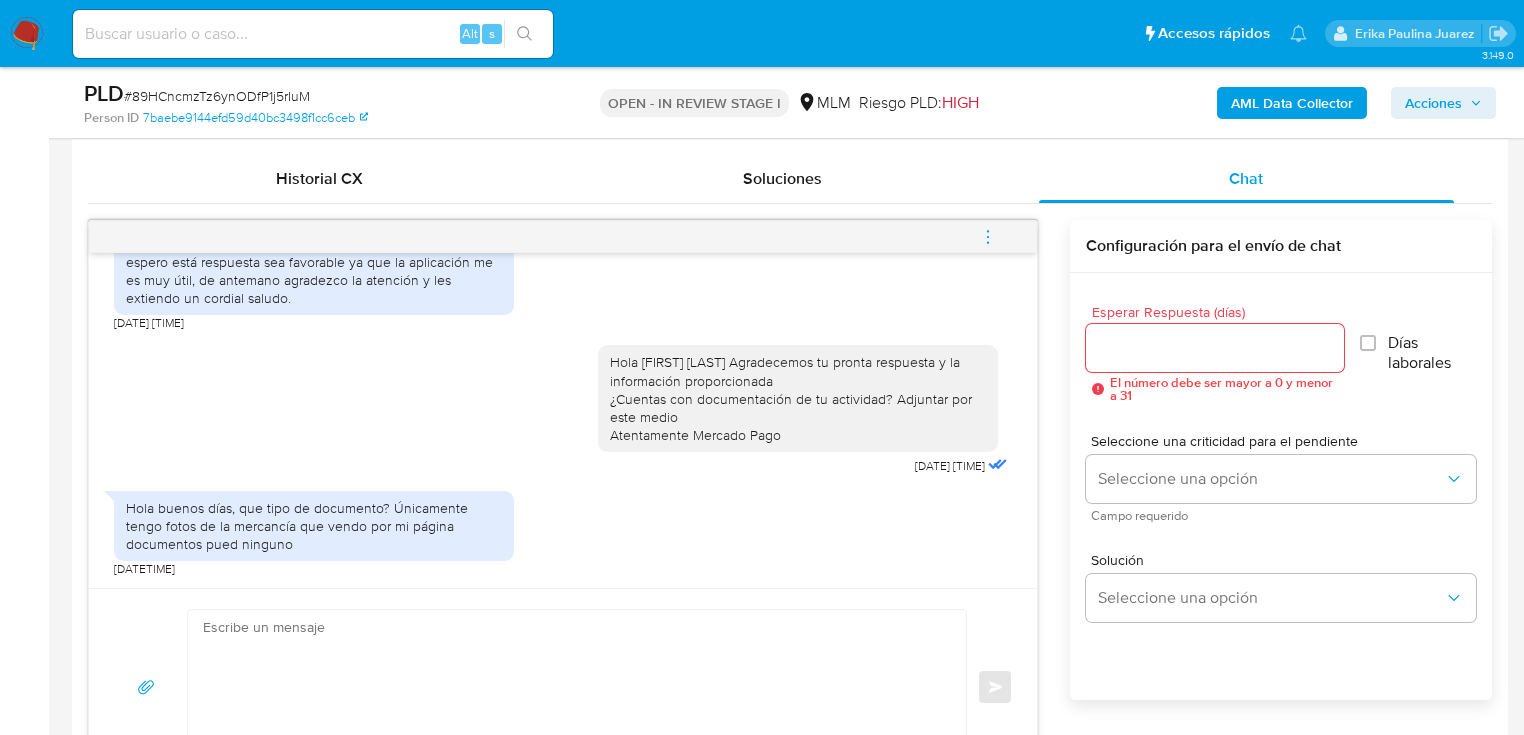 click at bounding box center (572, 687) 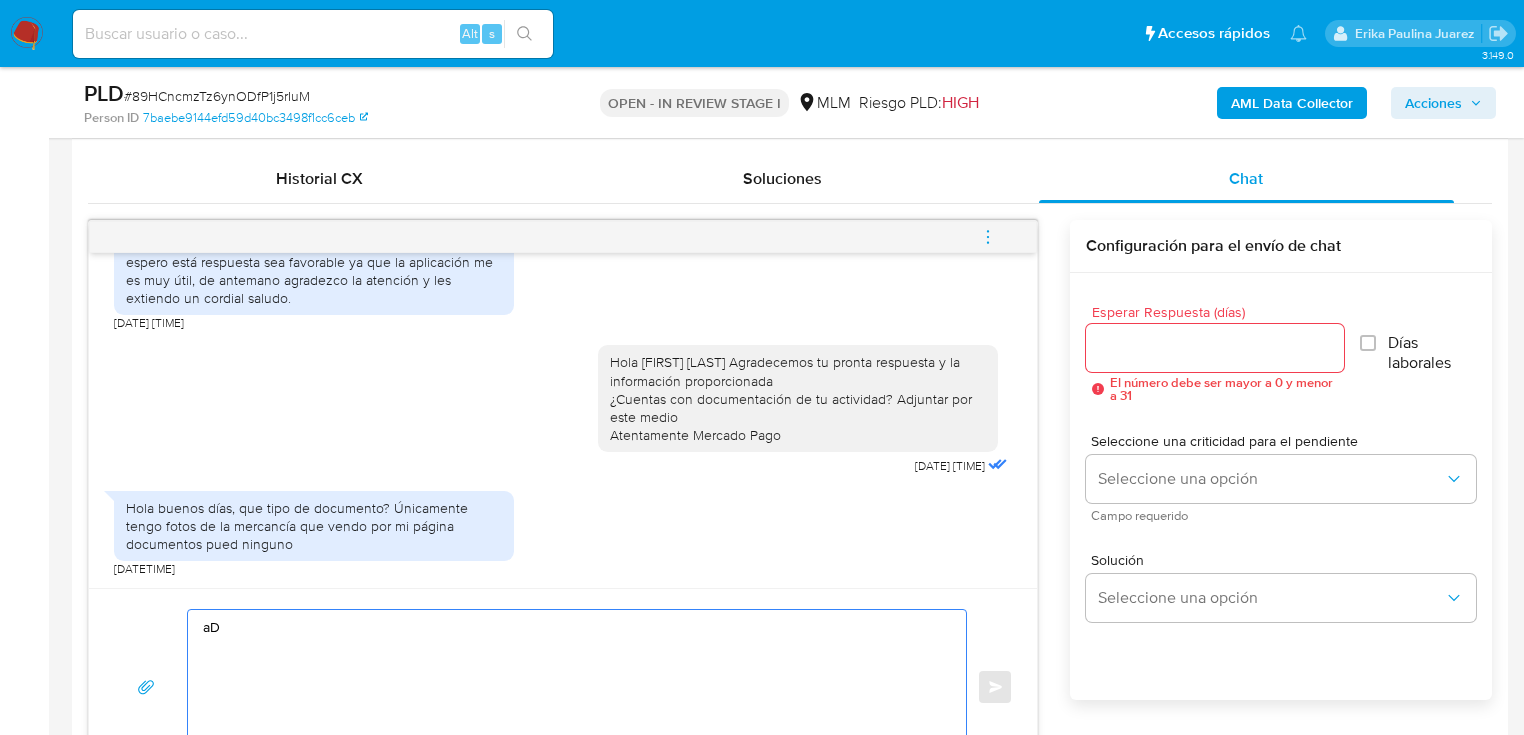 type on "a" 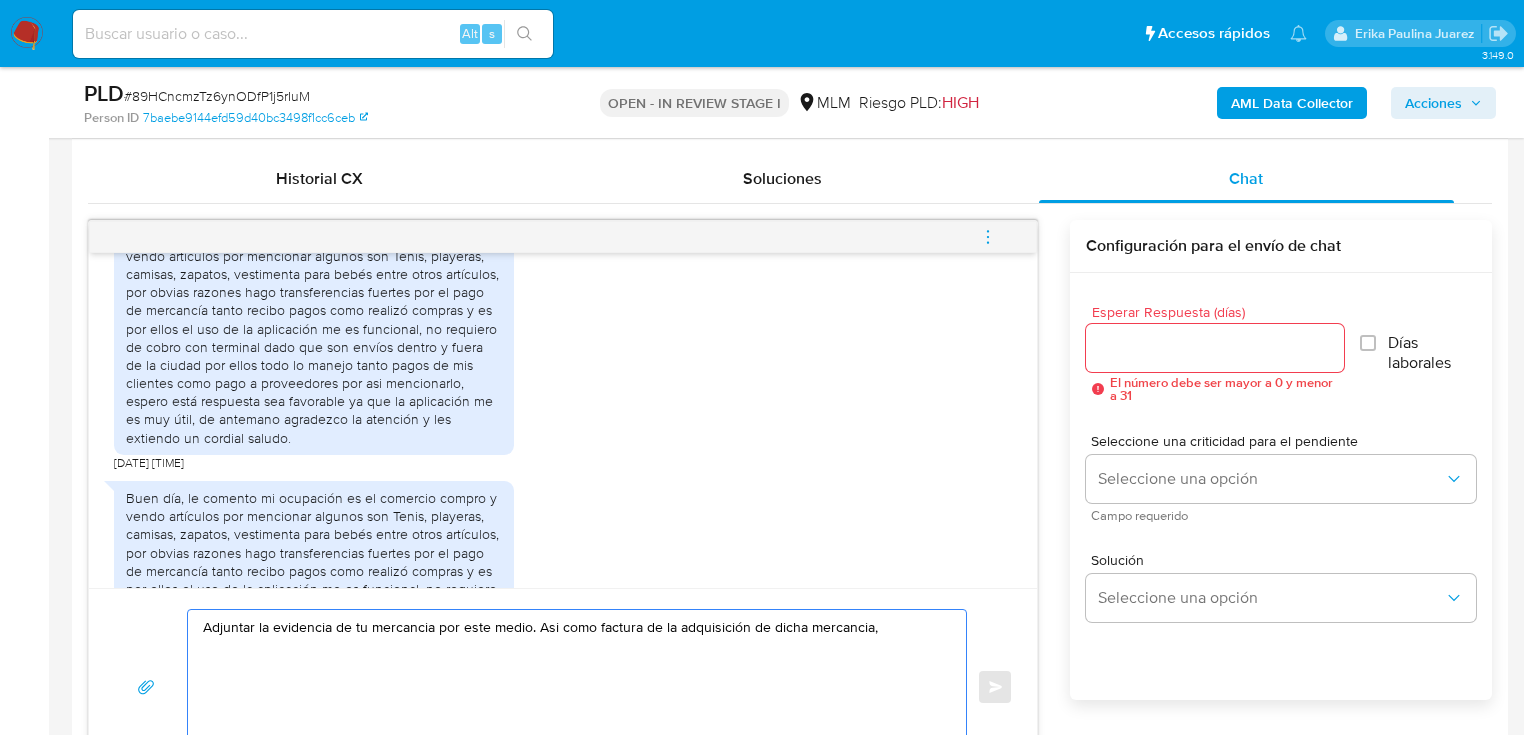 scroll, scrollTop: 0, scrollLeft: 0, axis: both 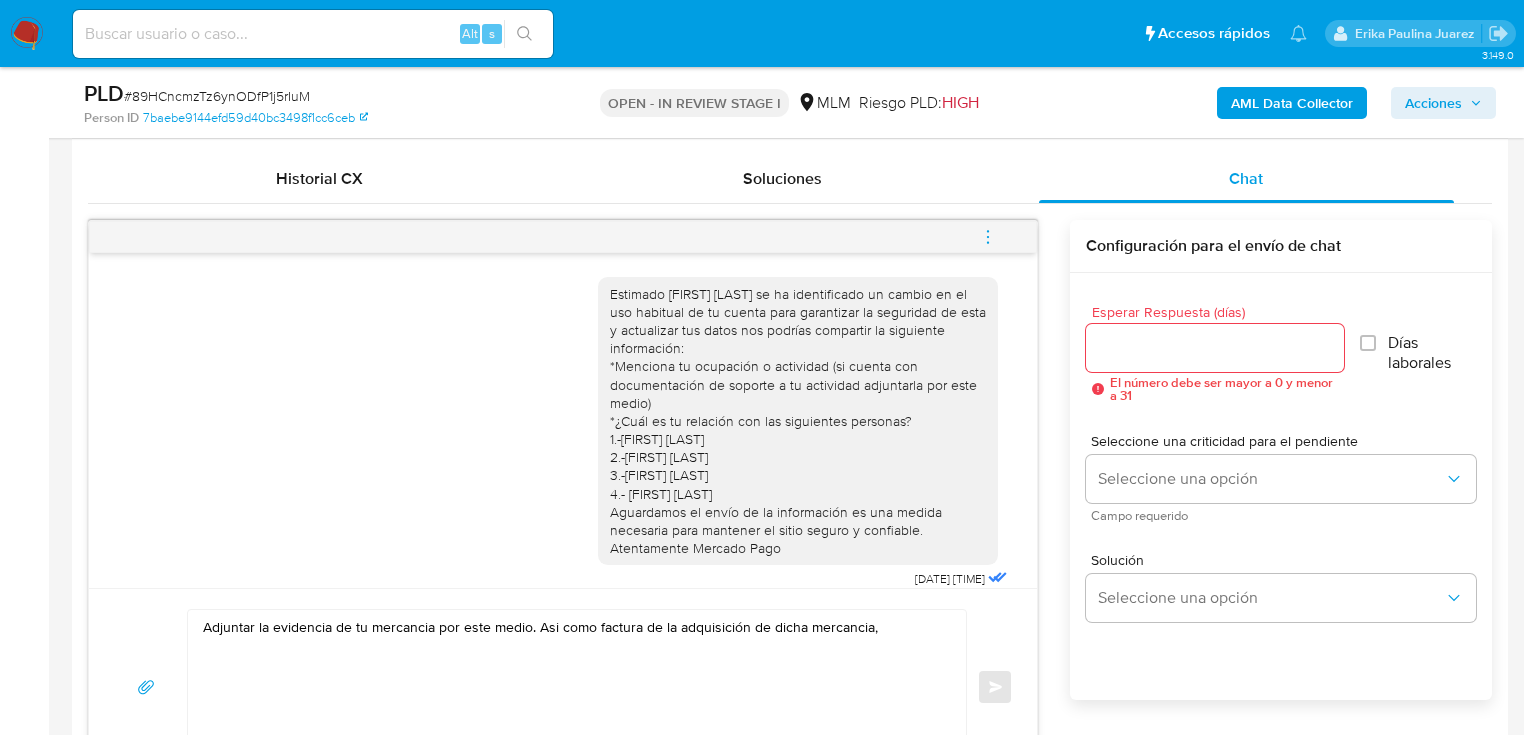 drag, startPoint x: 776, startPoint y: 495, endPoint x: 786, endPoint y: 492, distance: 10.440307 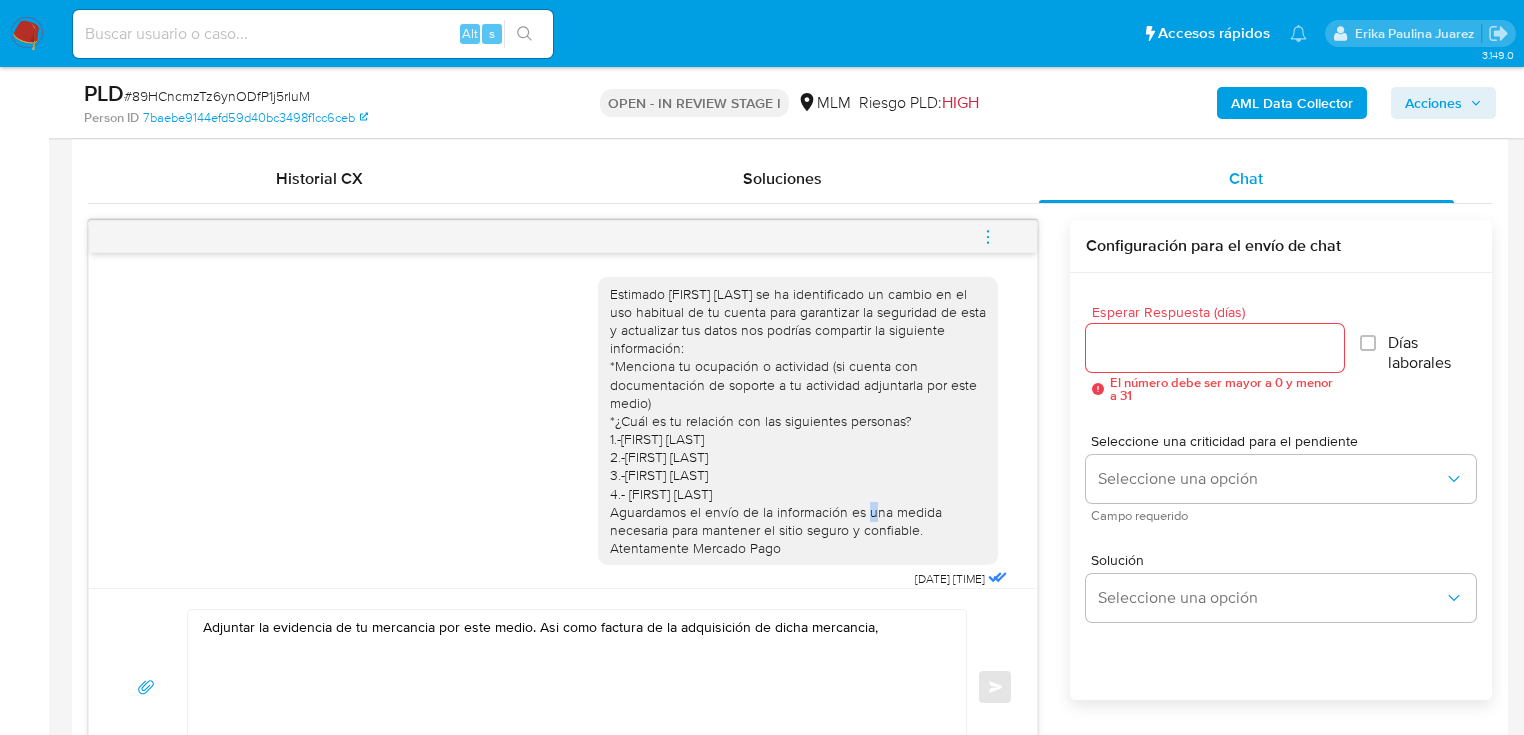 click on "Estimado [FIRST] [LAST] se ha identificado un cambio en el uso habitual de tu cuenta para garantizar la seguridad de esta y actualizar tus datos nos podrías compartir la siguiente información:
*Menciona tu ocupación o actividad (si cuenta con documentación de soporte a tu actividad  adjuntarla por este medio)
*¿Cuál es tu relación con las siguientes personas?
1.-[FIRST] [LAST]
2.-[FIRST] [LAST]
3.-[FIRST] [LAST]
4.- [FIRST] [LAST]
Aguardamos el envío de la información es una medida necesaria para mantener el sitio seguro y confiable. Atentamente Mercado Pago" at bounding box center (798, 421) 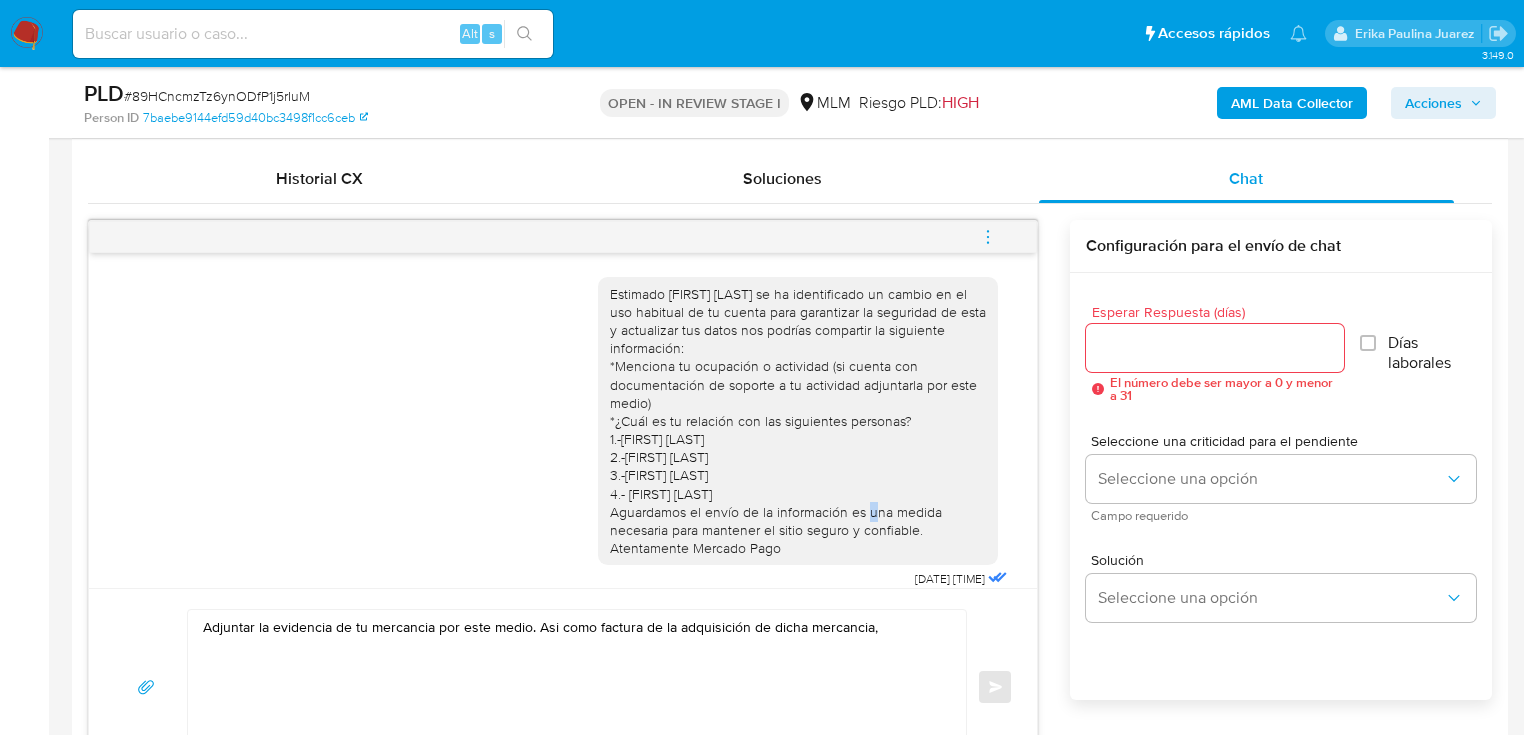 drag, startPoint x: 600, startPoint y: 419, endPoint x: 914, endPoint y: 556, distance: 342.58575 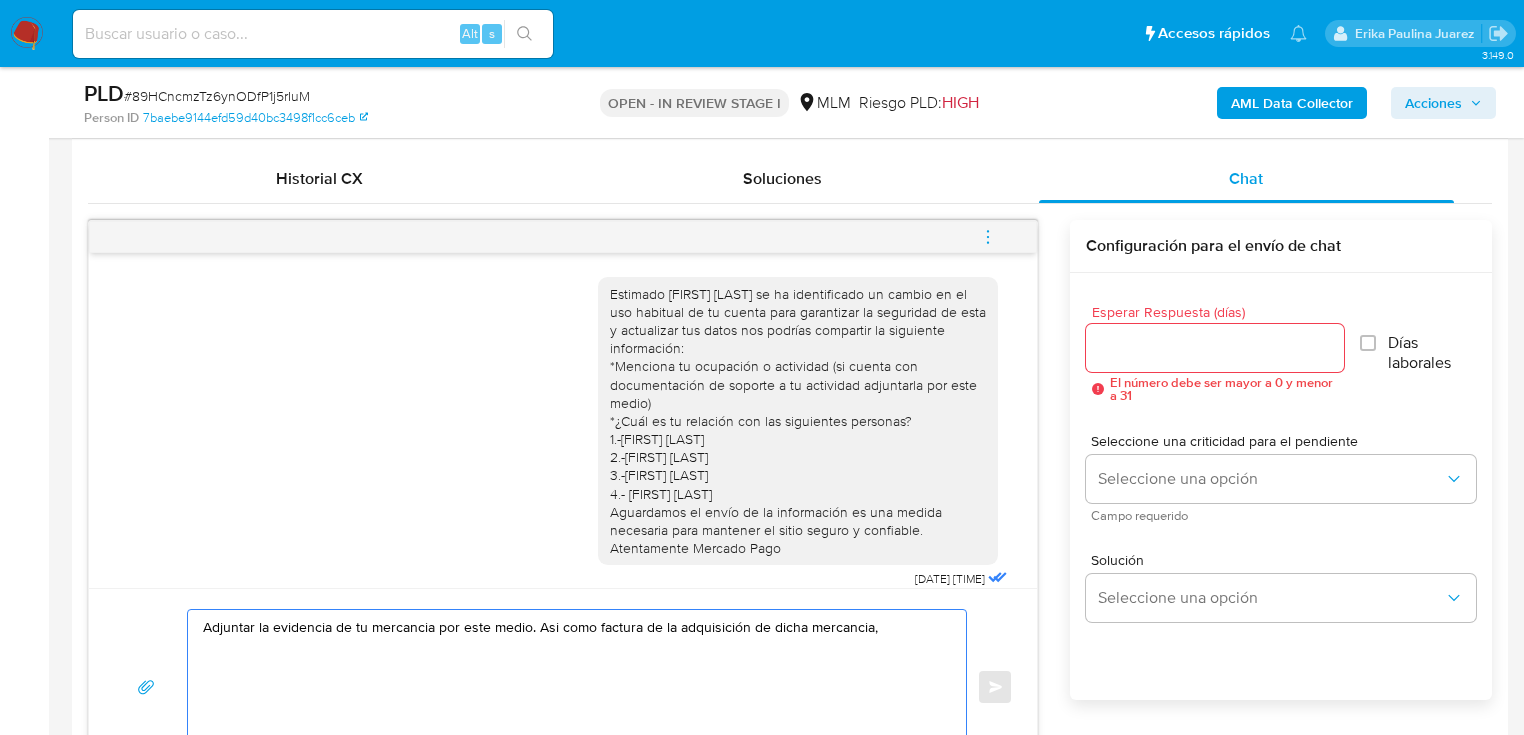 click on "Adjuntar la evidencia de tu mercancia por este medio. Asi como factura de la adquisición de dicha mercancia," at bounding box center (572, 687) 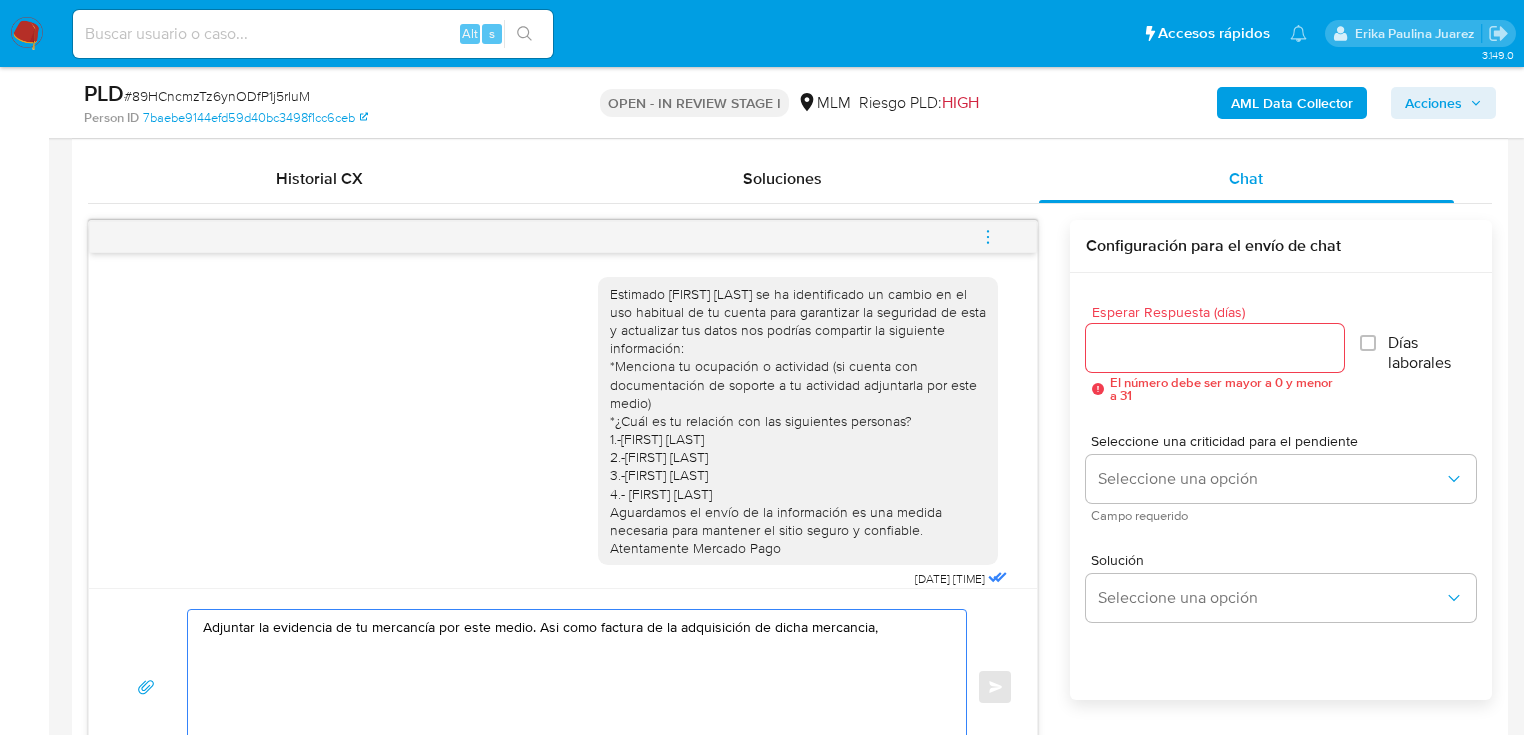 click on "Adjuntar la evidencia de tu mercancía por este medio. Asi como factura de la adquisición de dicha mercancia," at bounding box center (572, 687) 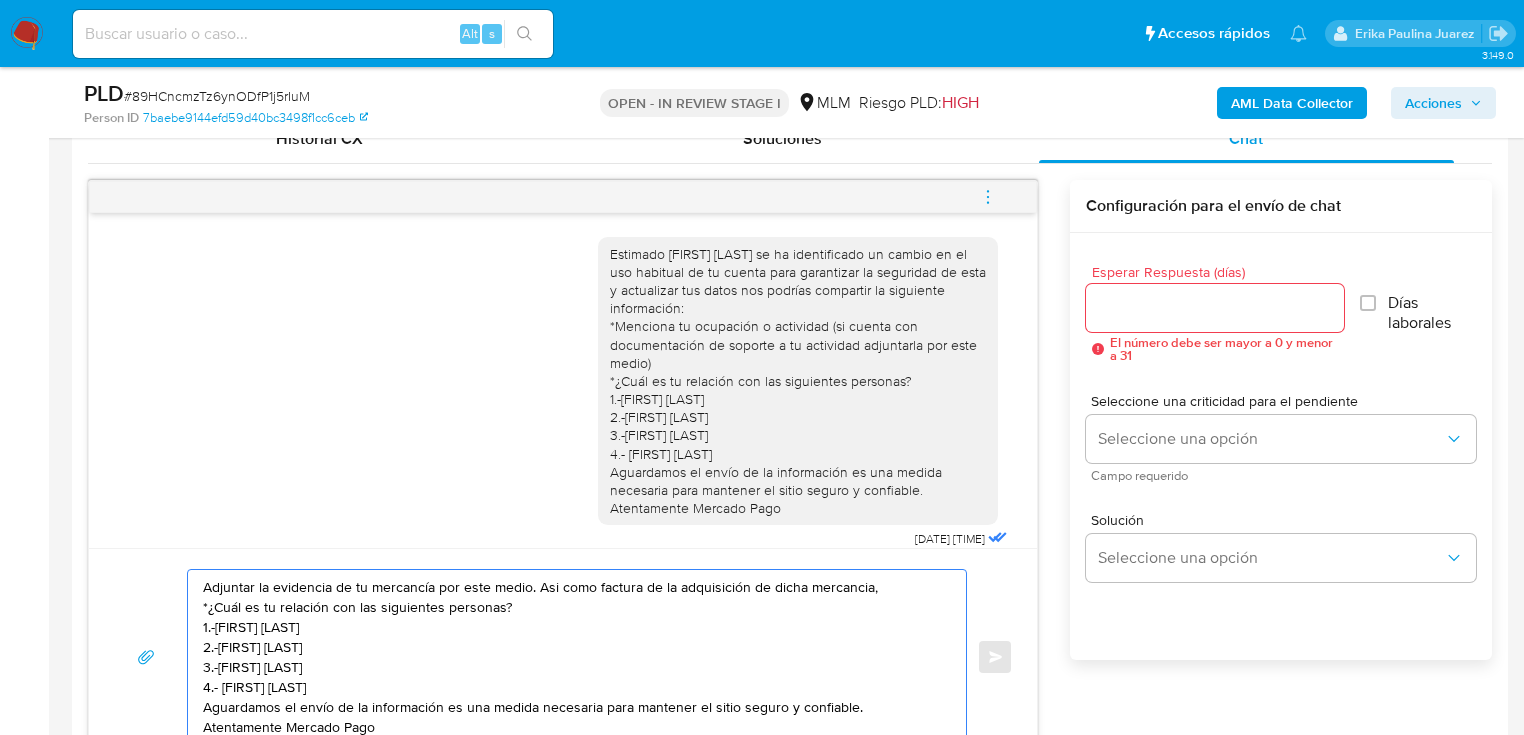 scroll, scrollTop: 920, scrollLeft: 0, axis: vertical 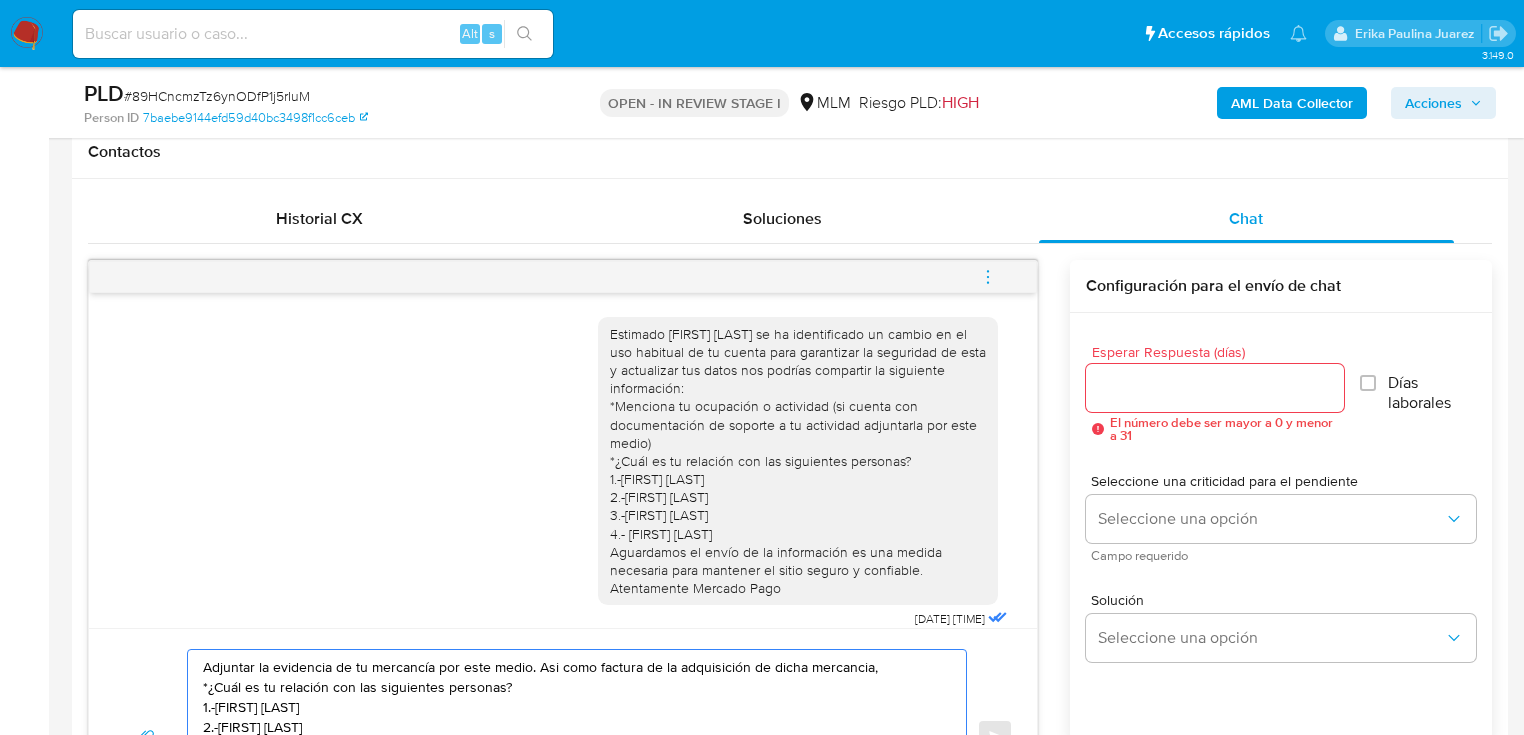 click on "Adjuntar la evidencia de tu mercancía por este medio. Asi como factura de la adquisición de dicha mercancia,
*¿Cuál es tu relación con las siguientes personas?
1.-[FIRST] [LAST]
2.-[FIRST] [LAST]
3.-[FIRST] [LAST]
4.- [FIRST] [LAST]
Aguardamos el envío de la información es una medida necesaria para mantener el sitio seguro y confiable. Atentamente Mercado Pago" at bounding box center [572, 737] 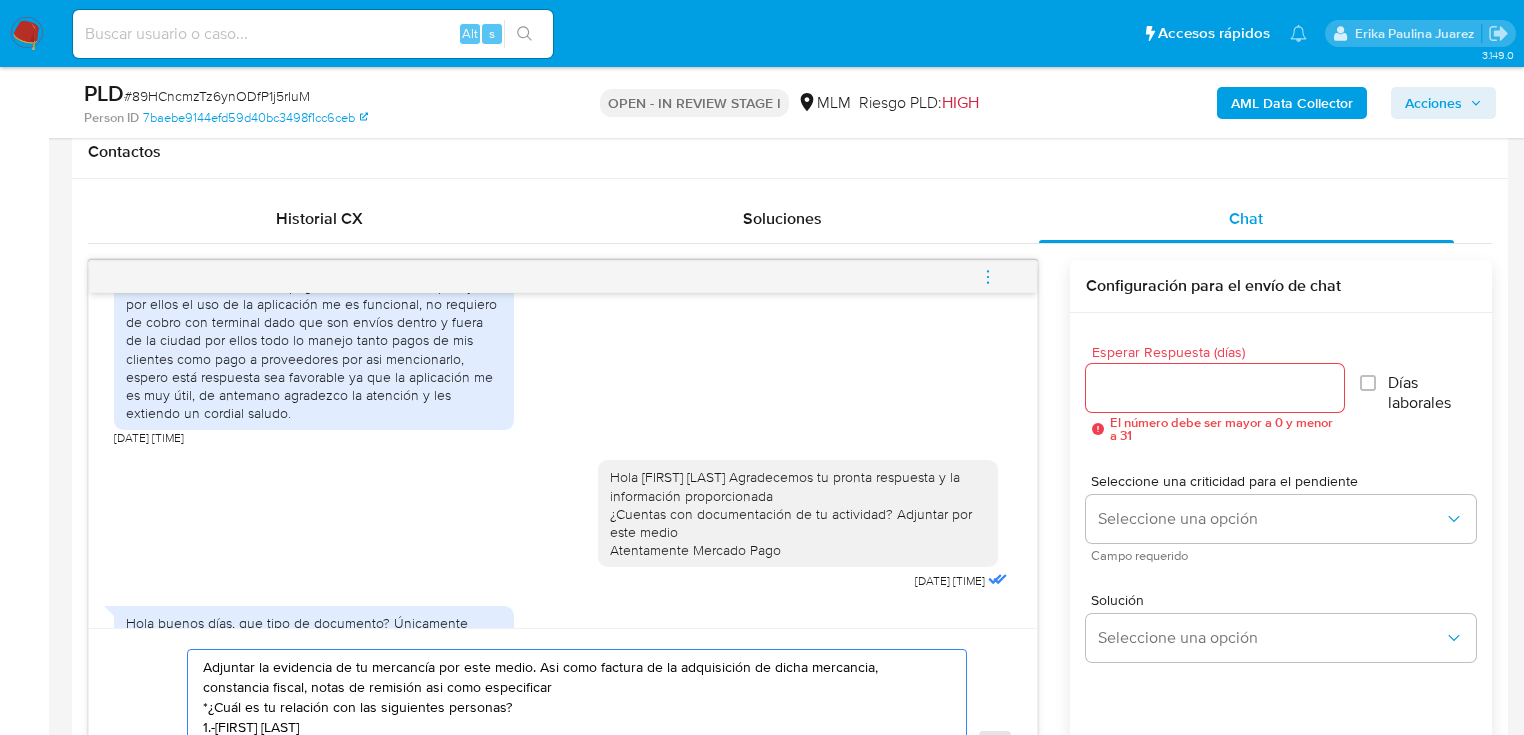 scroll, scrollTop: 783, scrollLeft: 0, axis: vertical 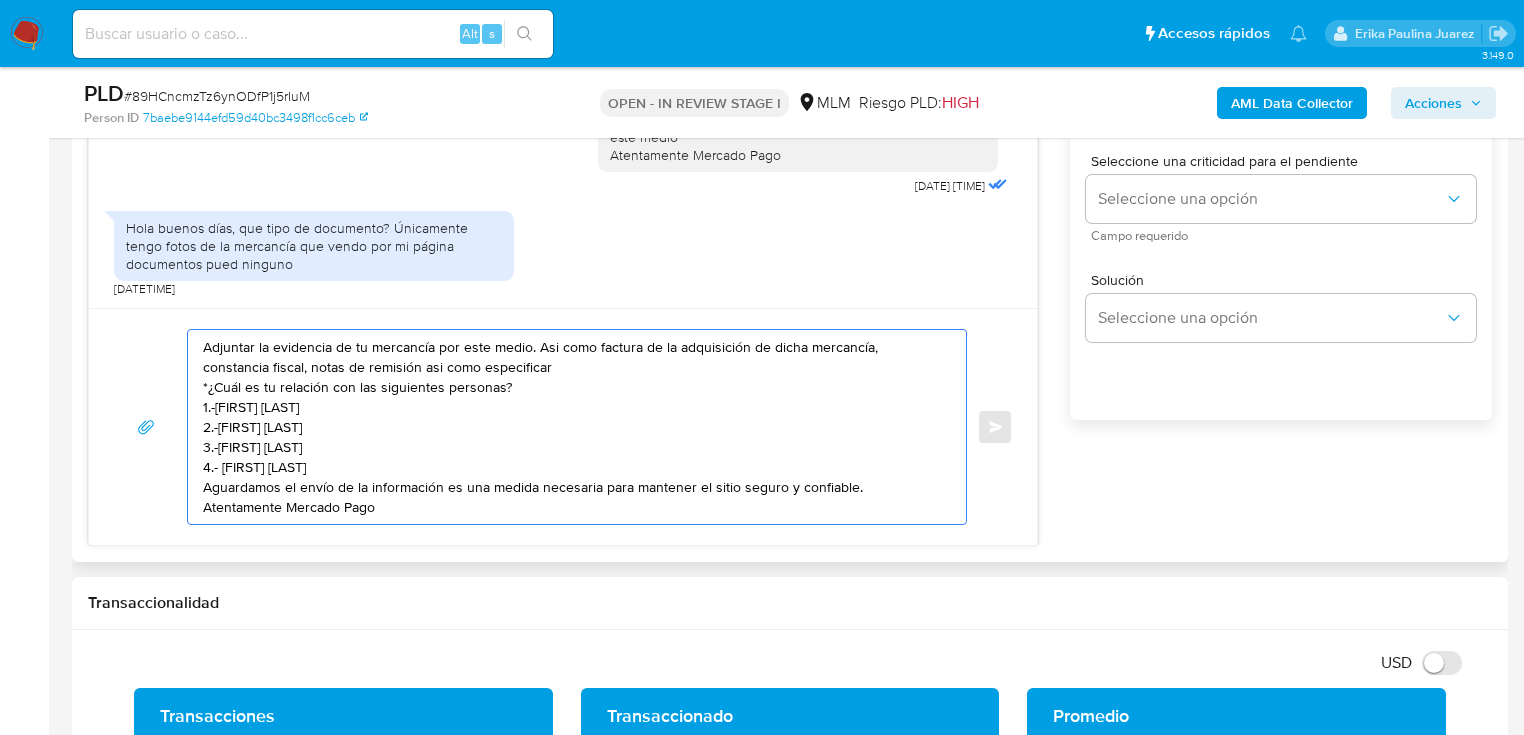 drag, startPoint x: 564, startPoint y: 364, endPoint x: 172, endPoint y: 336, distance: 392.99872 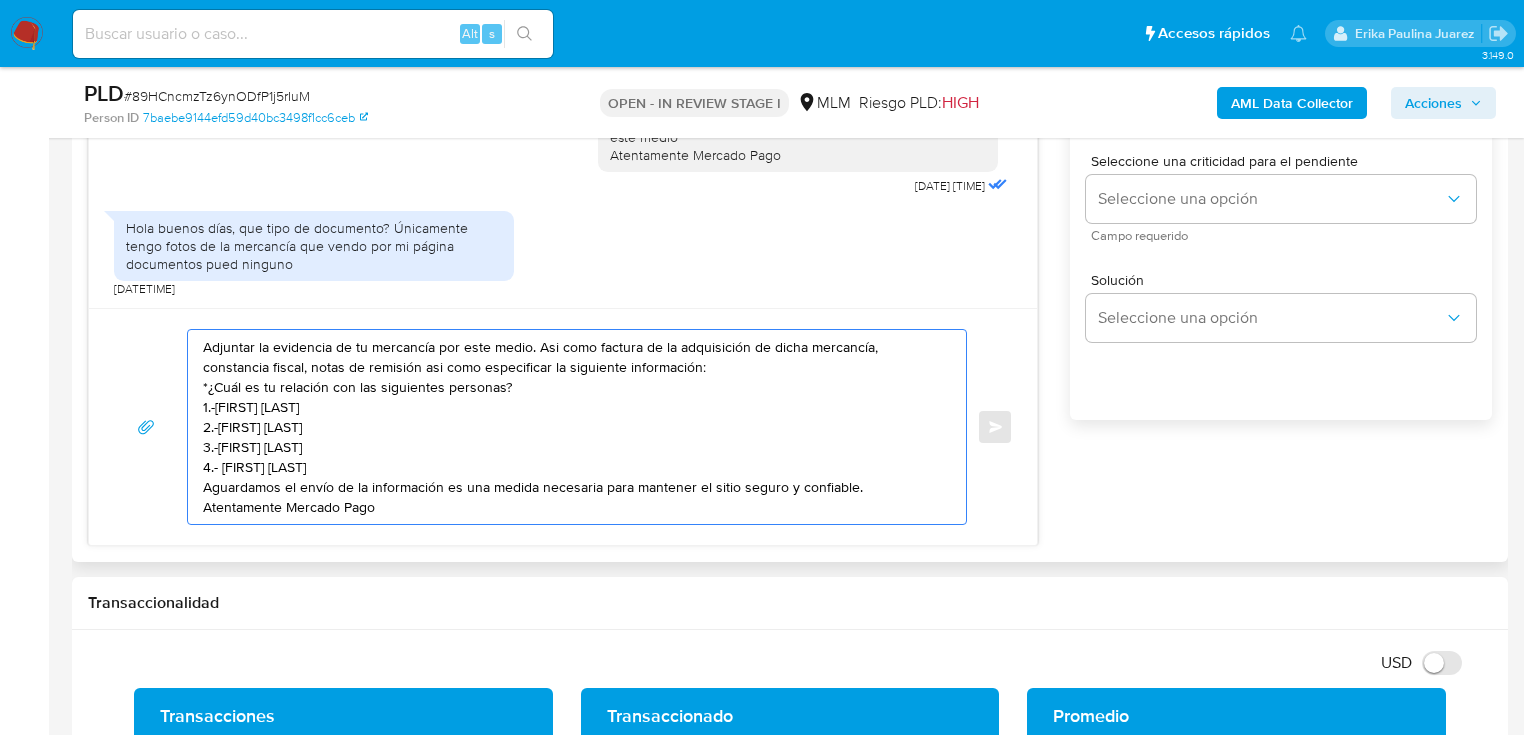 click on "Adjuntar la evidencia de tu mercancía por este medio. Asi como factura de la adquisición de dicha mercancía,  constancia fiscal, notas de remisión asi como especificar la siguiente información:
*¿Cuál es tu relación con las siguientes personas?
1.-MARIA EUGENIA GARCIA BOTELLO
2.-NURIA NAHOMI ROJAS OLVERA
3.-PAULO CESAR CHAVEZ GARCIA
4.- SILVIA GARCIA RODRIGUEZ
Aguardamos el envío de la información es una medida necesaria para mantener el sitio seguro y confiable. Atentamente Mercado Pago" at bounding box center (572, 427) 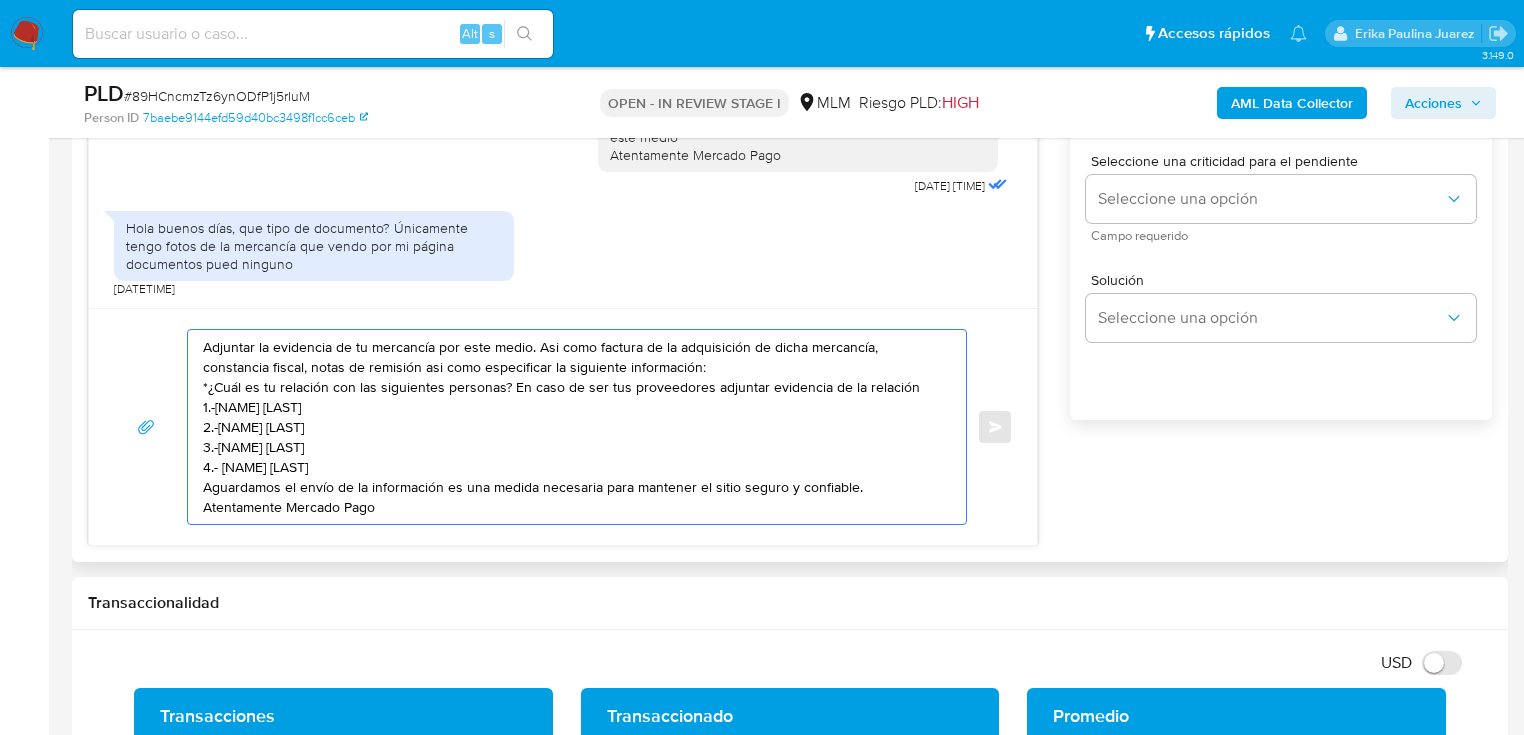 drag, startPoint x: 846, startPoint y: 484, endPoint x: 137, endPoint y: 483, distance: 709.00073 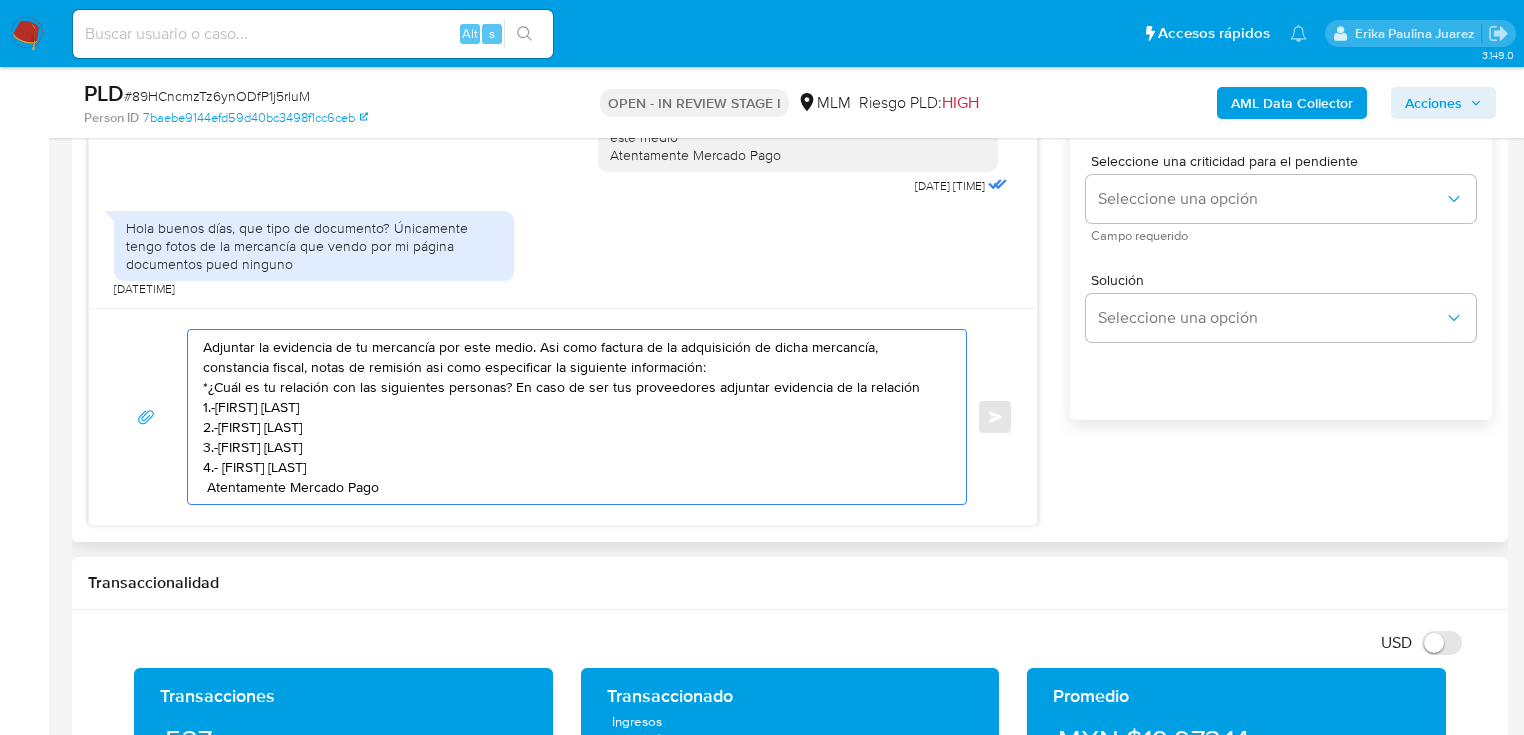 click on "Adjuntar la evidencia de tu mercancía por este medio. Asi como factura de la adquisición de dicha mercancía,  constancia fiscal, notas de remisión asi como especificar la siguiente información:
*¿Cuál es tu relación con las siguientes personas? En caso de ser tus proveedores adjuntar evidencia de la relación
1.-MARIA EUGENIA GARCIA BOTELLO
2.-NURIA NAHOMI ROJAS OLVERA
3.-PAULO CESAR CHAVEZ GARCIA
4.- SILVIA GARCIA RODRIGUEZ
Atentamente Mercado Pago" at bounding box center [572, 417] 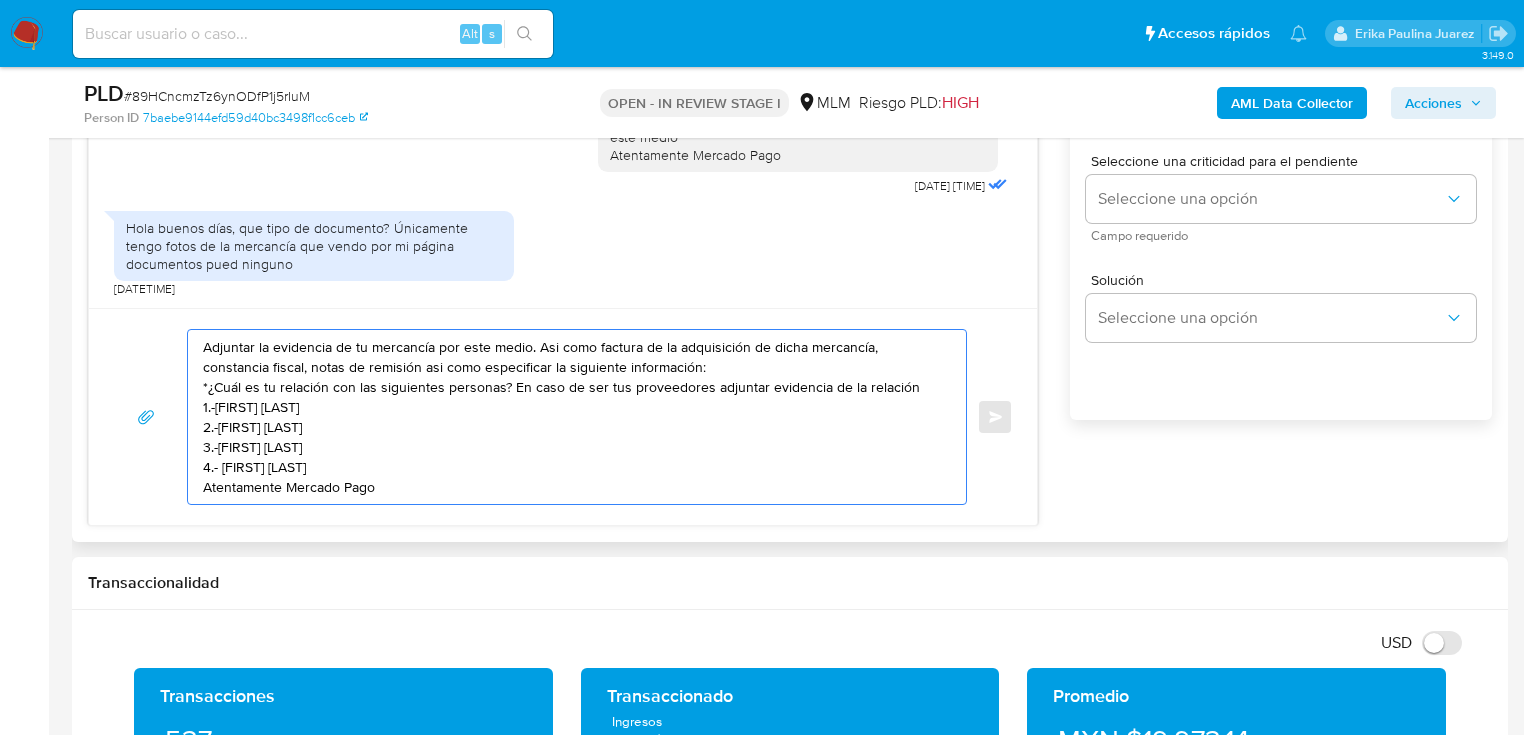 click on "Adjuntar la evidencia de tu mercancía por este medio. Asi como factura de la adquisición de dicha mercancía,  constancia fiscal, notas de remisión asi como especificar la siguiente información:
*¿Cuál es tu relación con las siguientes personas? En caso de ser tus proveedores adjuntar evidencia de la relación
1.-MARIA EUGENIA GARCIA BOTELLO
2.-NURIA NAHOMI ROJAS OLVERA
3.-PAULO CESAR CHAVEZ GARCIA
4.- SILVIA GARCIA RODRIGUE
Atentamente Mercado Pago" at bounding box center (572, 417) 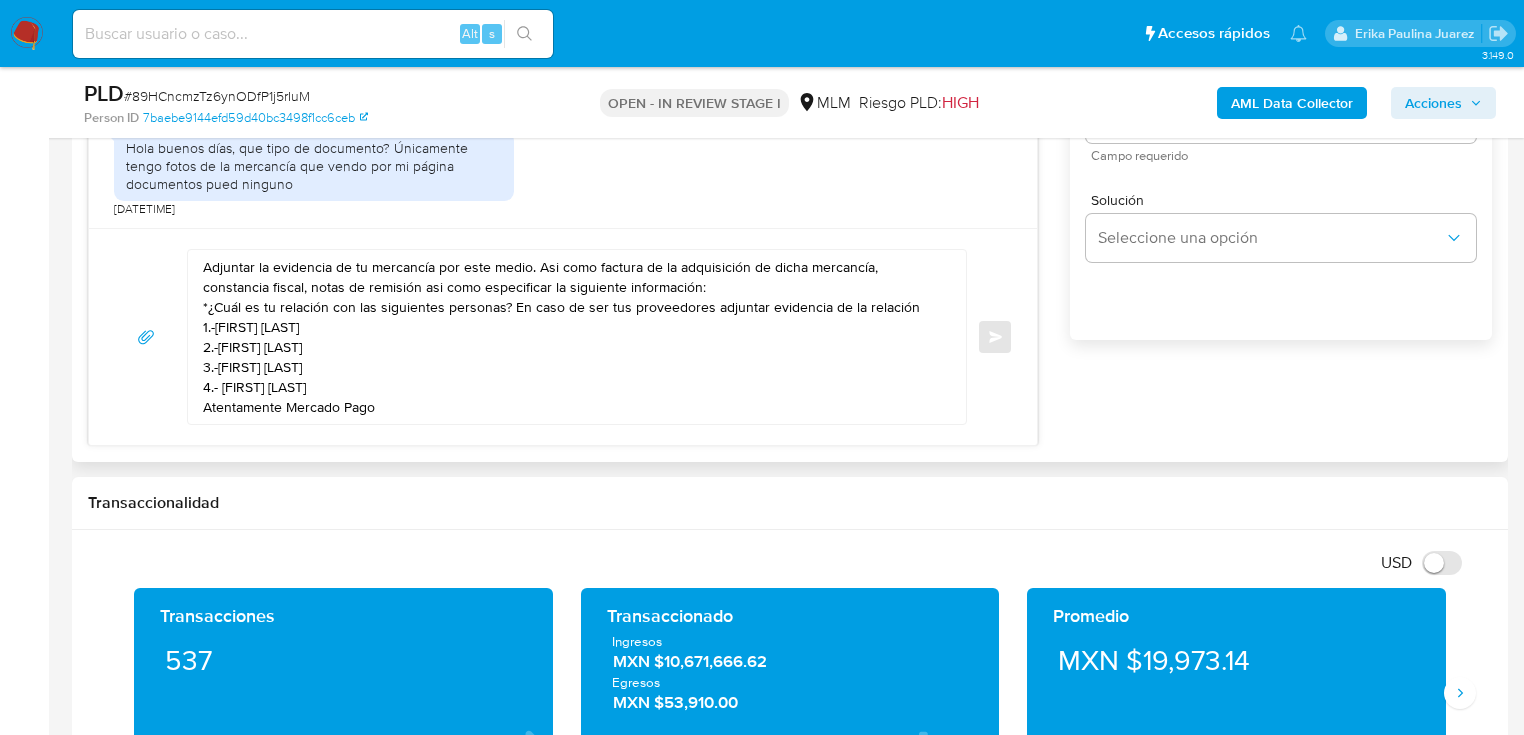 scroll, scrollTop: 1240, scrollLeft: 0, axis: vertical 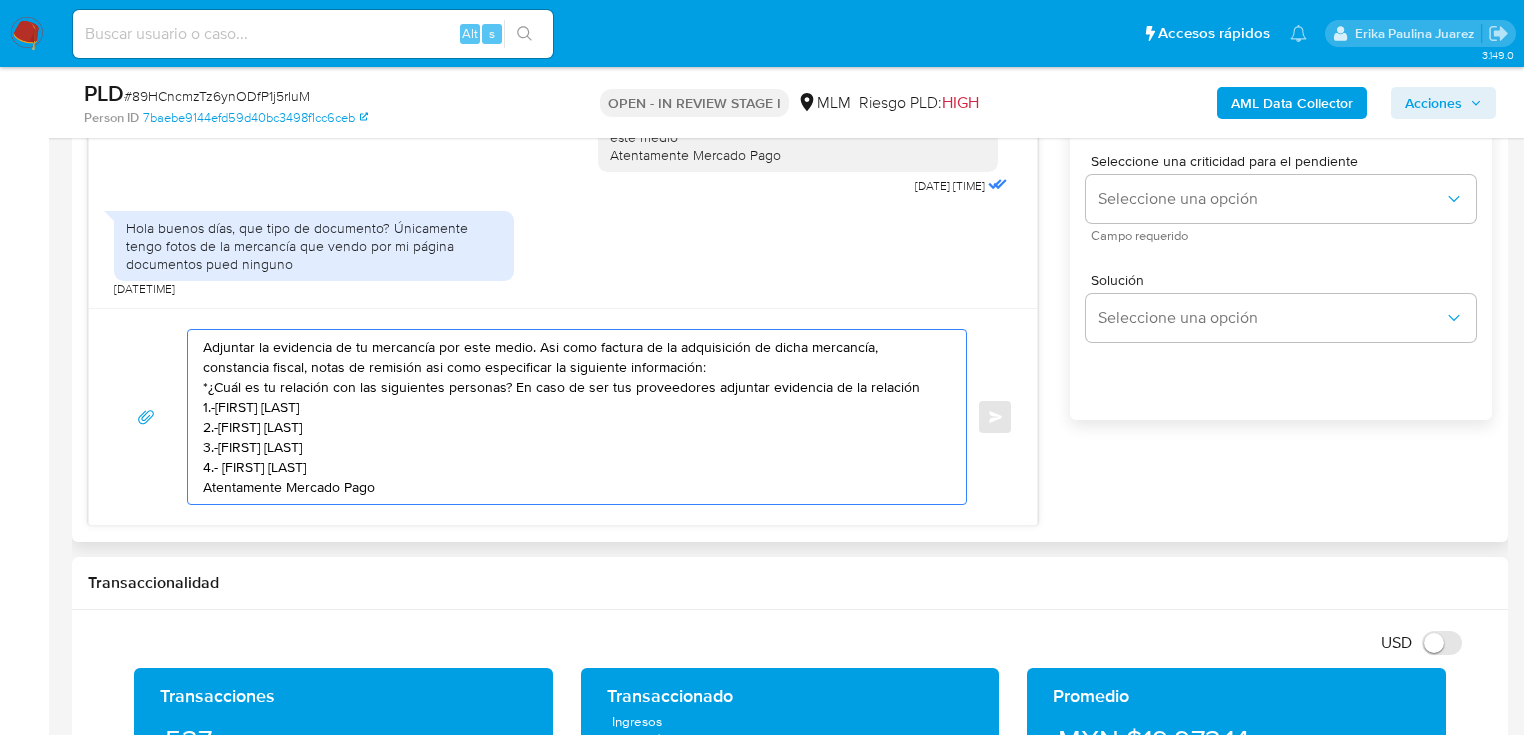 drag, startPoint x: 310, startPoint y: 364, endPoint x: 652, endPoint y: 493, distance: 365.52017 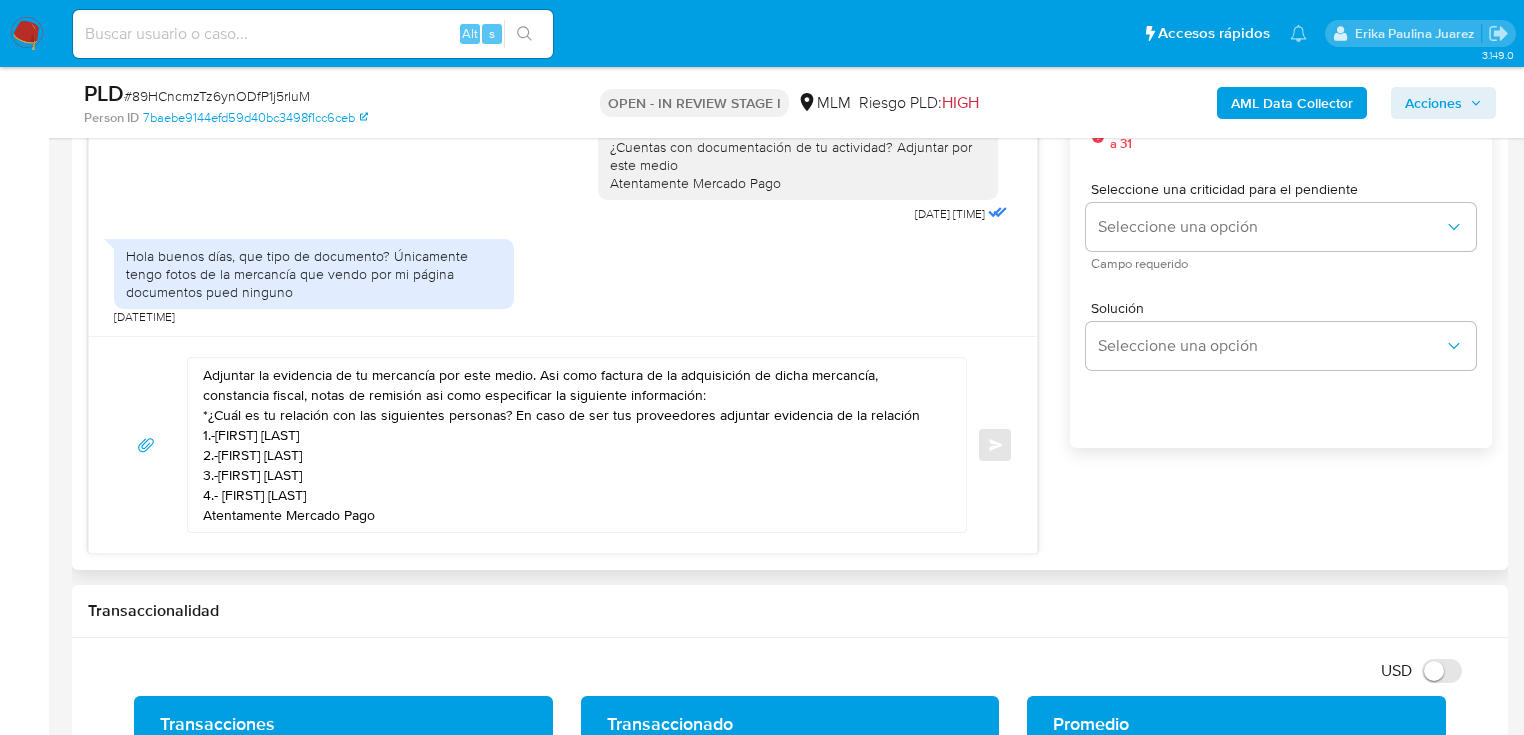 scroll, scrollTop: 1240, scrollLeft: 0, axis: vertical 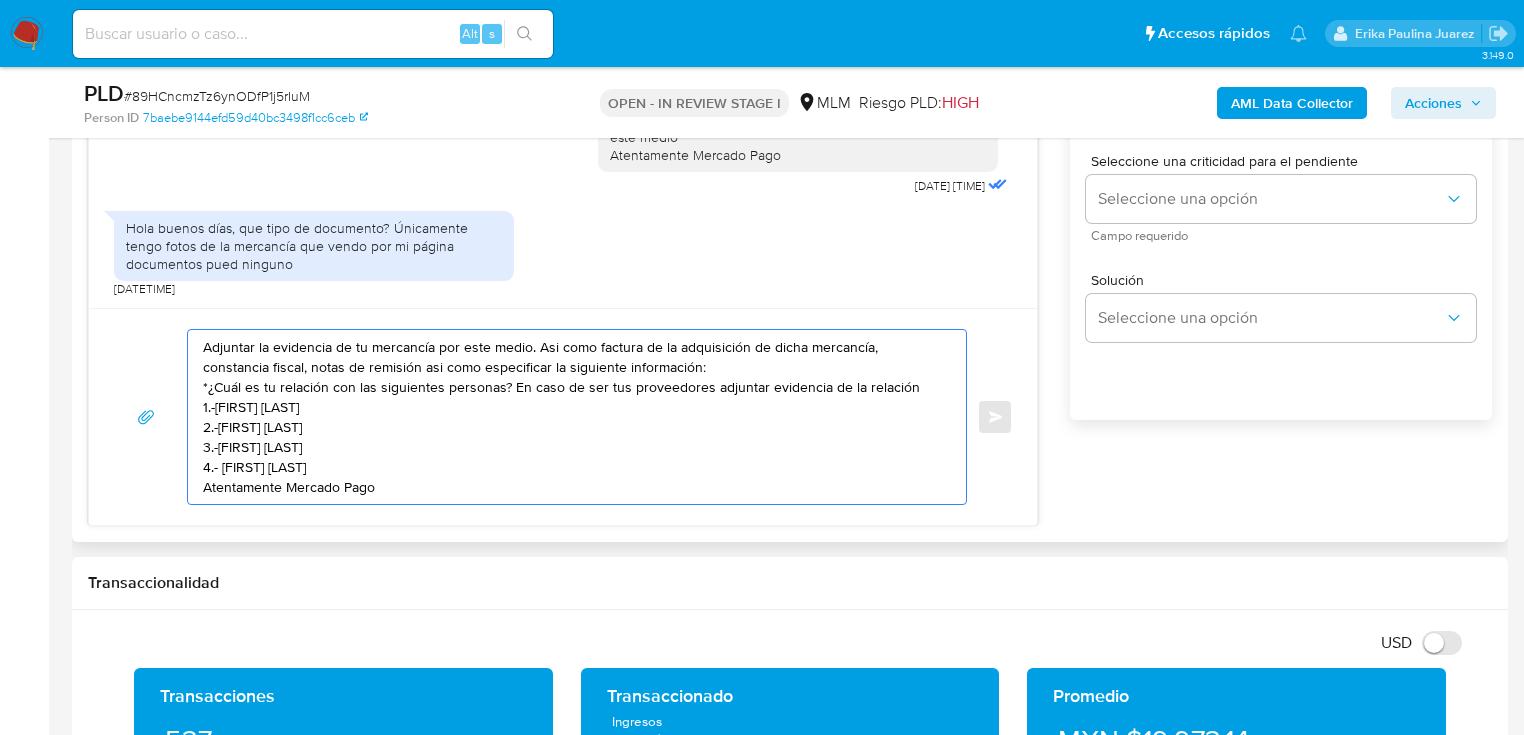 drag, startPoint x: 226, startPoint y: 432, endPoint x: 108, endPoint y: 328, distance: 157.28954 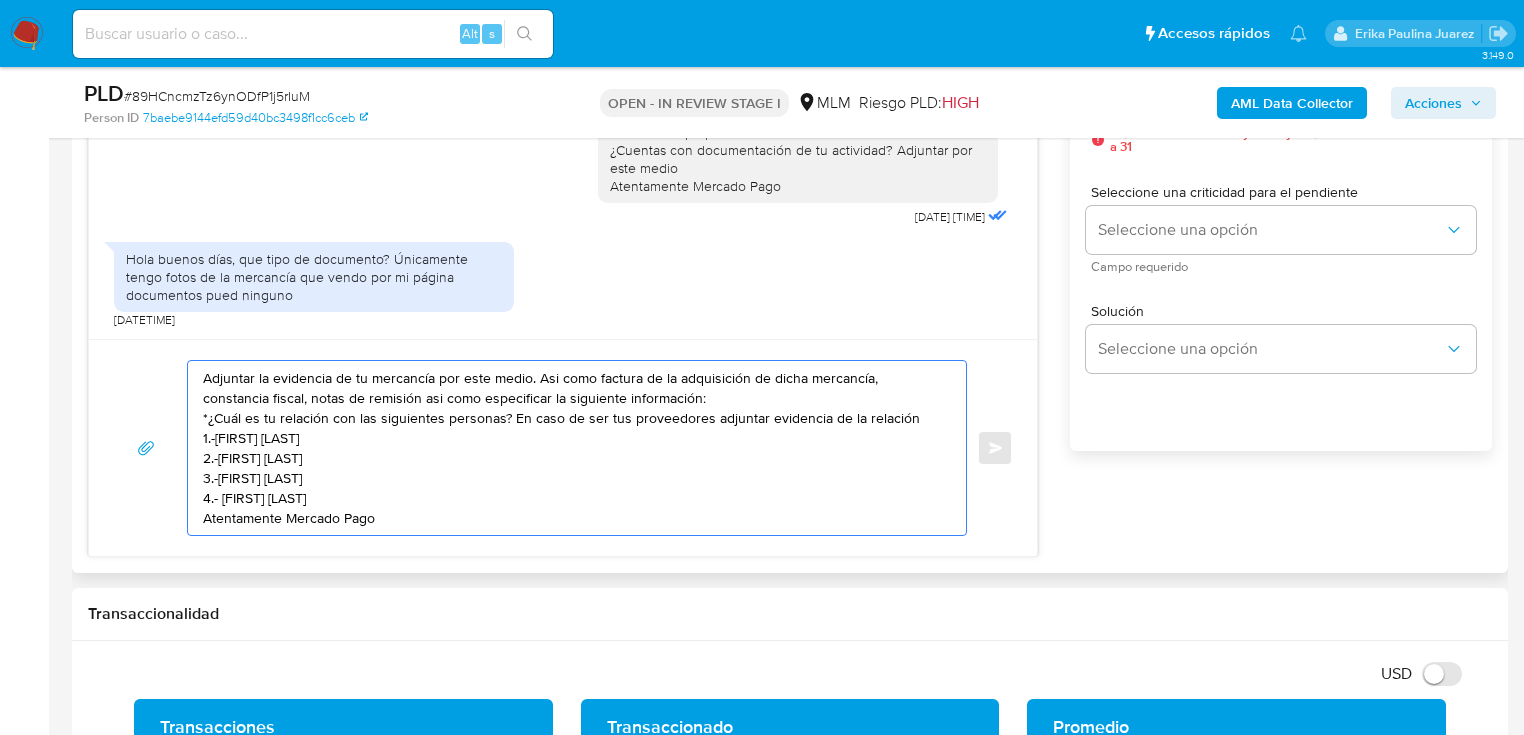 scroll, scrollTop: 1160, scrollLeft: 0, axis: vertical 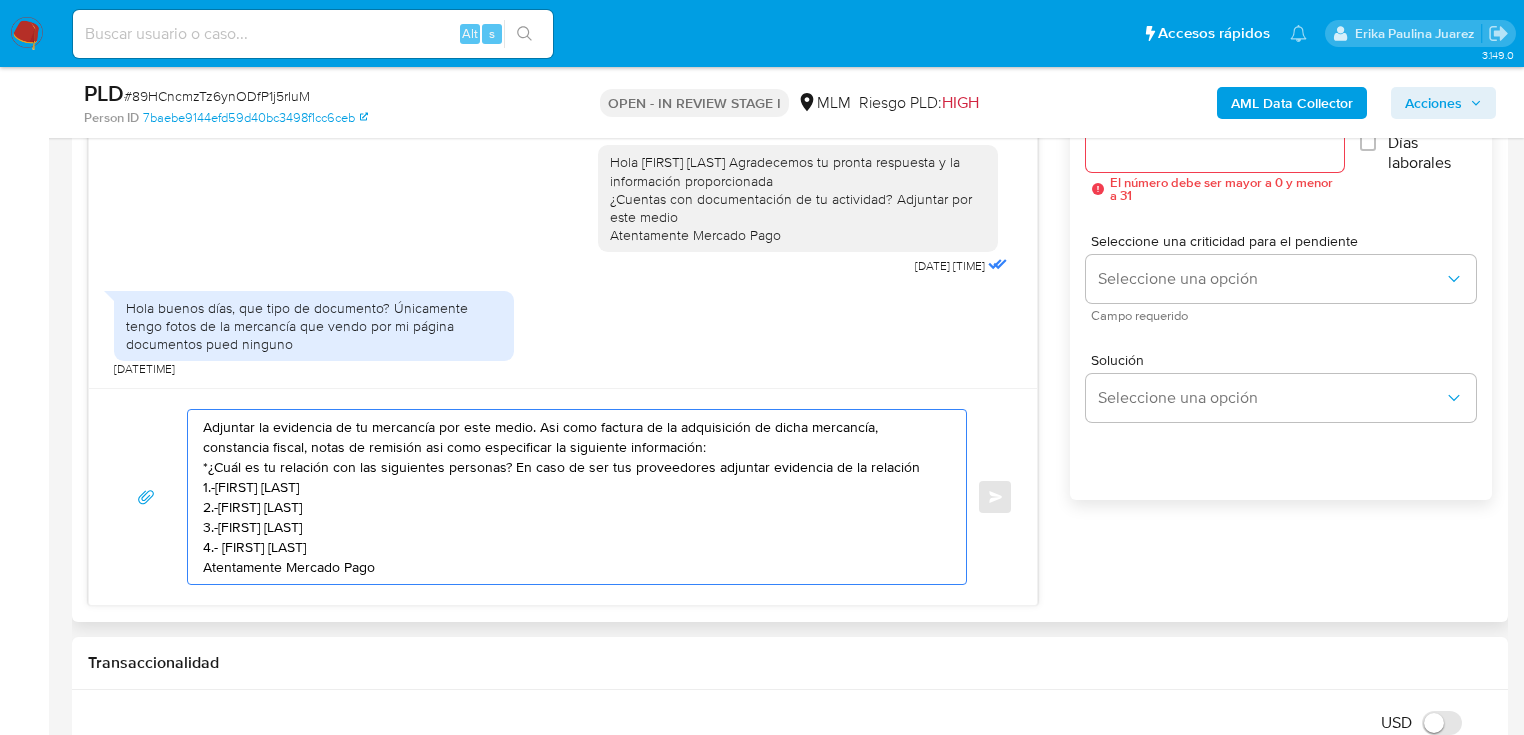 click on "Adjuntar la evidencia de tu mercancía por este medio. Asi como factura de la adquisición de dicha mercancía,  constancia fiscal, notas de remisión asi como especificar la siguiente información:
*¿Cuál es tu relación con las siguientes personas? En caso de ser tus proveedores adjuntar evidencia de la relación
1.-MARIA EUGENIA GARCIA BOTELLO
2.-NURIA NAHOMI ROJAS OLVERA
3.-PAULO CESAR CHAVEZ GARCIA
4.- SILVIA GARCIA RODRIGUEZ
Atentamente Mercado Pago" at bounding box center [572, 497] 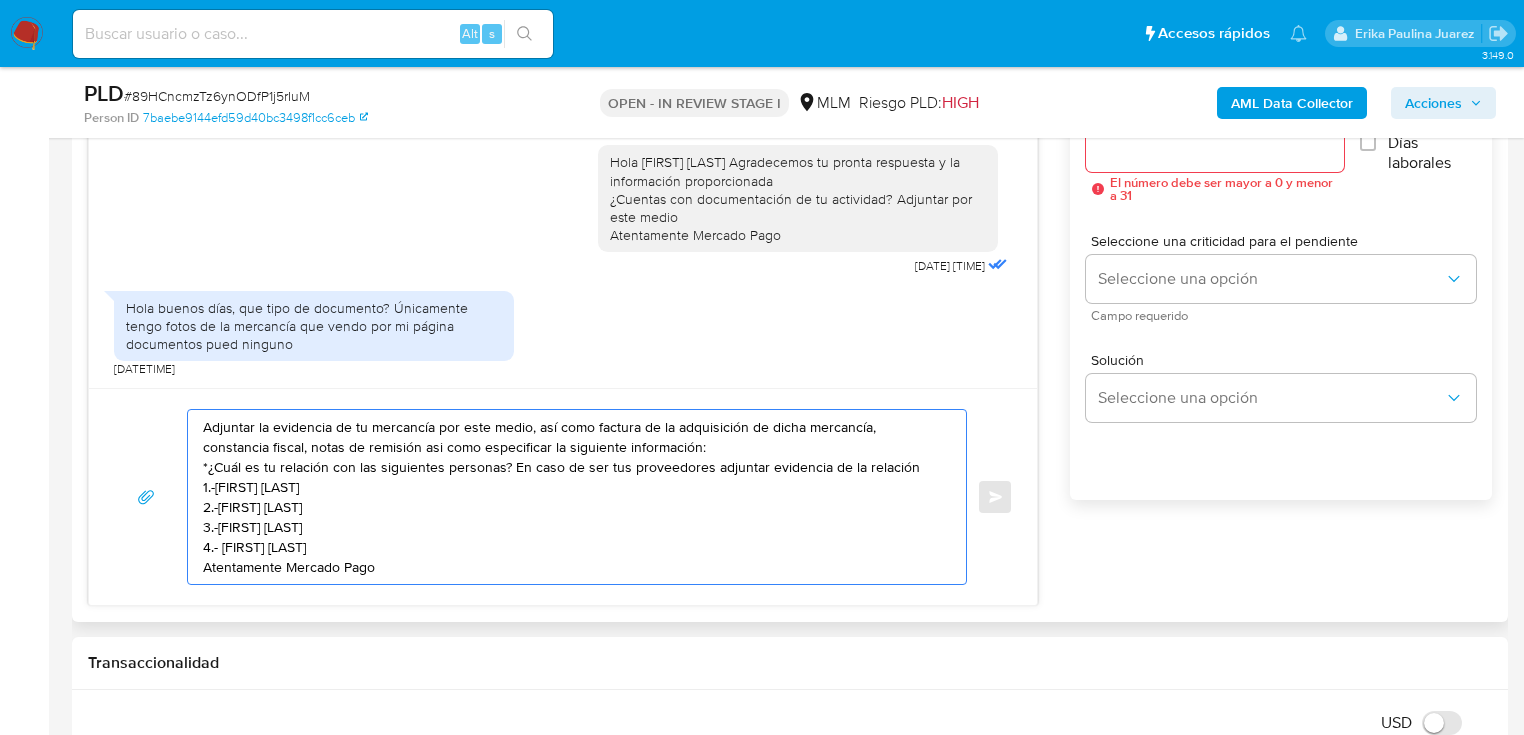 drag, startPoint x: 436, startPoint y: 566, endPoint x: 382, endPoint y: 477, distance: 104.100914 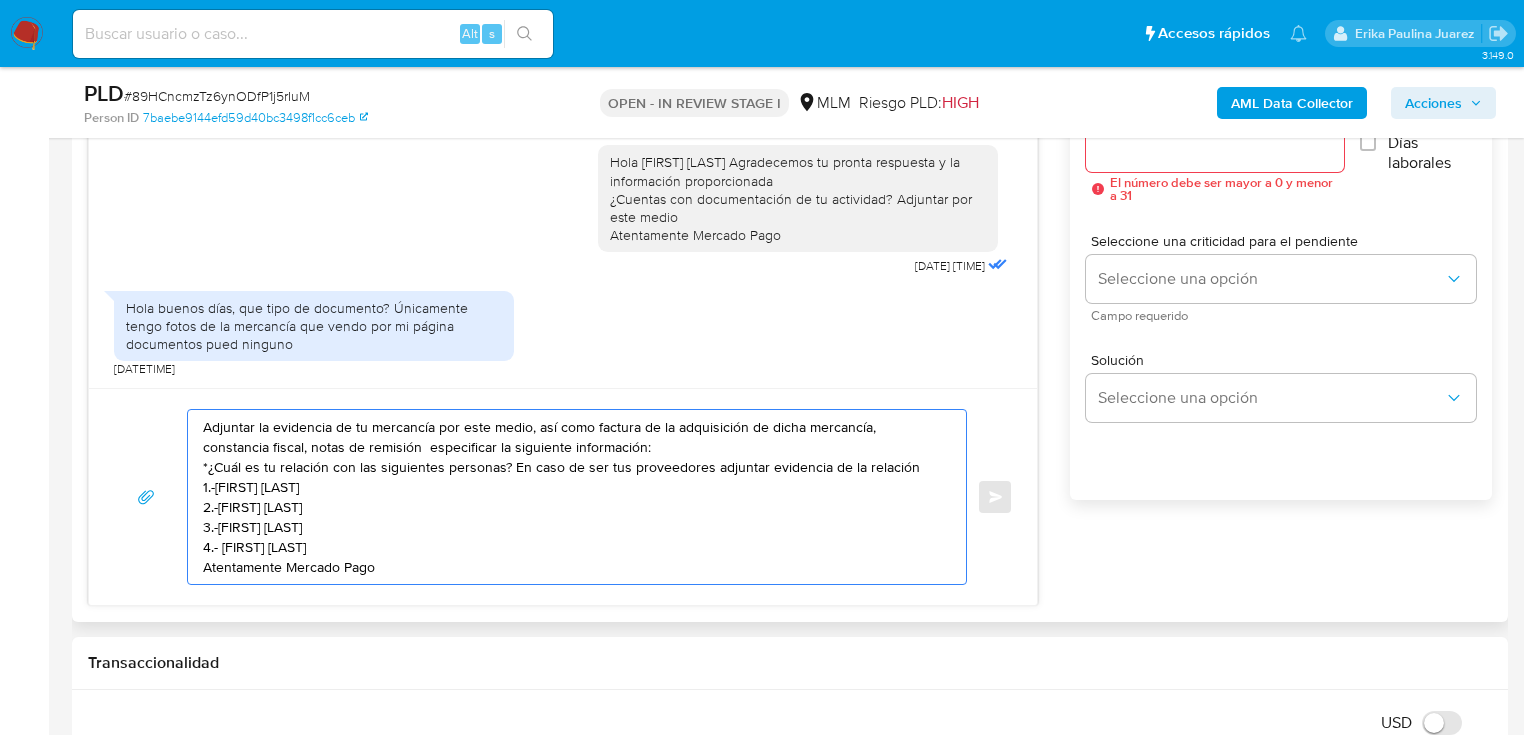 drag, startPoint x: 441, startPoint y: 452, endPoint x: 651, endPoint y: 446, distance: 210.0857 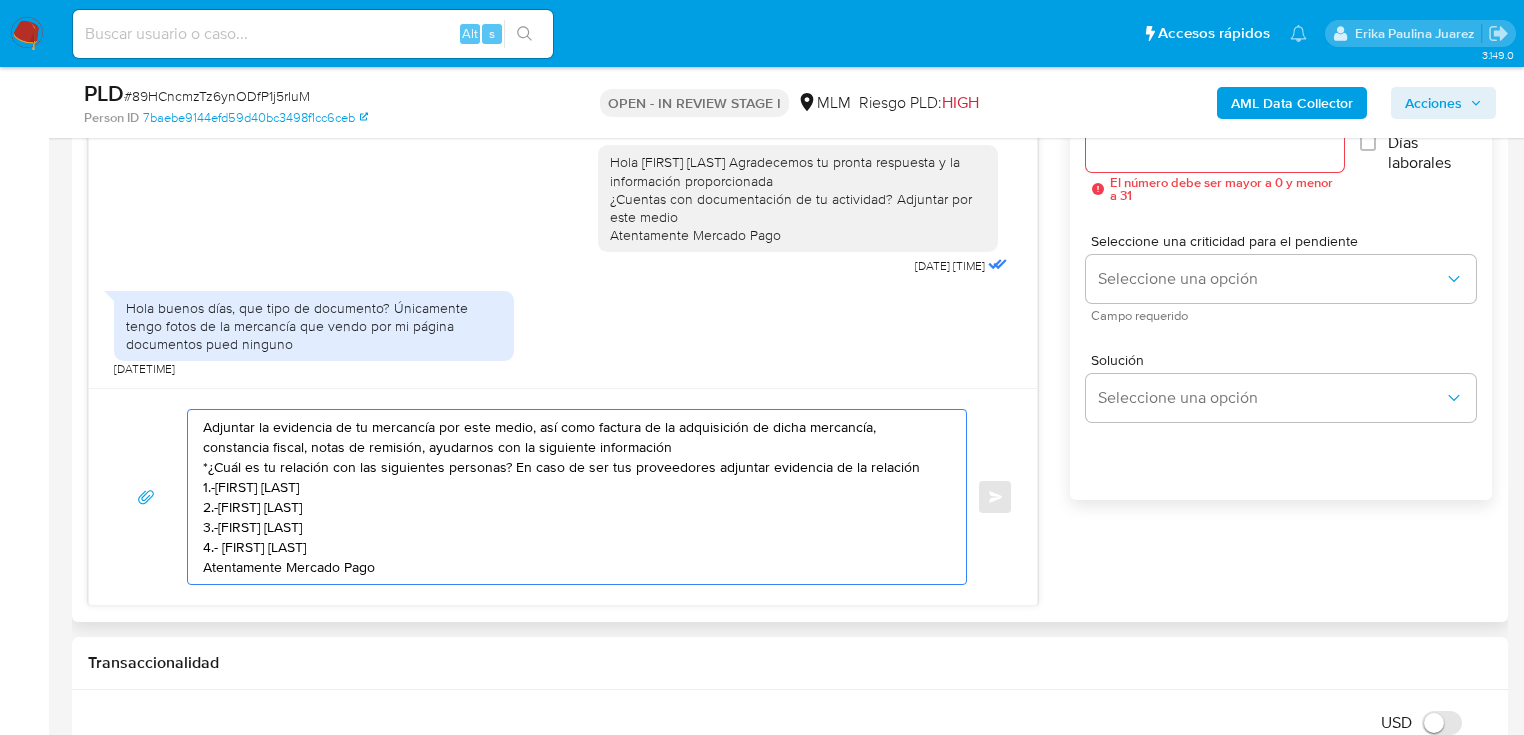 type on "Adjuntar la evidencia de tu mercancía por este medio, así como factura de la adquisición de dicha mercancía,  constancia fiscal, notas de remisión, ayudarnos con la siguiente información
*¿Cuál es tu relación con las siguientes personas? En caso de ser tus proveedores adjuntar evidencia de la relación
1.-MARIA EUGENIA GARCIA BOTELLO
2.-NURIA NAHOMI ROJAS OLVERA
3.-PAULO CESAR CHAVEZ GARCIA
4.- SILVIA GARCIA RODRIGUEZ
Atentamente Mercado Pago" 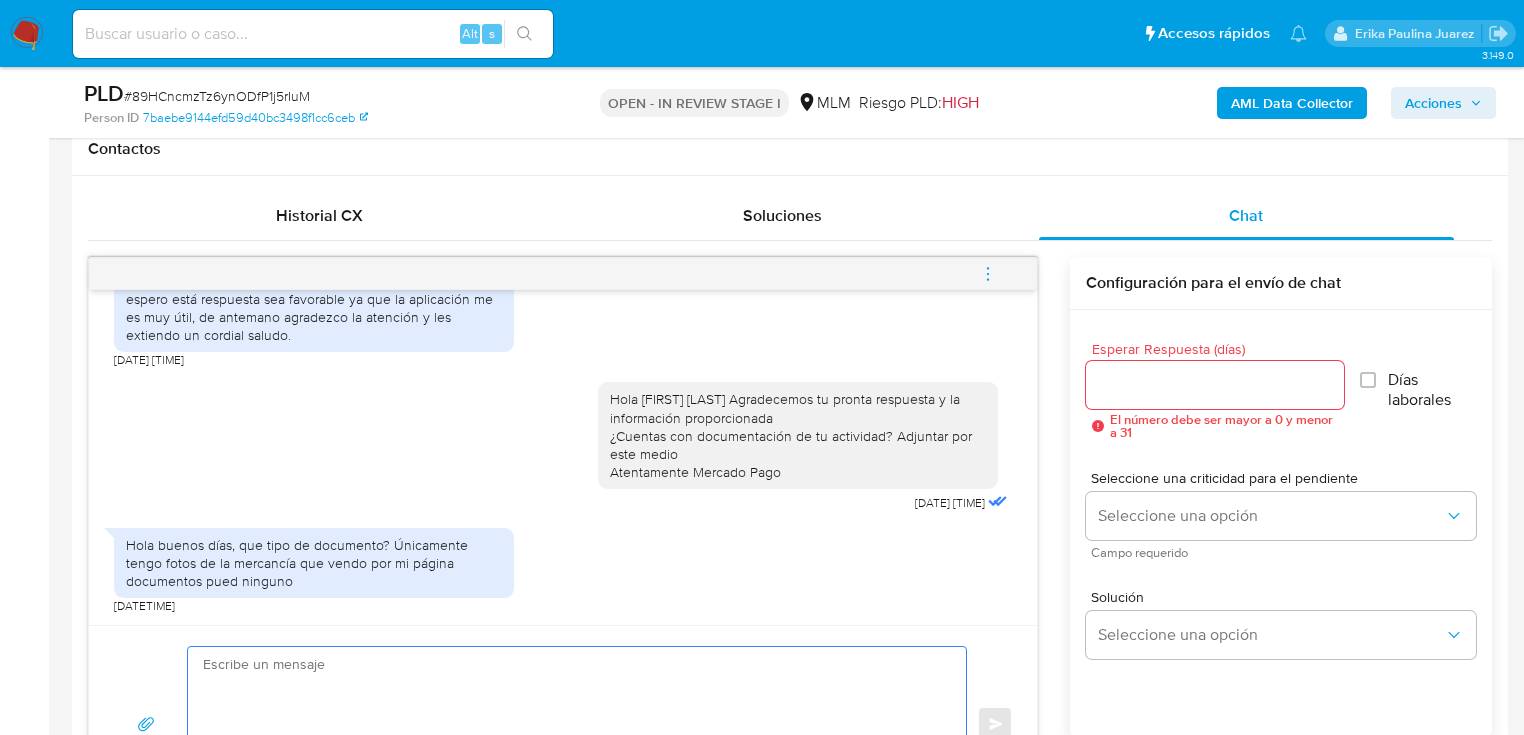 scroll, scrollTop: 920, scrollLeft: 0, axis: vertical 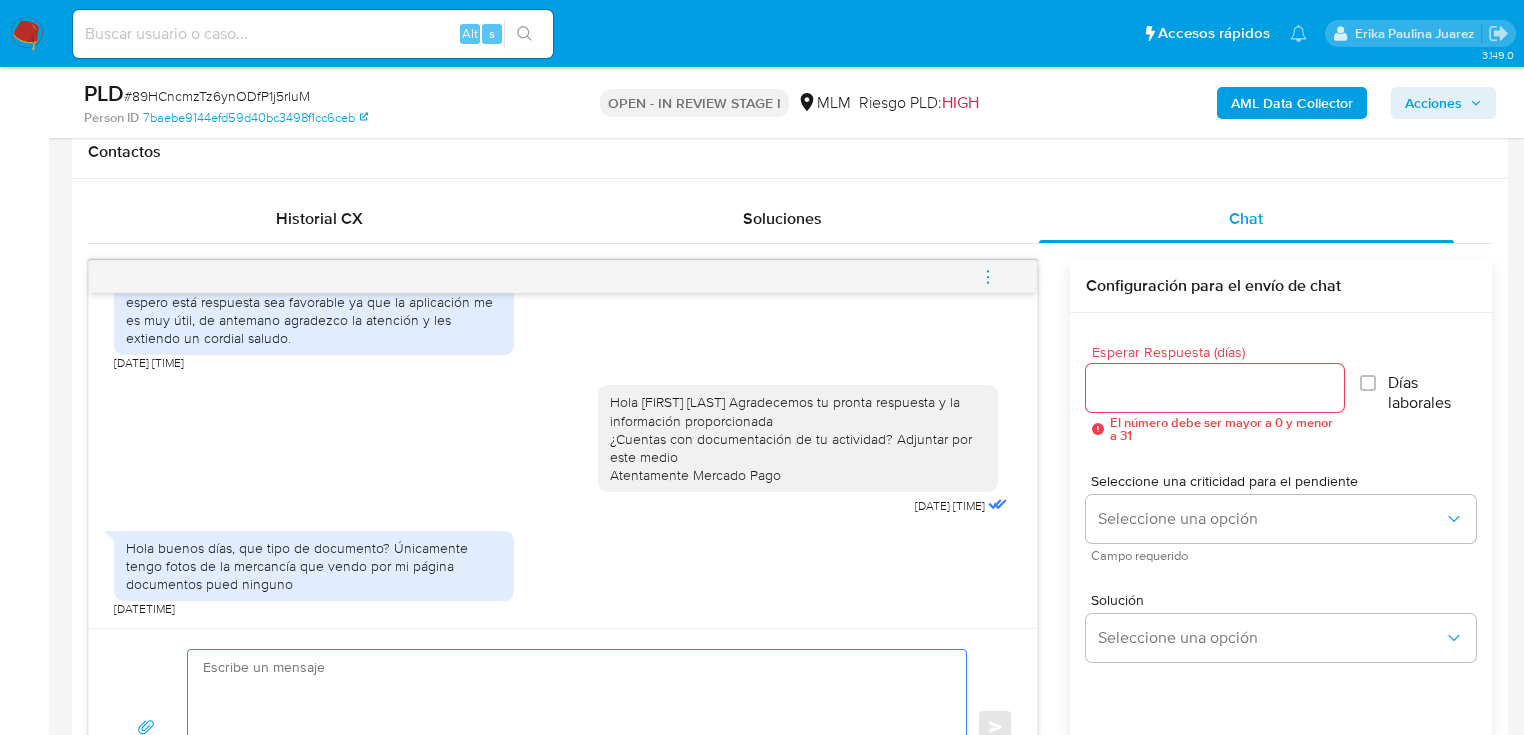 type 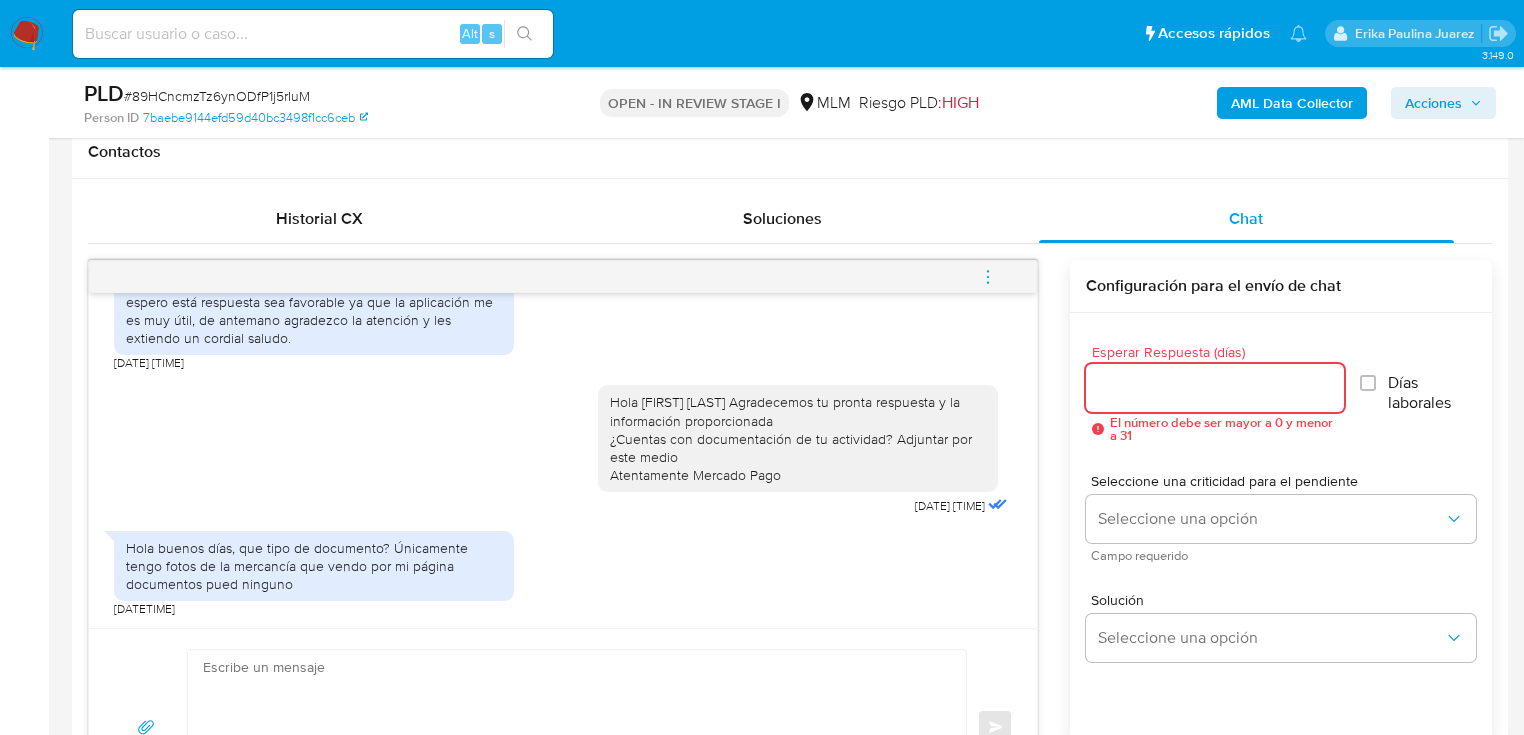 drag, startPoint x: 1114, startPoint y: 383, endPoint x: 1138, endPoint y: 396, distance: 27.294687 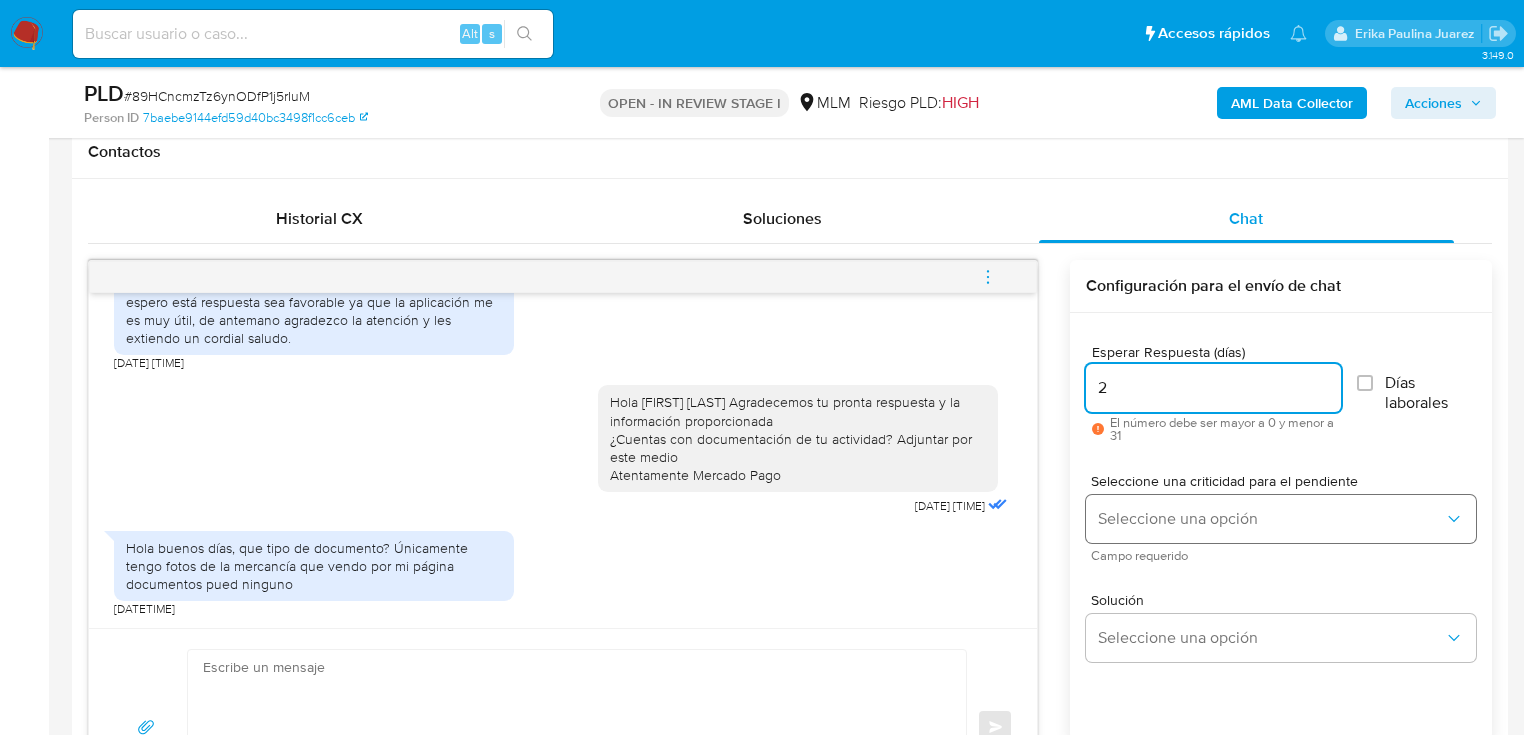 type on "2" 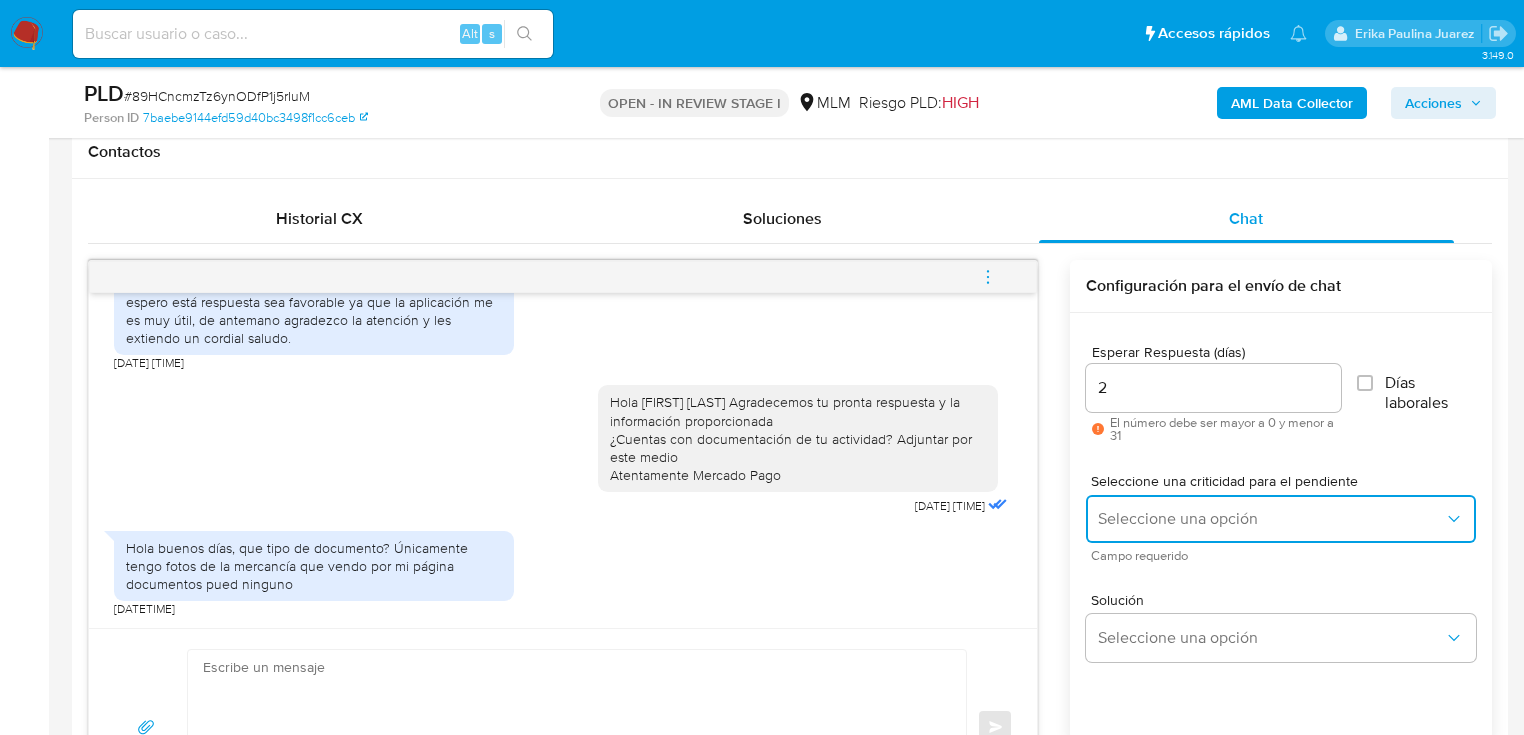 click on "Seleccione una opción" at bounding box center (1271, 519) 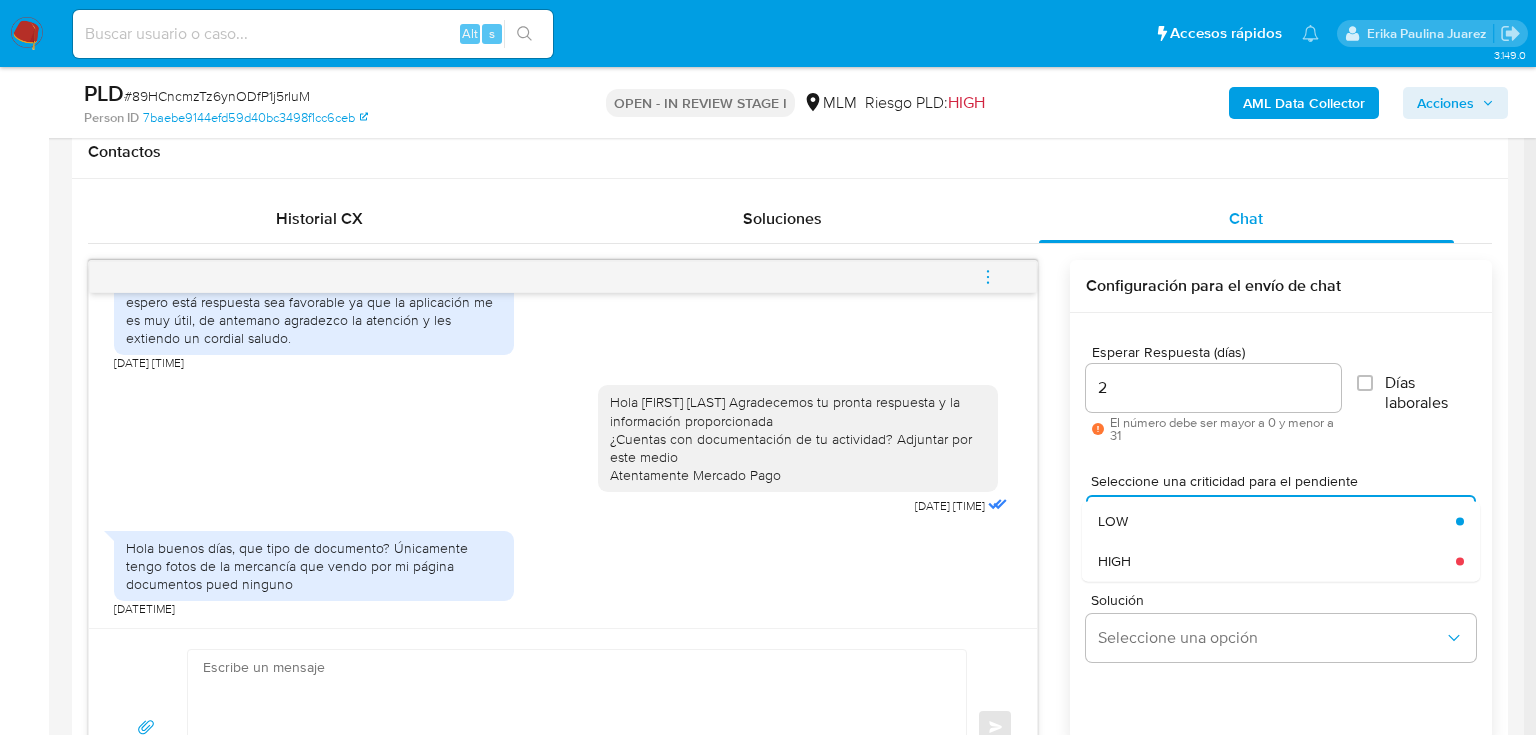 drag, startPoint x: 1132, startPoint y: 557, endPoint x: 1132, endPoint y: 574, distance: 17 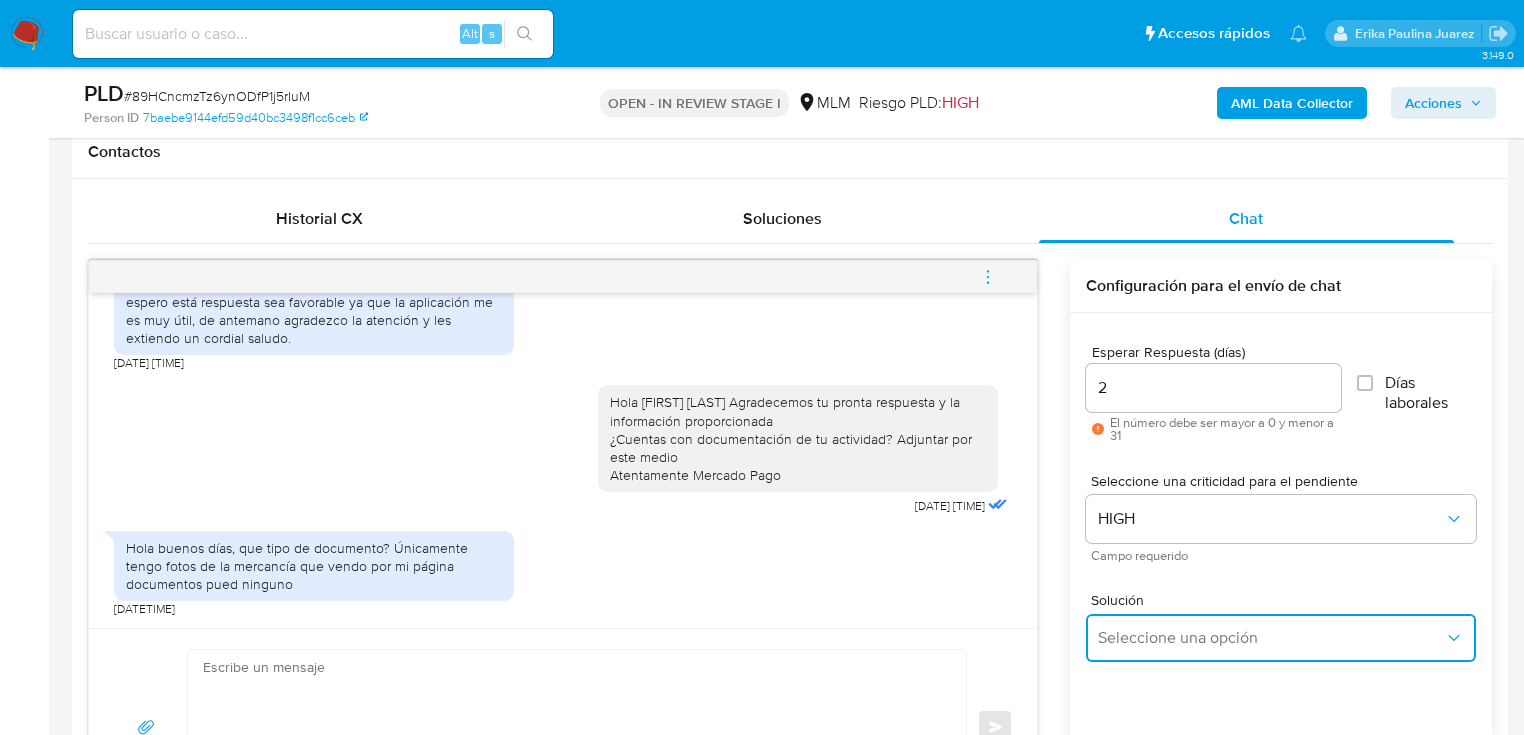 drag, startPoint x: 1135, startPoint y: 639, endPoint x: 1183, endPoint y: 624, distance: 50.289165 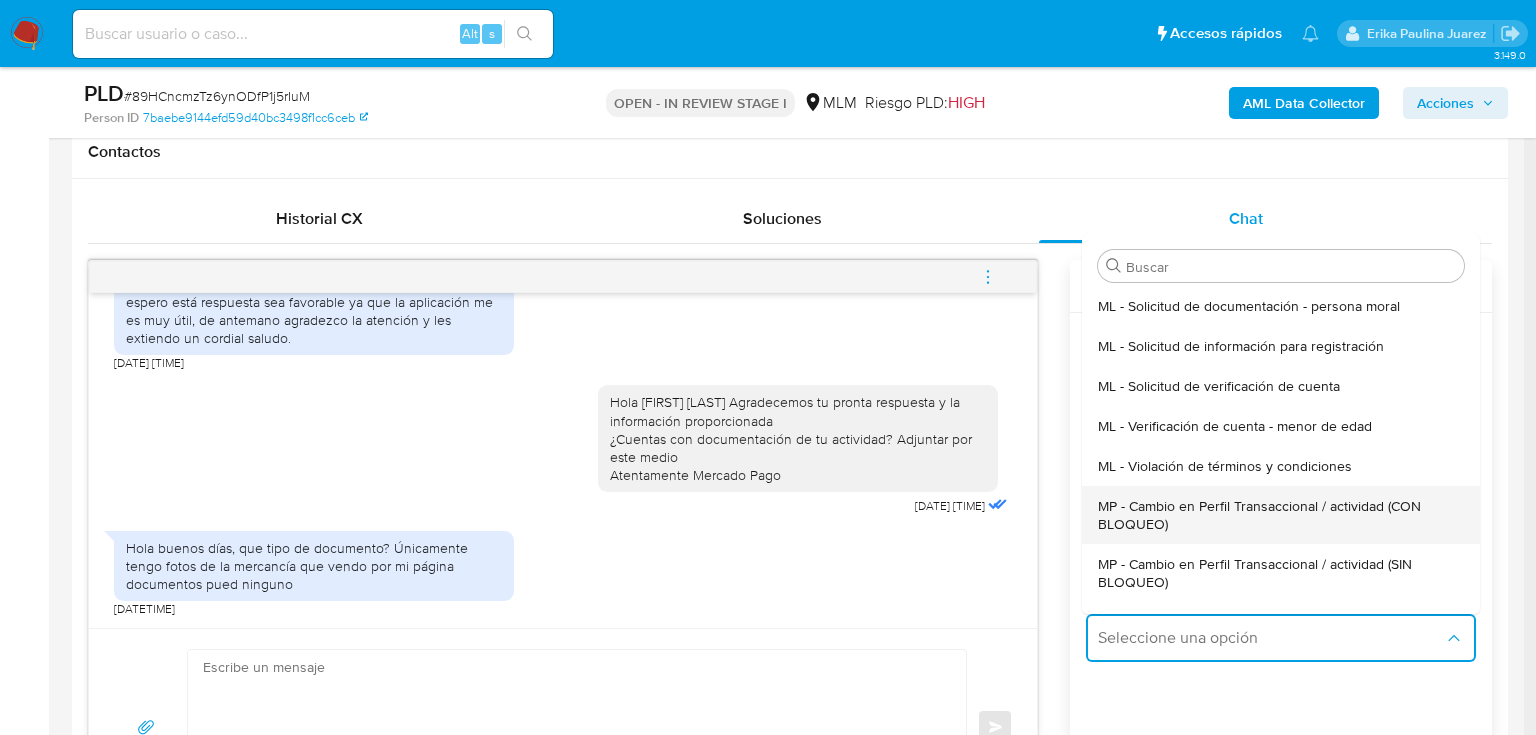 click on "MP - Cambio en Perfil Transaccional / actividad (CON BLOQUEO)" at bounding box center [1275, 515] 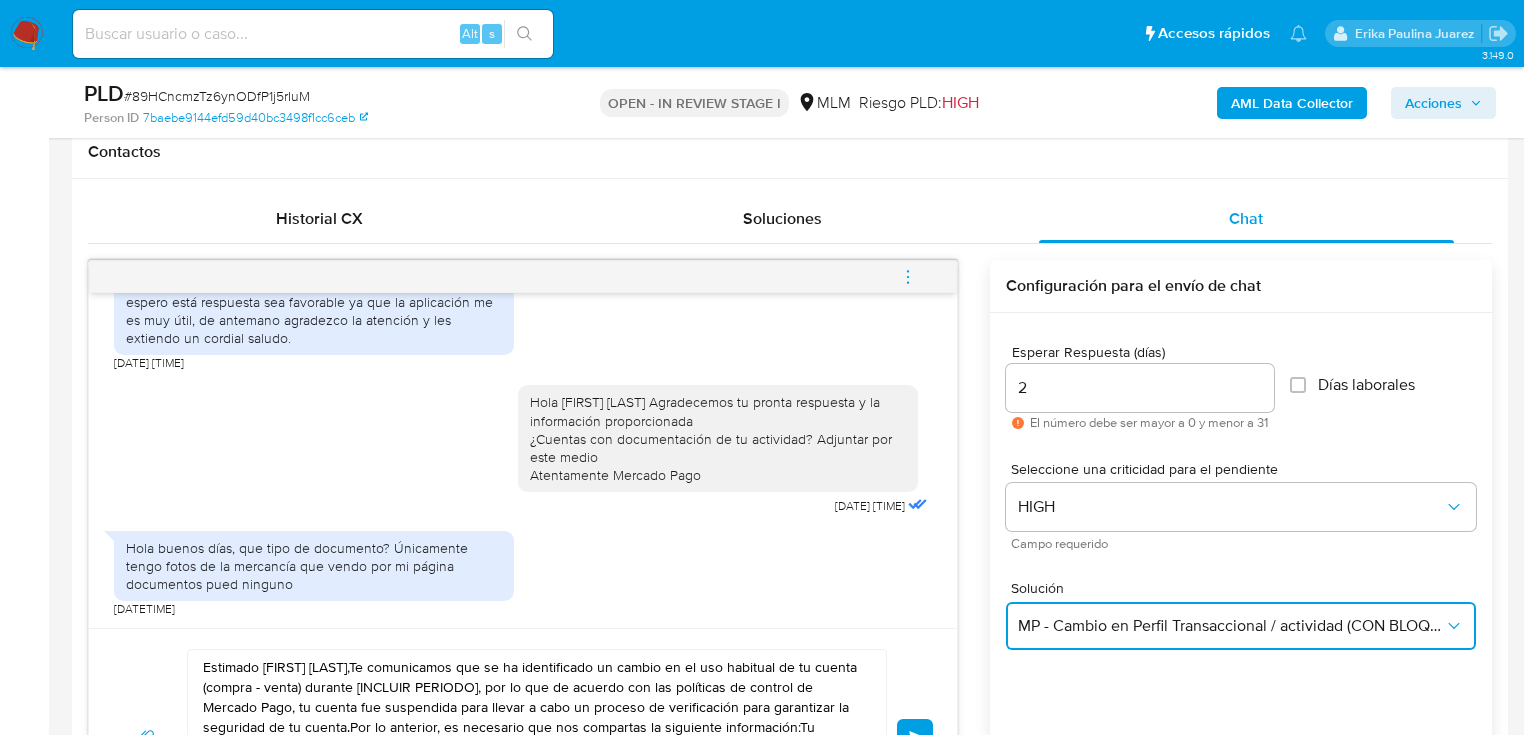 drag, startPoint x: 1179, startPoint y: 635, endPoint x: 1244, endPoint y: 614, distance: 68.30813 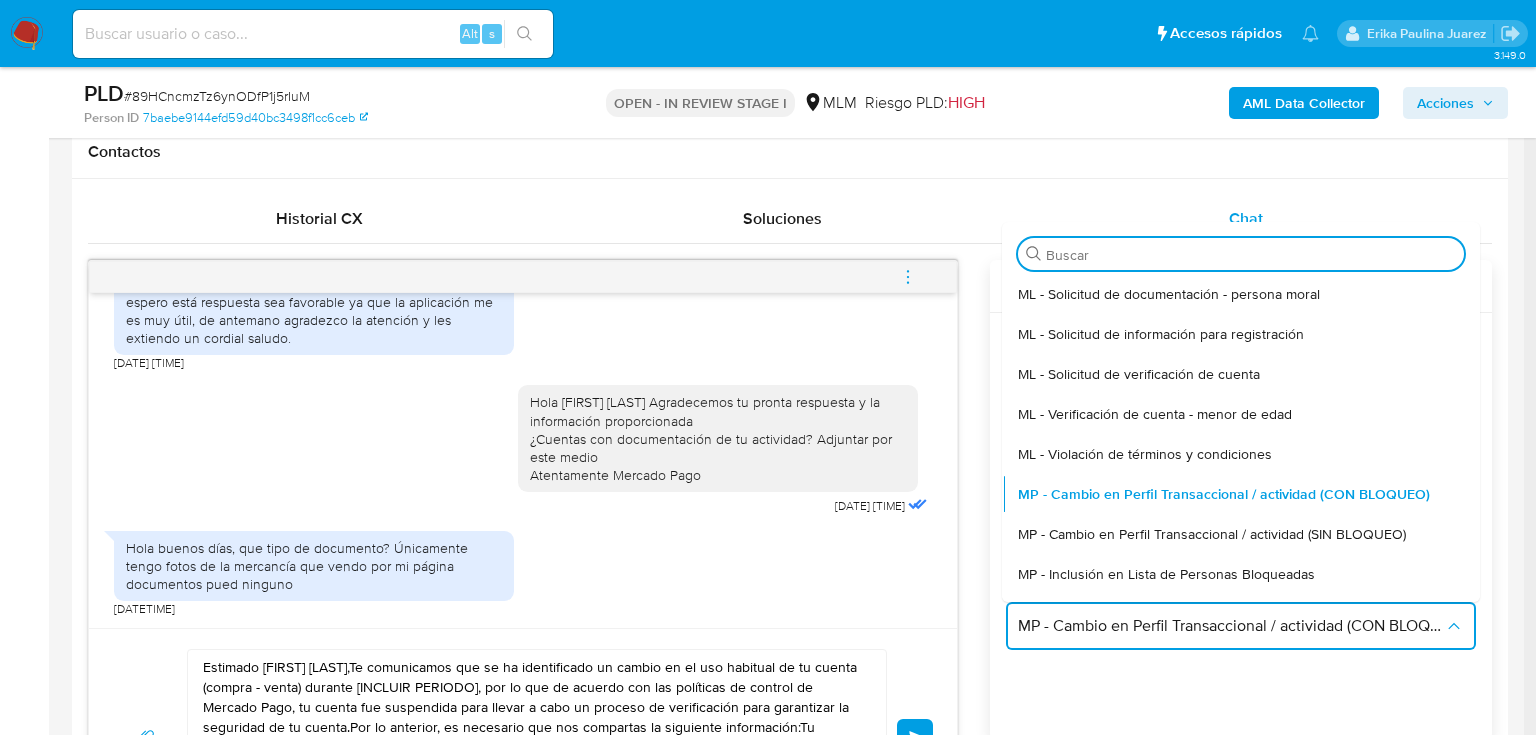 drag, startPoint x: 1273, startPoint y: 536, endPoint x: 796, endPoint y: 580, distance: 479.02505 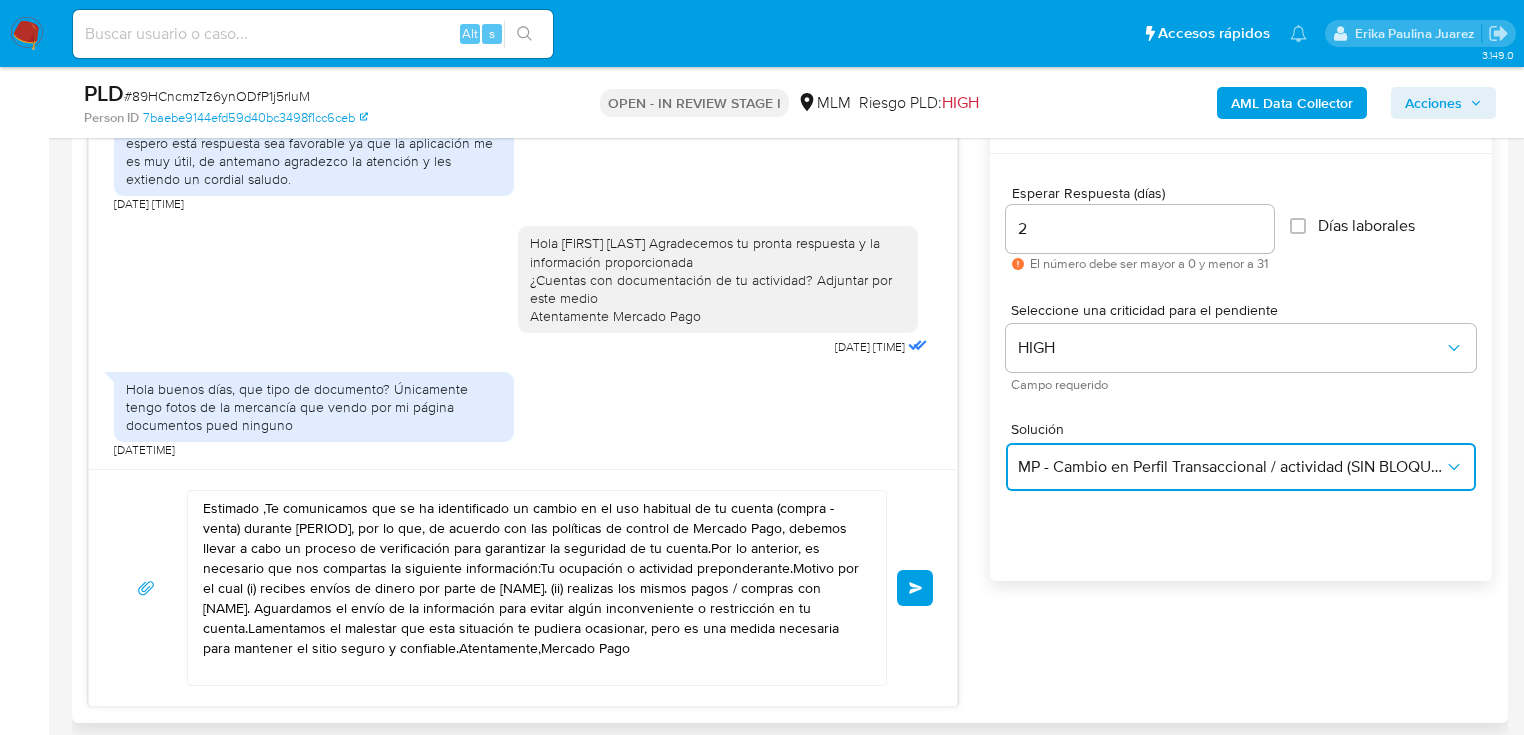 scroll, scrollTop: 1080, scrollLeft: 0, axis: vertical 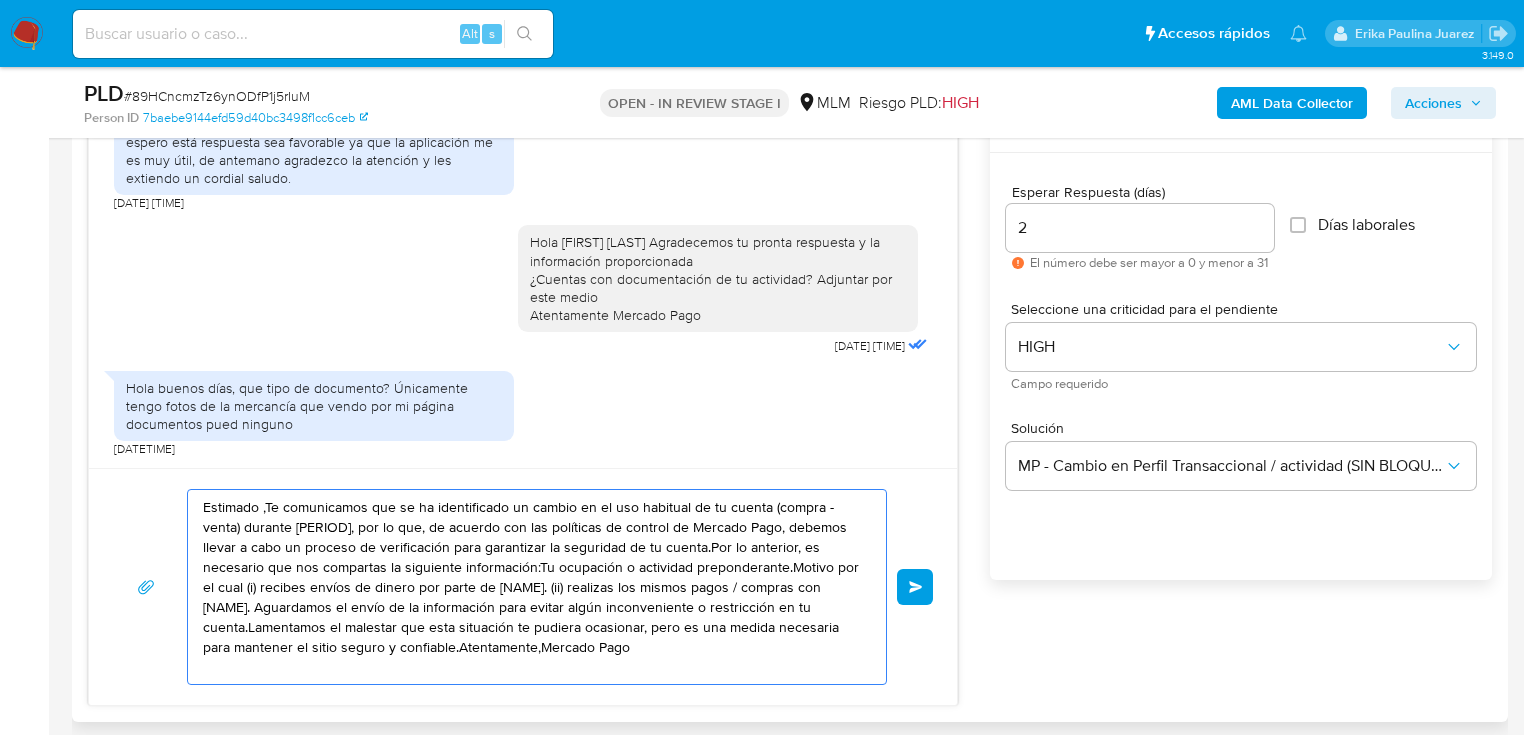 drag, startPoint x: 776, startPoint y: 656, endPoint x: 75, endPoint y: 455, distance: 729.24756 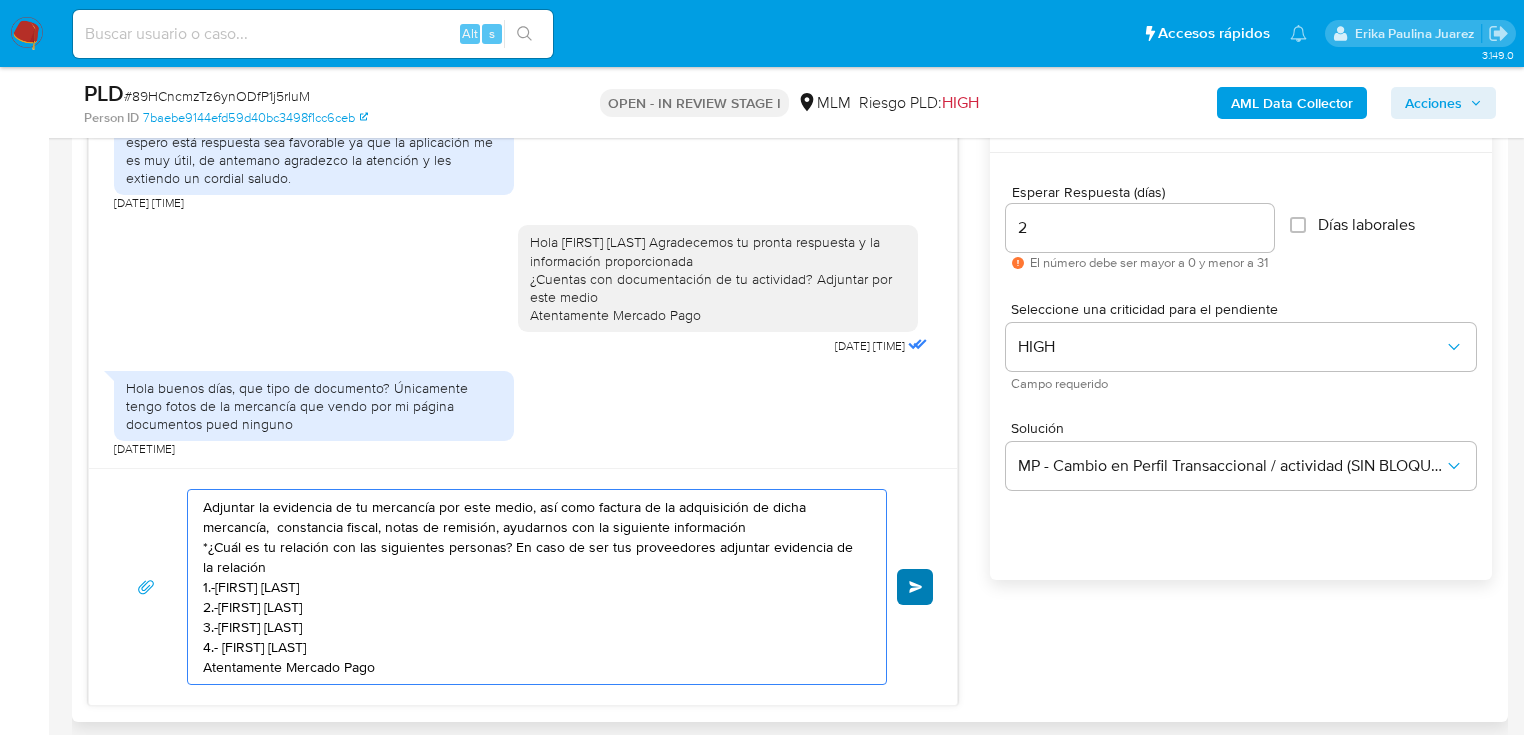 type on "Adjuntar la evidencia de tu mercancía por este medio, así como factura de la adquisición de dicha mercancía,  constancia fiscal, notas de remisión, ayudarnos con la siguiente información
*¿Cuál es tu relación con las siguientes personas? En caso de ser tus proveedores adjuntar evidencia de la relación
1.-MARIA EUGENIA GARCIA BOTELLO
2.-NURIA NAHOMI ROJAS OLVERA
3.-PAULO CESAR CHAVEZ GARCIA
4.- SILVIA GARCIA RODRIGUEZ
Atentamente Mercado Pago" 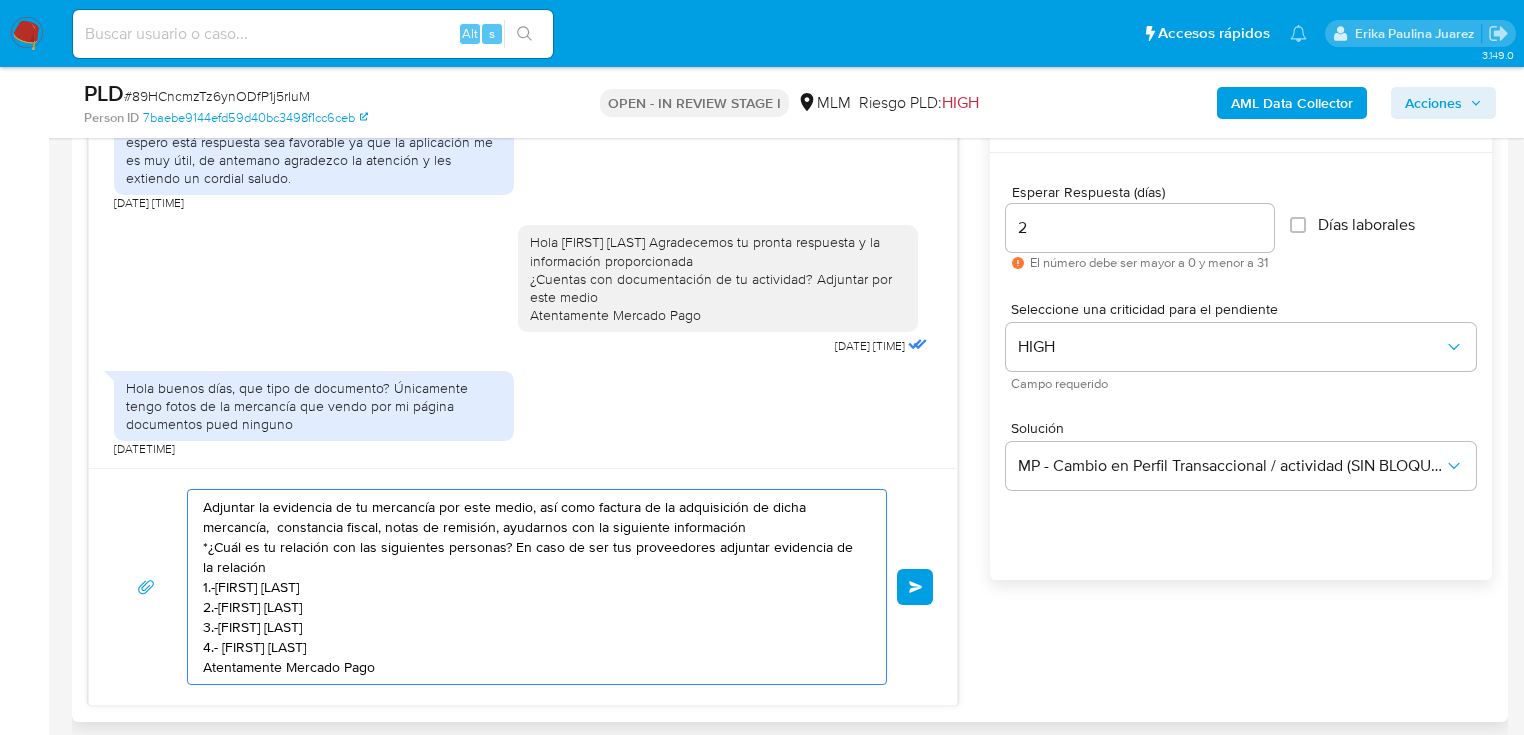 click on "Enviar" at bounding box center [916, 587] 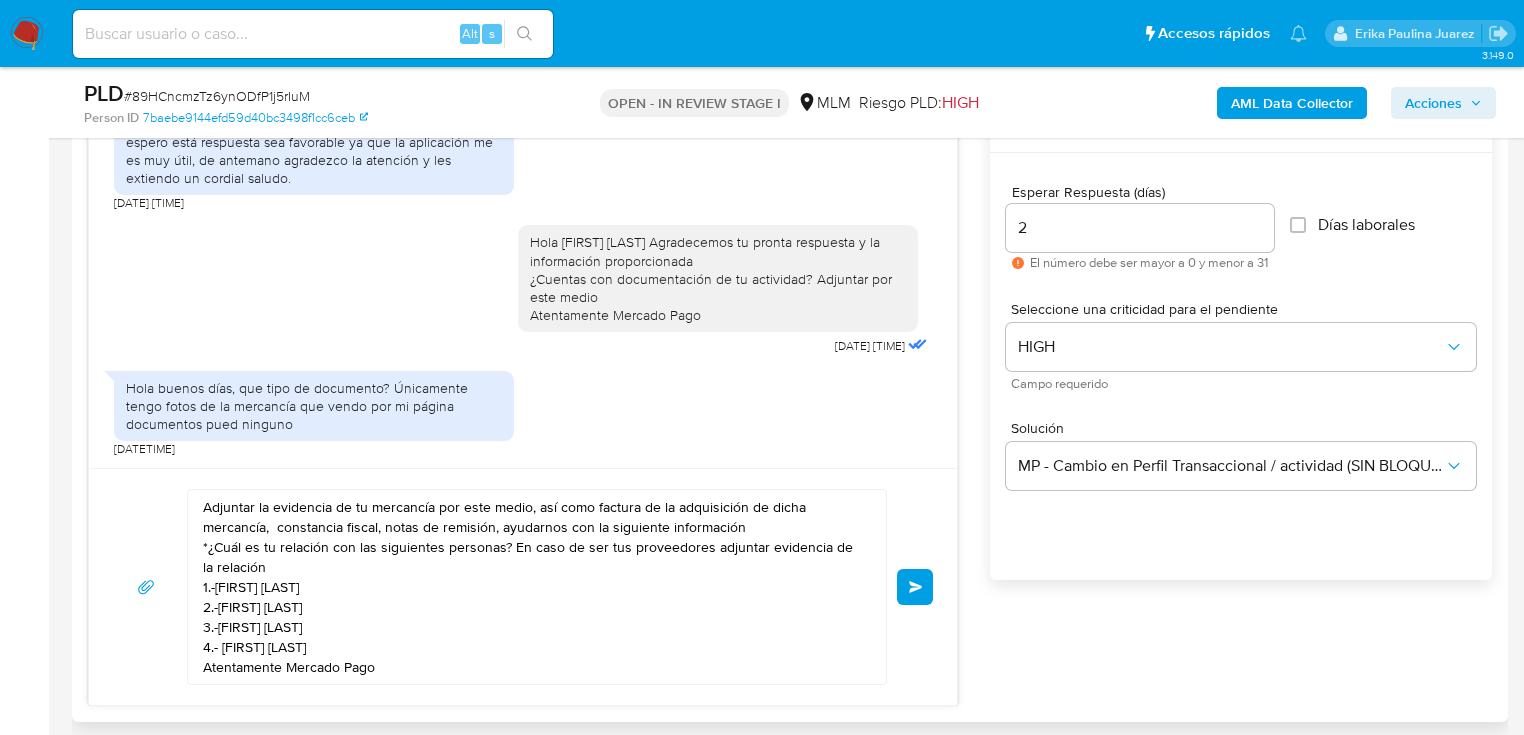 type 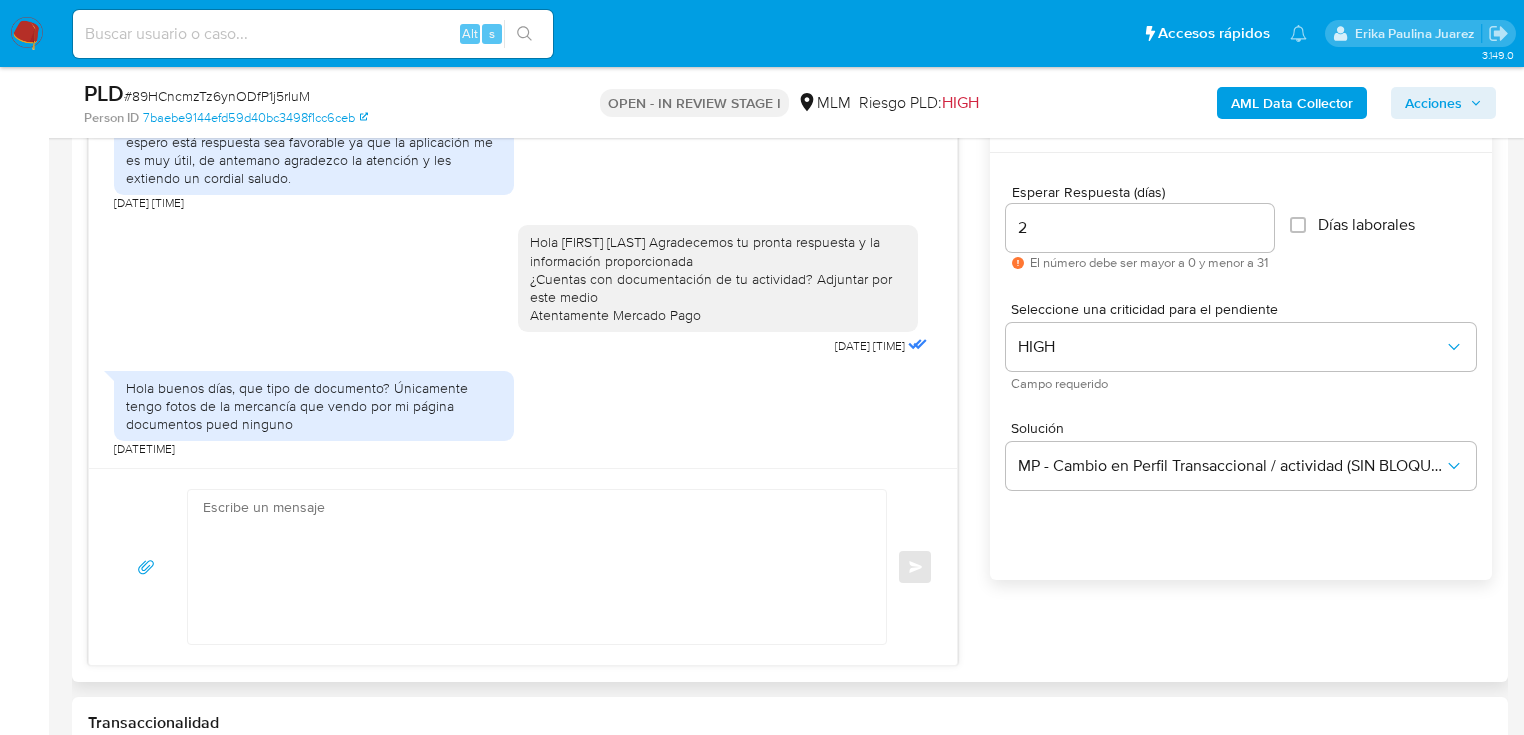 scroll, scrollTop: 1041, scrollLeft: 0, axis: vertical 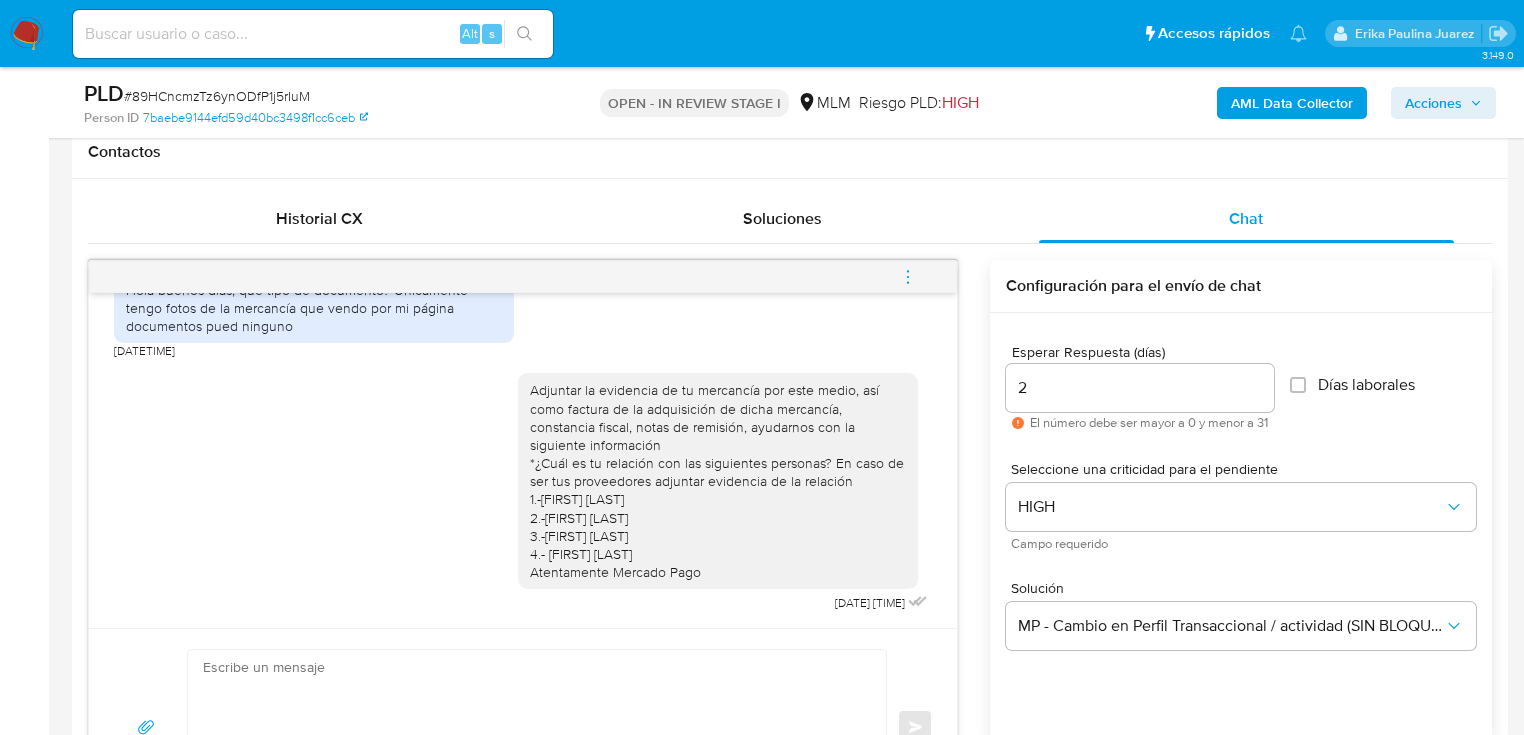 click at bounding box center [27, 34] 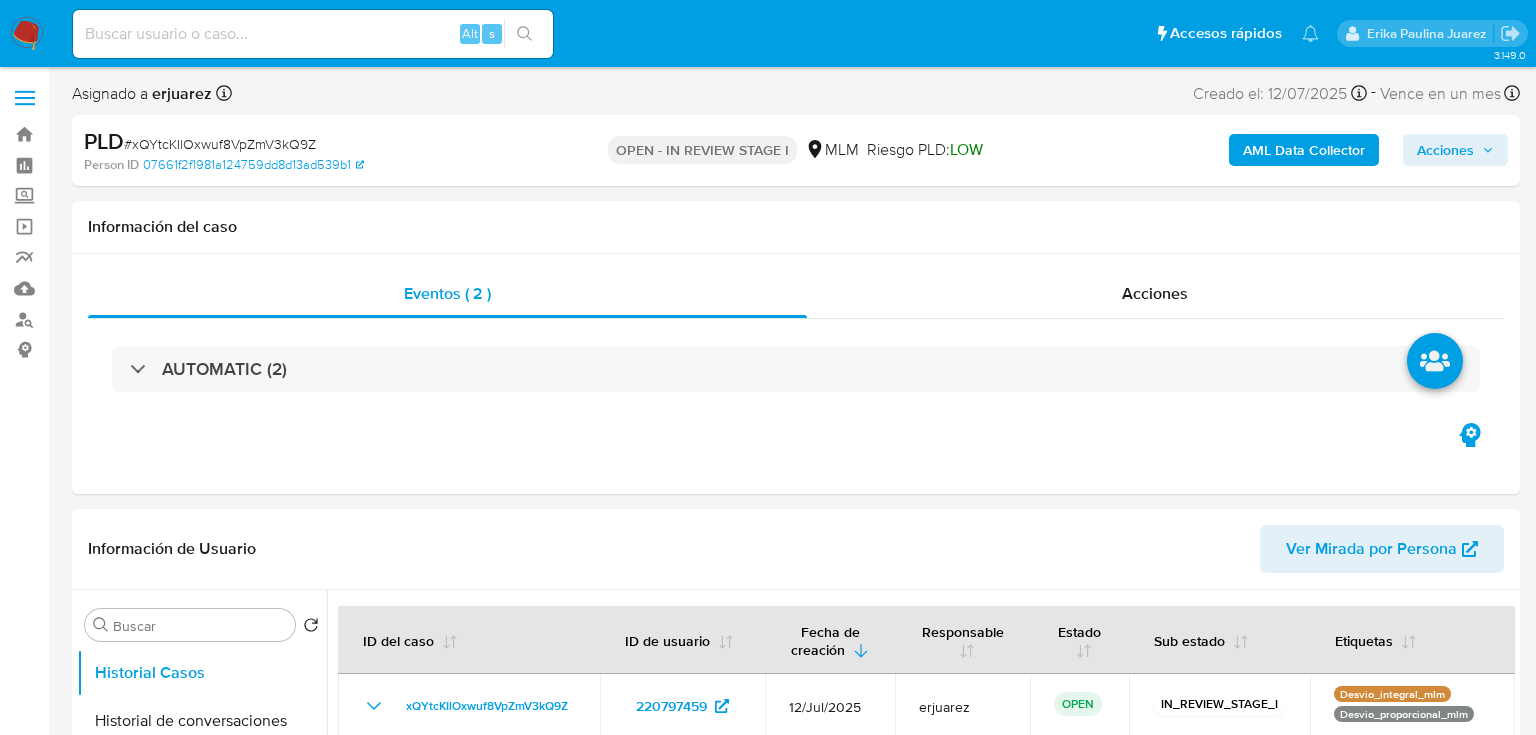 select on "10" 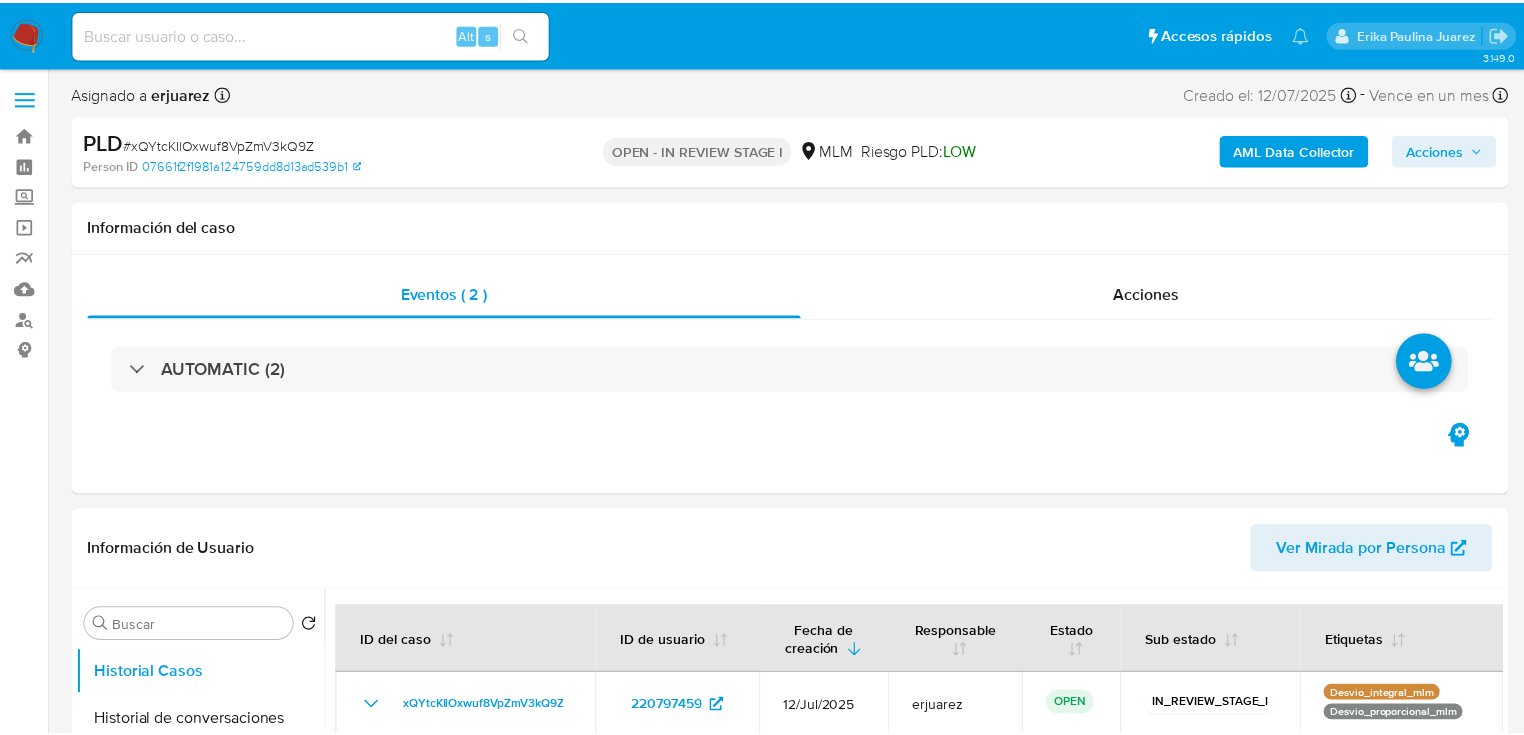 scroll, scrollTop: 0, scrollLeft: 0, axis: both 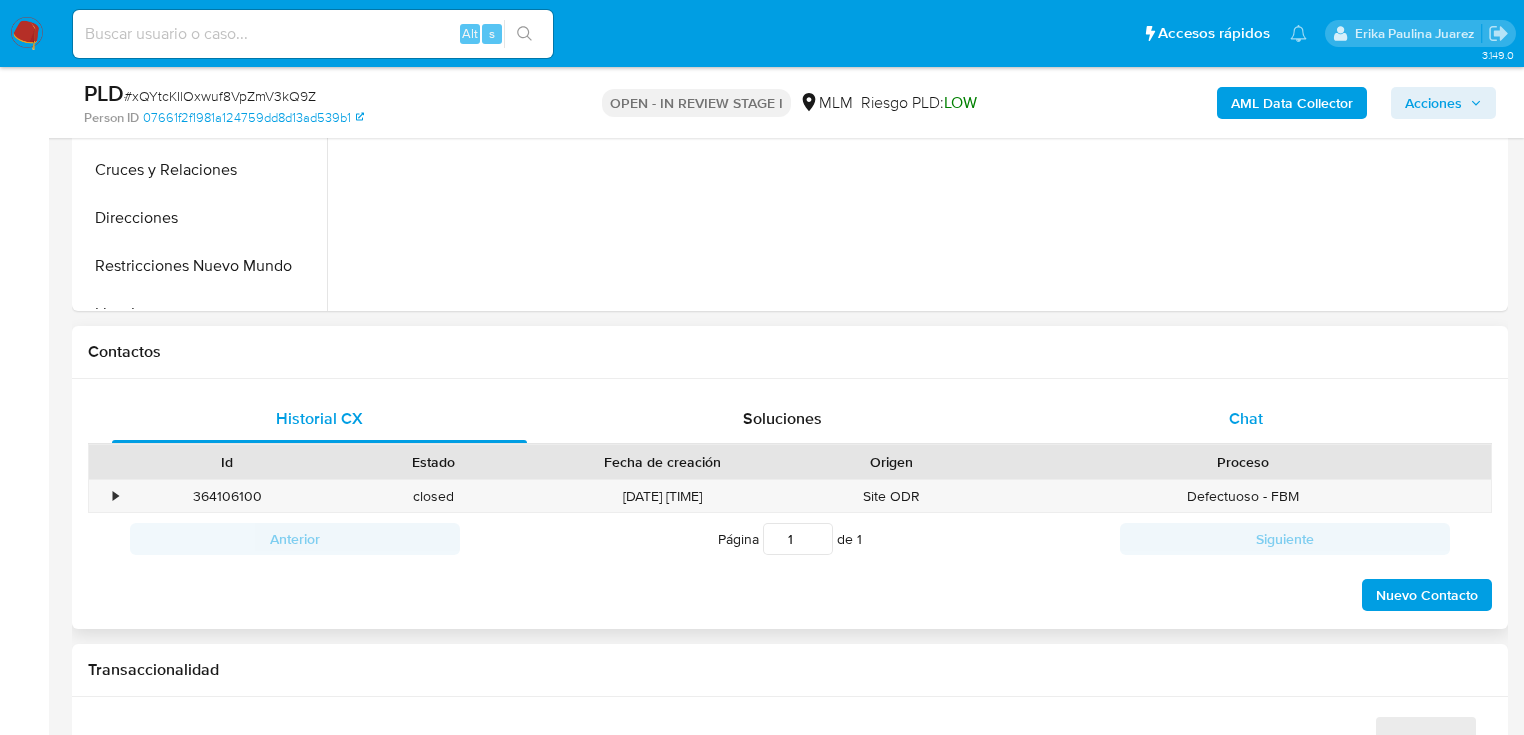 click on "Chat" at bounding box center [1246, 418] 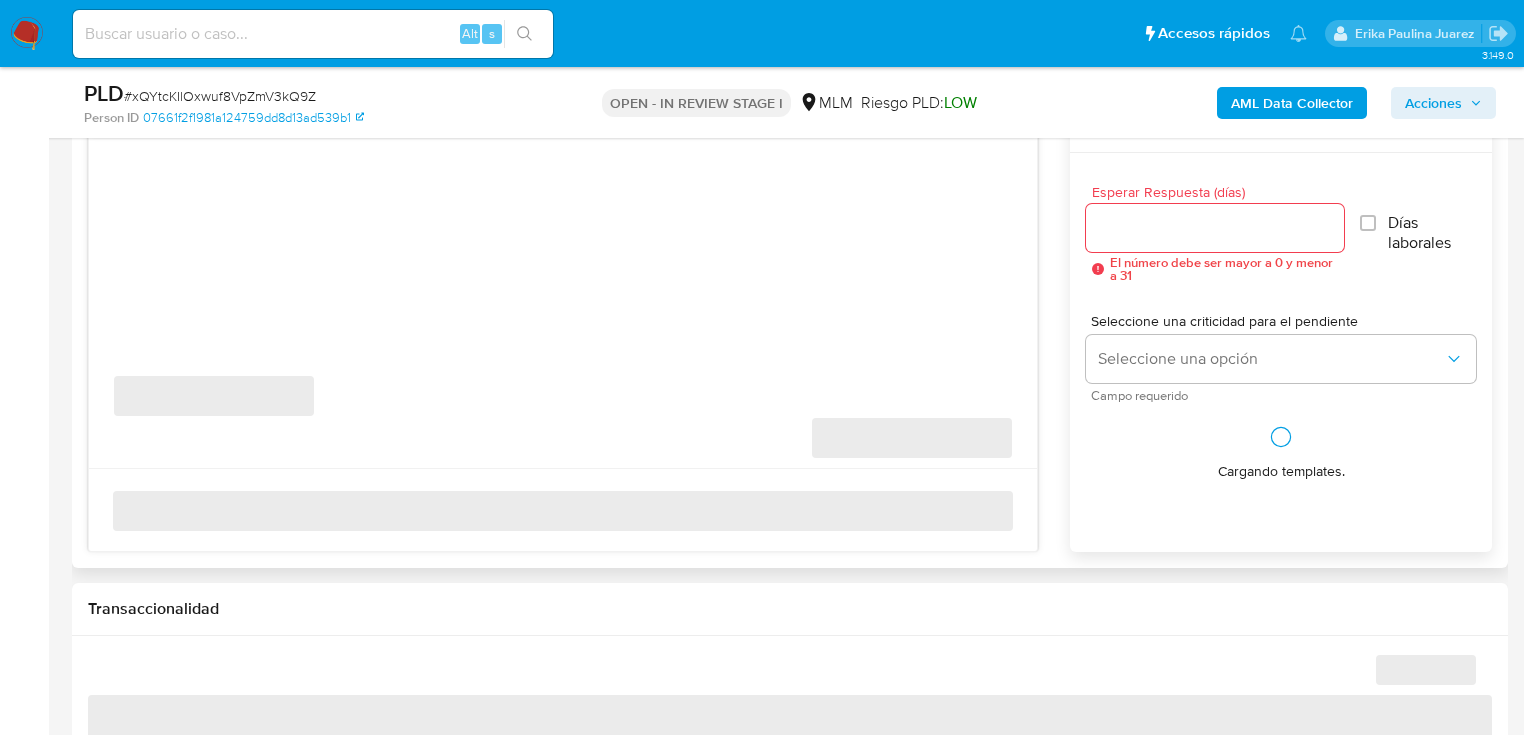 select on "10" 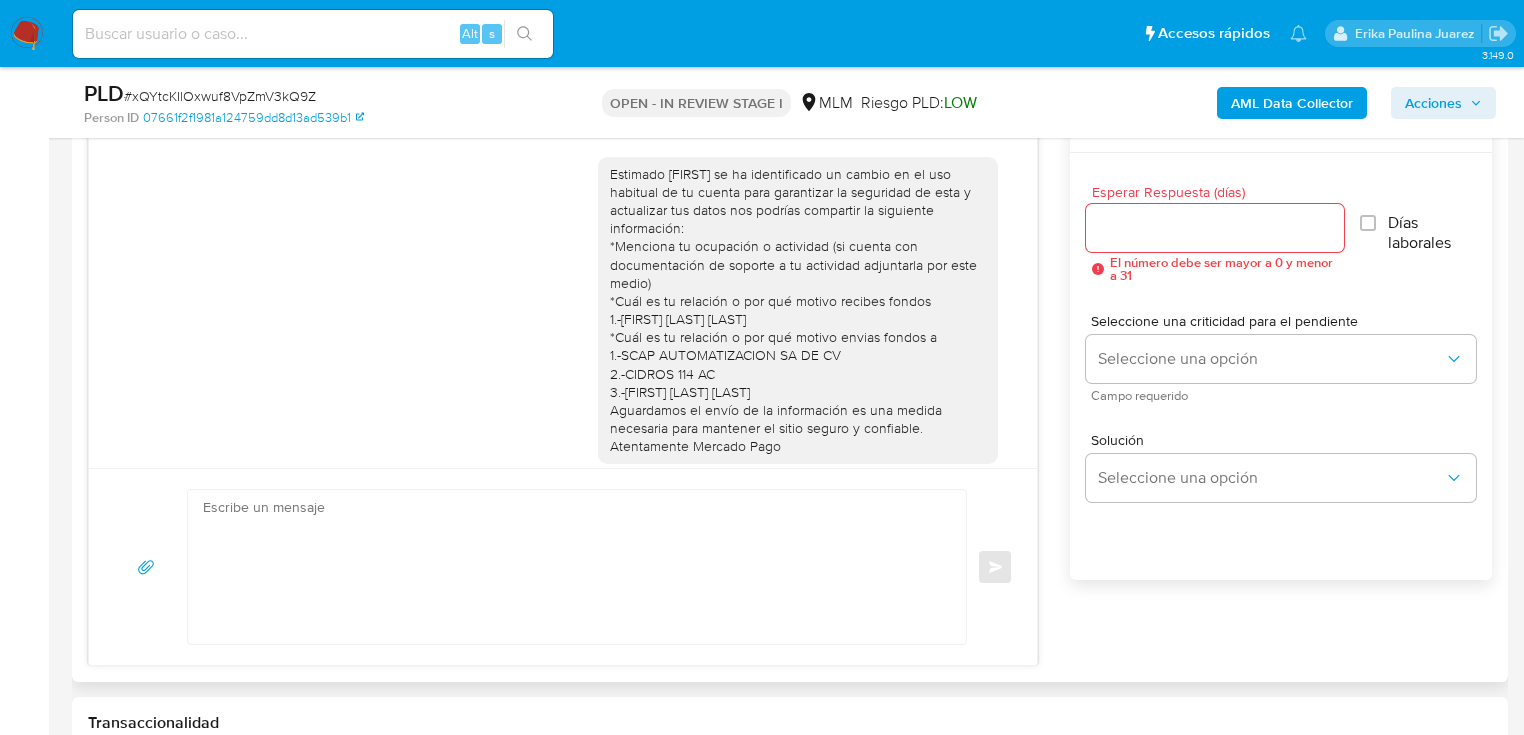 scroll, scrollTop: 1040, scrollLeft: 0, axis: vertical 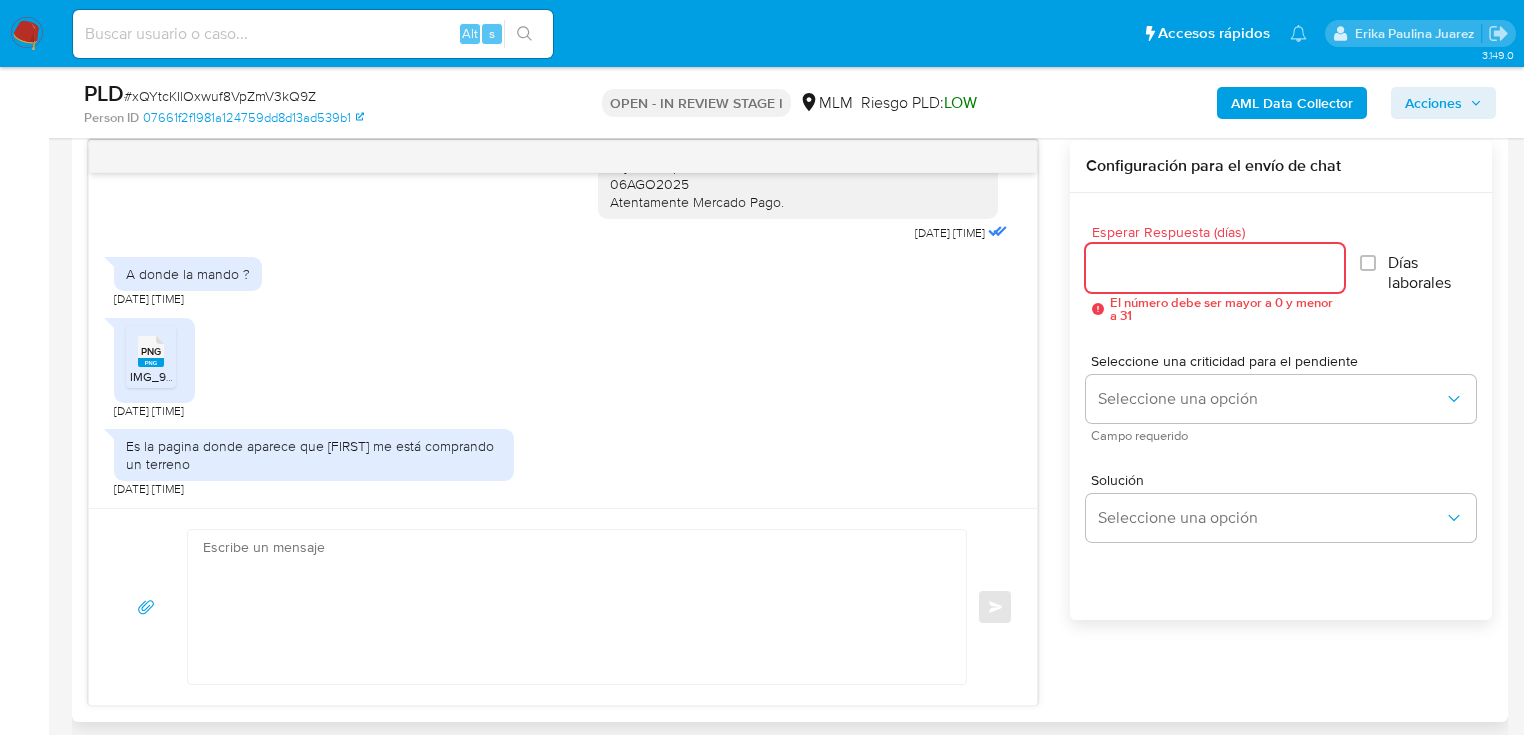click on "Esperar Respuesta (días)" at bounding box center (1215, 268) 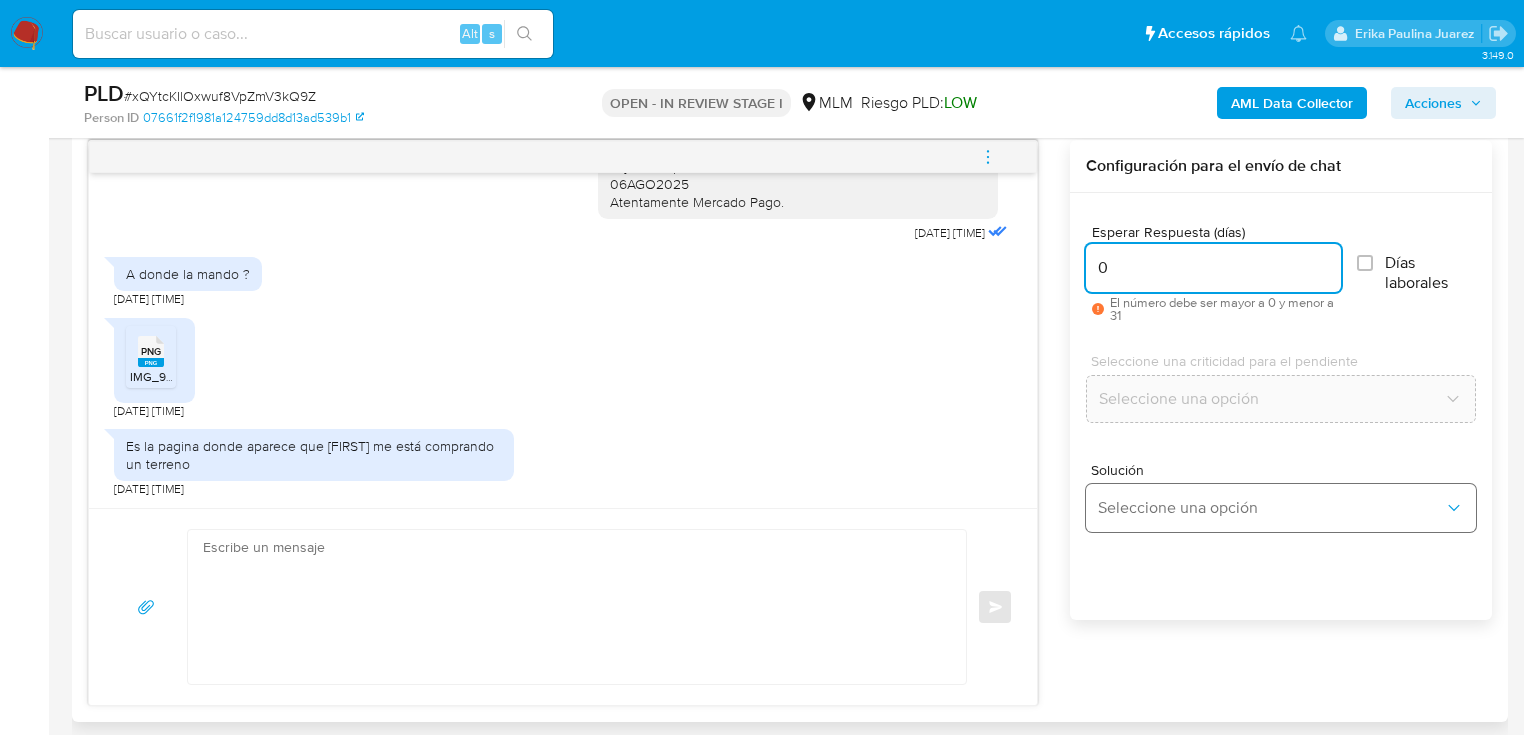 type on "0" 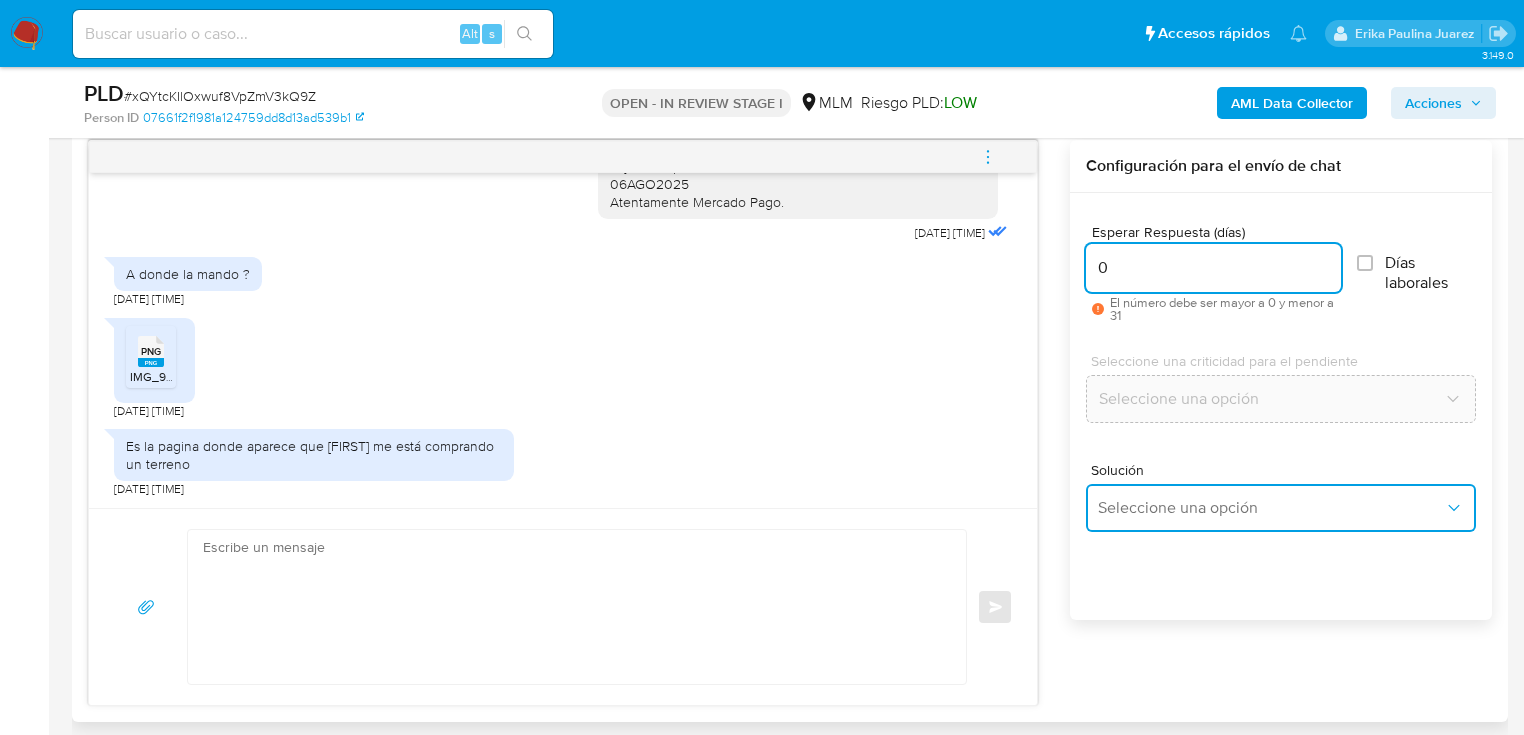 click on "Seleccione una opción" at bounding box center (1281, 508) 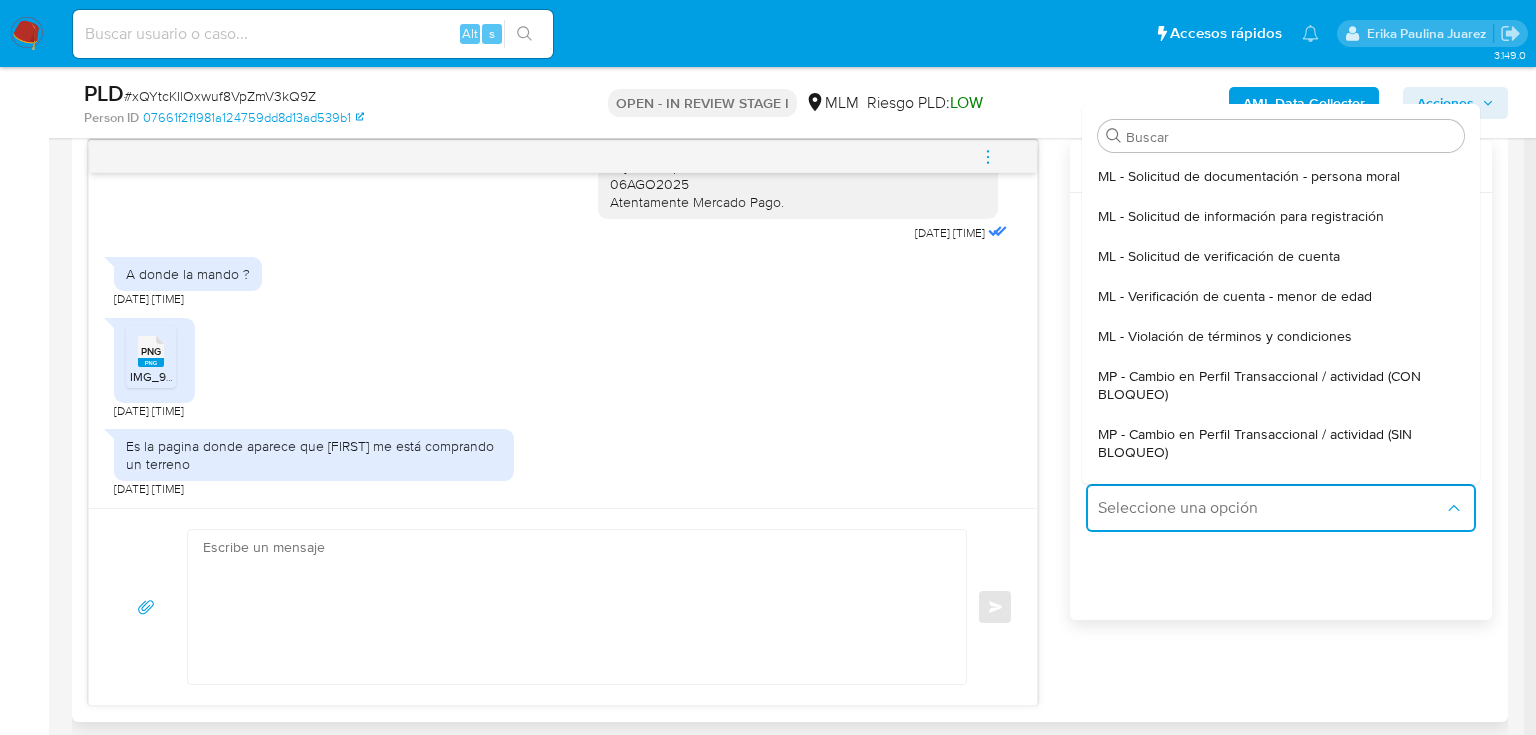 drag, startPoint x: 1276, startPoint y: 430, endPoint x: 520, endPoint y: 512, distance: 760.4341 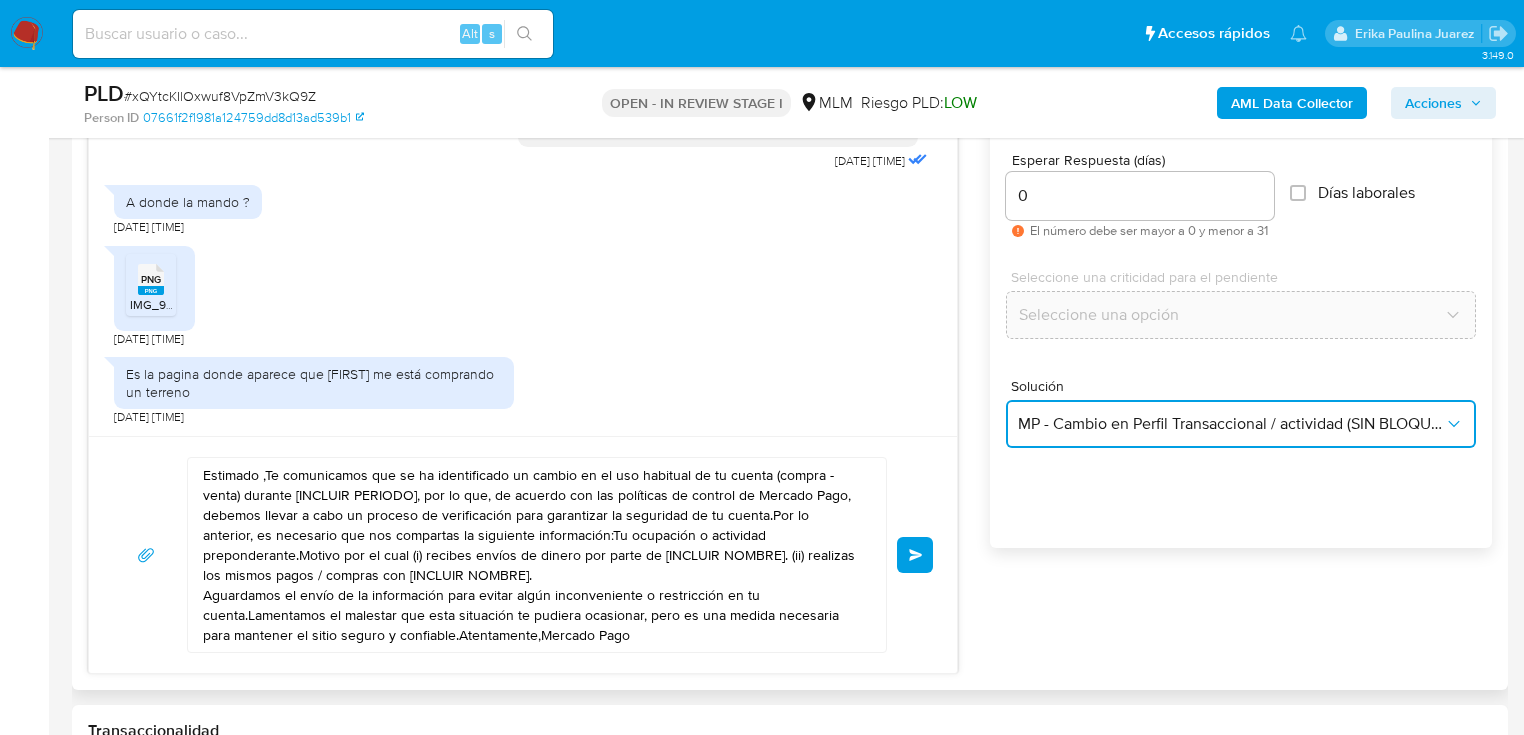 scroll, scrollTop: 1360, scrollLeft: 0, axis: vertical 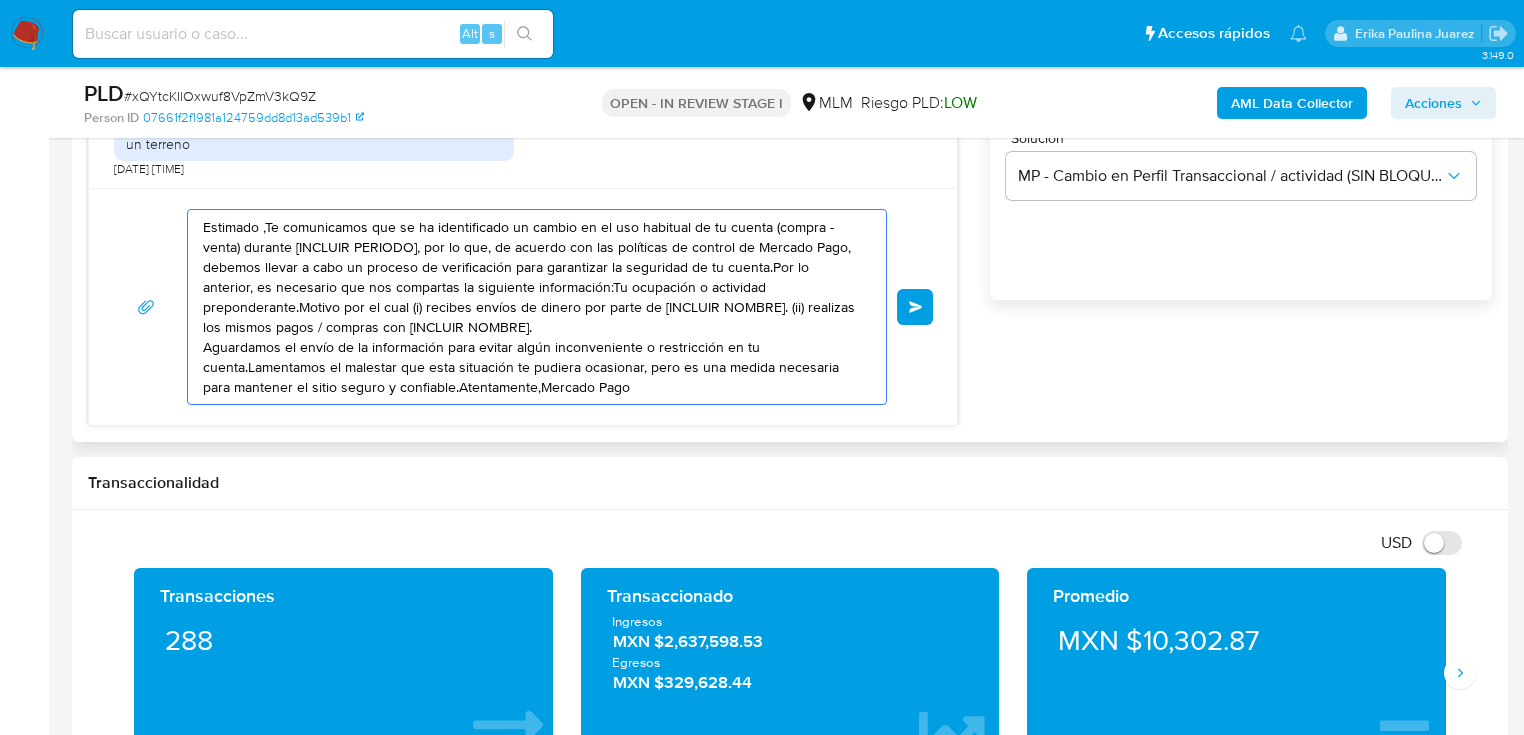 drag, startPoint x: 757, startPoint y: 363, endPoint x: 93, endPoint y: 159, distance: 694.63086 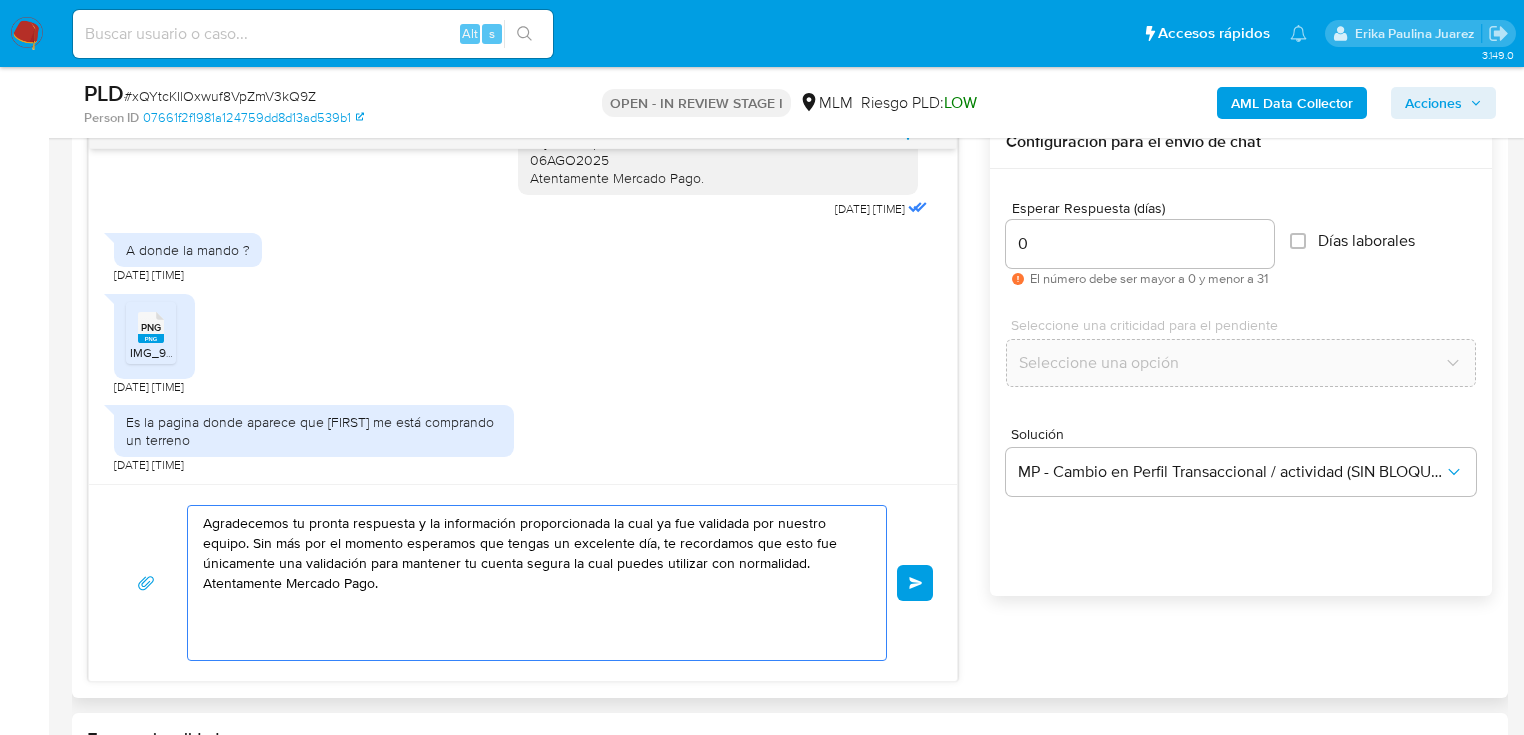scroll, scrollTop: 1040, scrollLeft: 0, axis: vertical 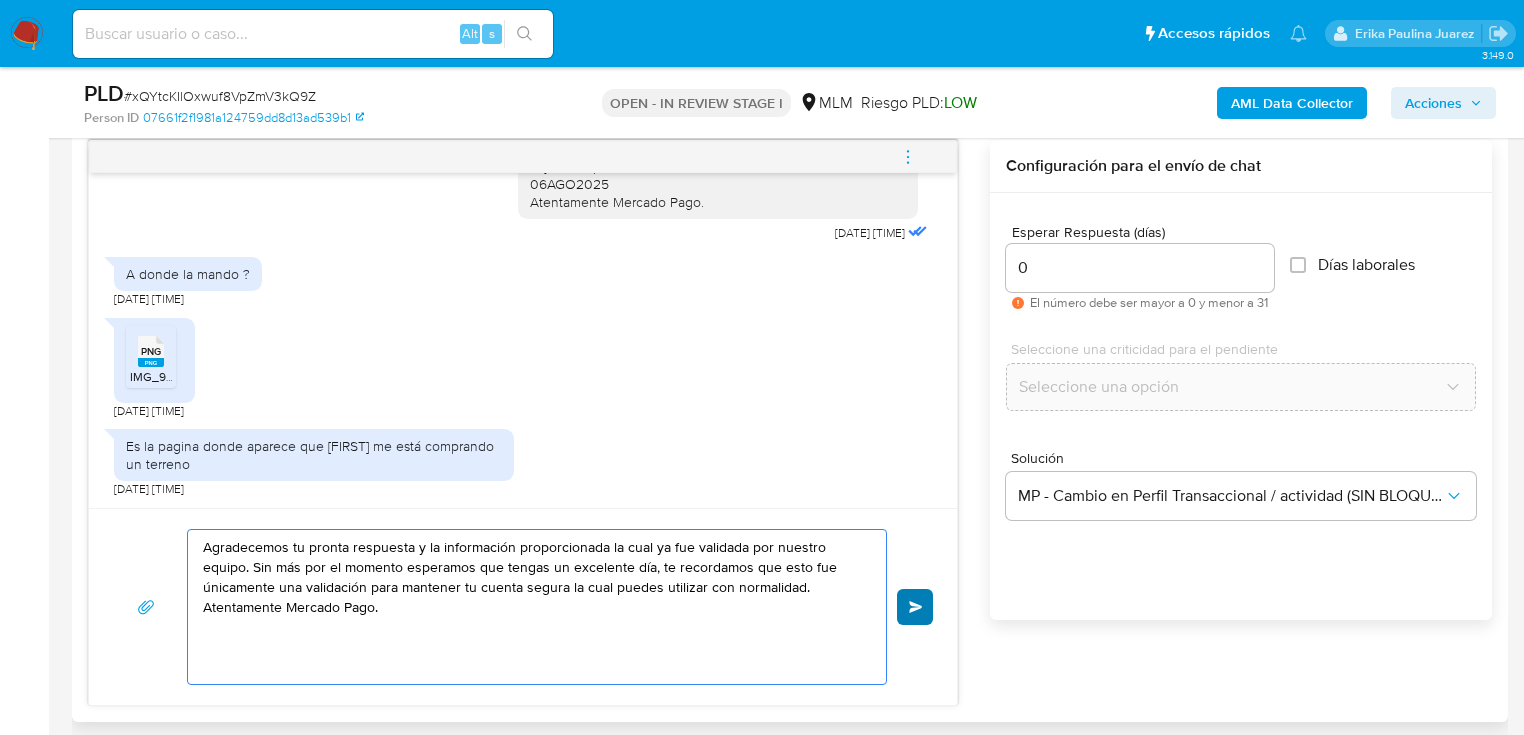 type on "Agradecemos tu pronta respuesta y la información proporcionada la cual ya fue validada por nuestro equipo. Sin más por el momento esperamos que tengas un excelente día, te recordamos que esto fue únicamente una validación para mantener tu cuenta segura la cual puedes utilizar con normalidad.
Atentamente Mercado Pago." 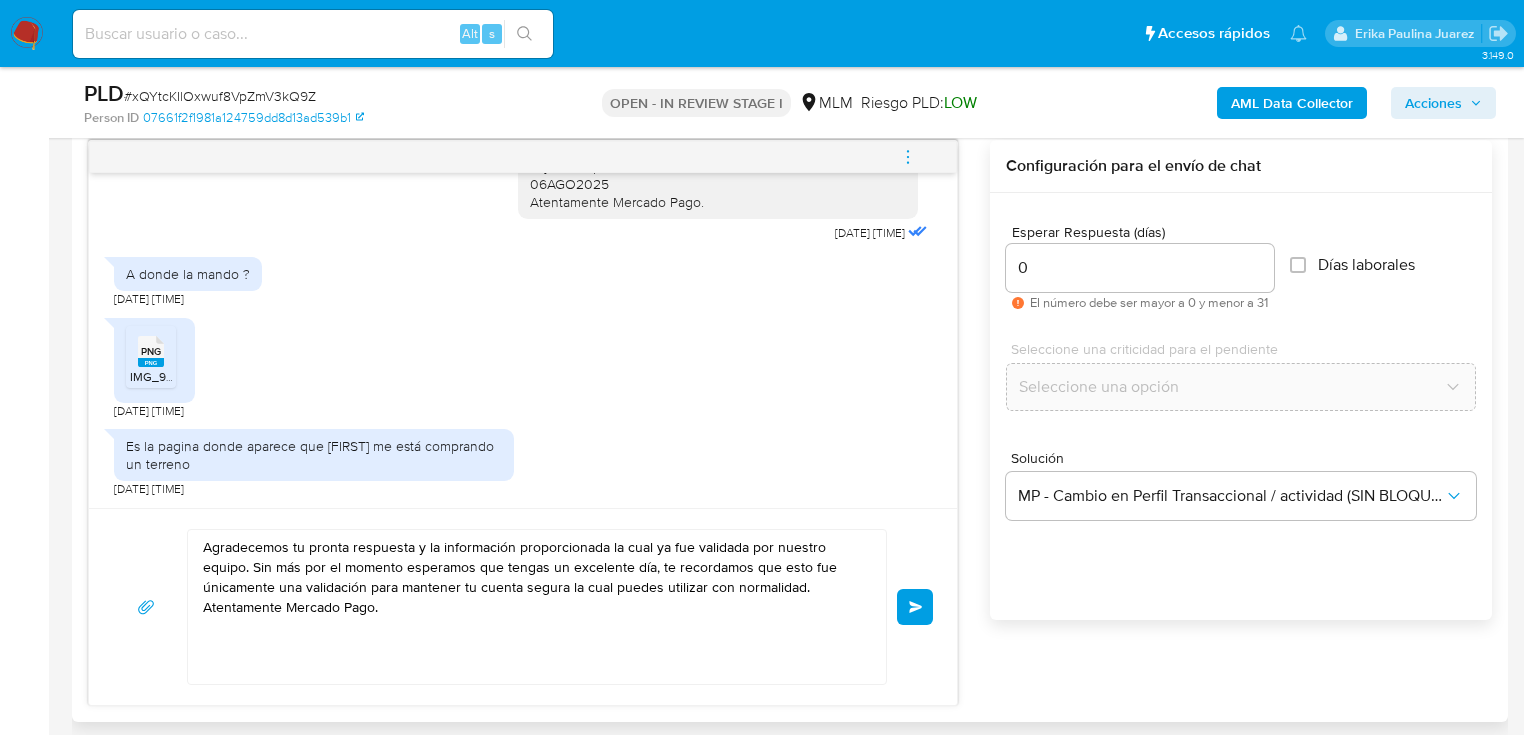 click on "Enviar" at bounding box center [916, 607] 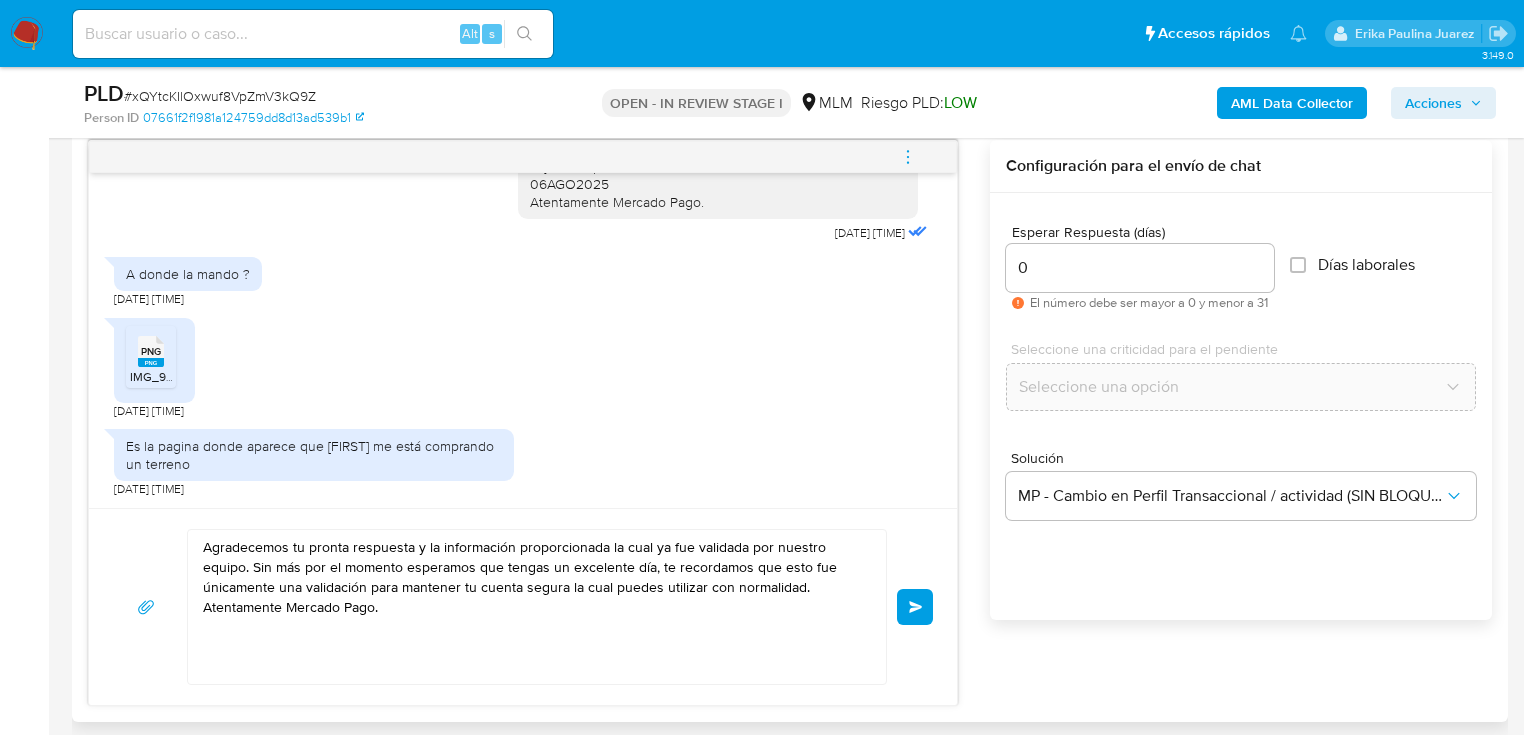 type 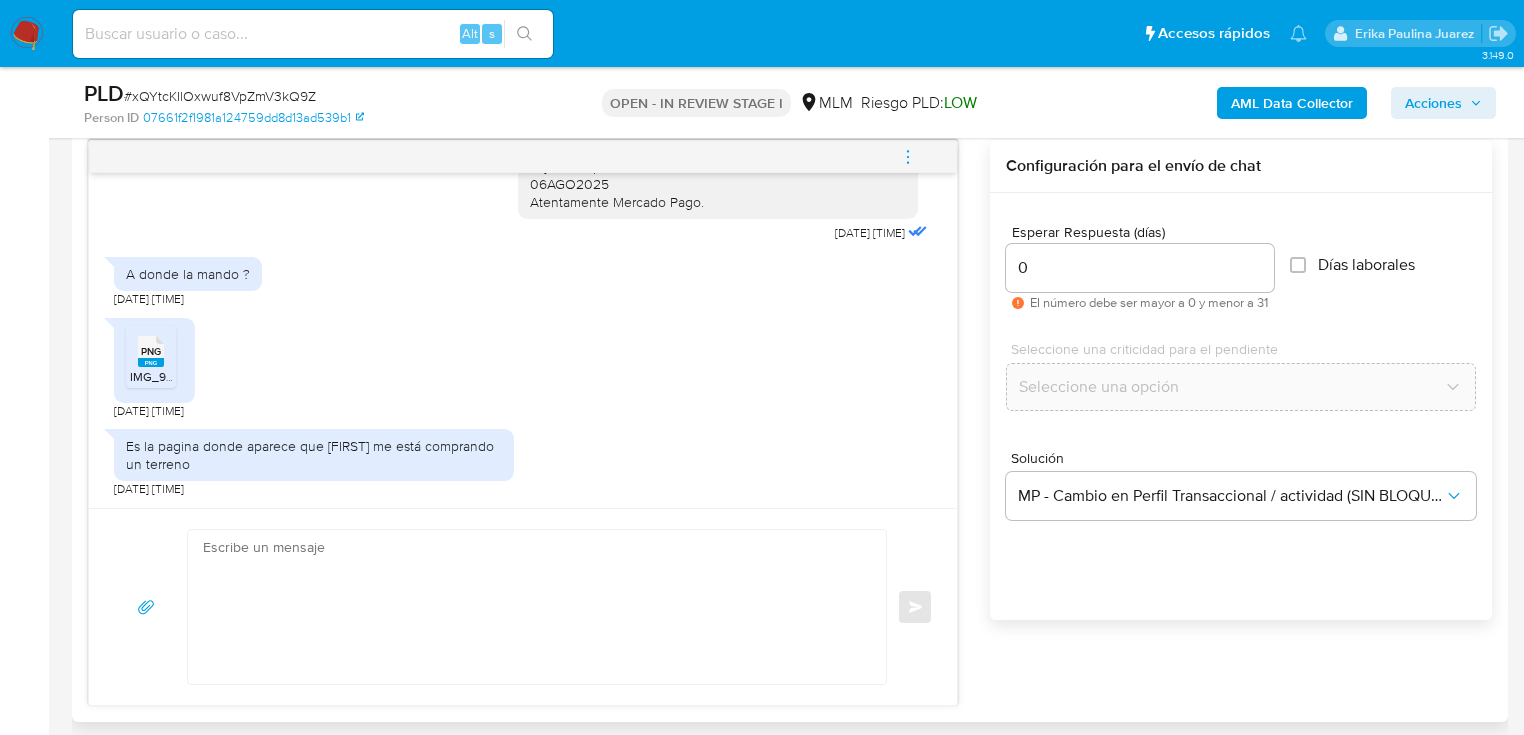 scroll, scrollTop: 1059, scrollLeft: 0, axis: vertical 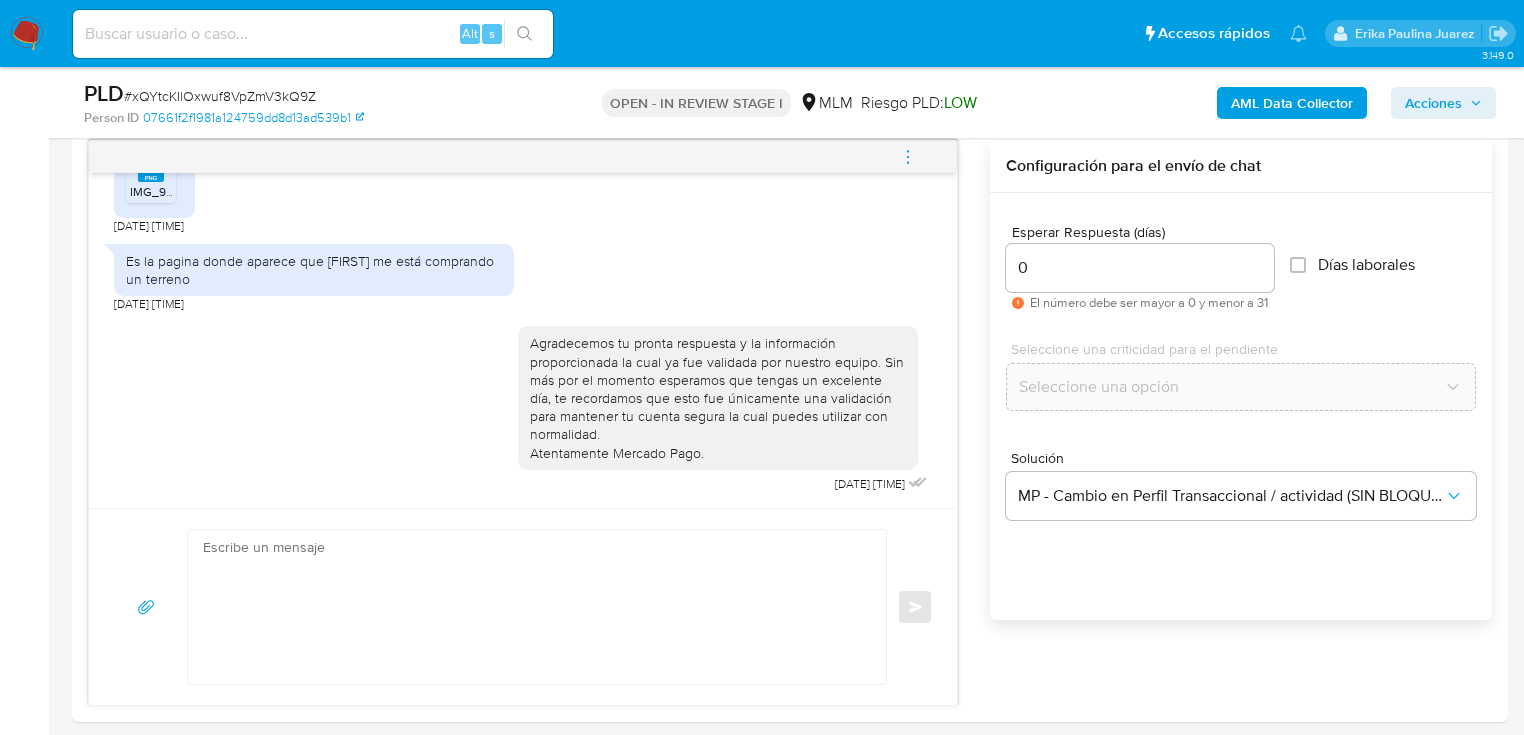 click at bounding box center (27, 34) 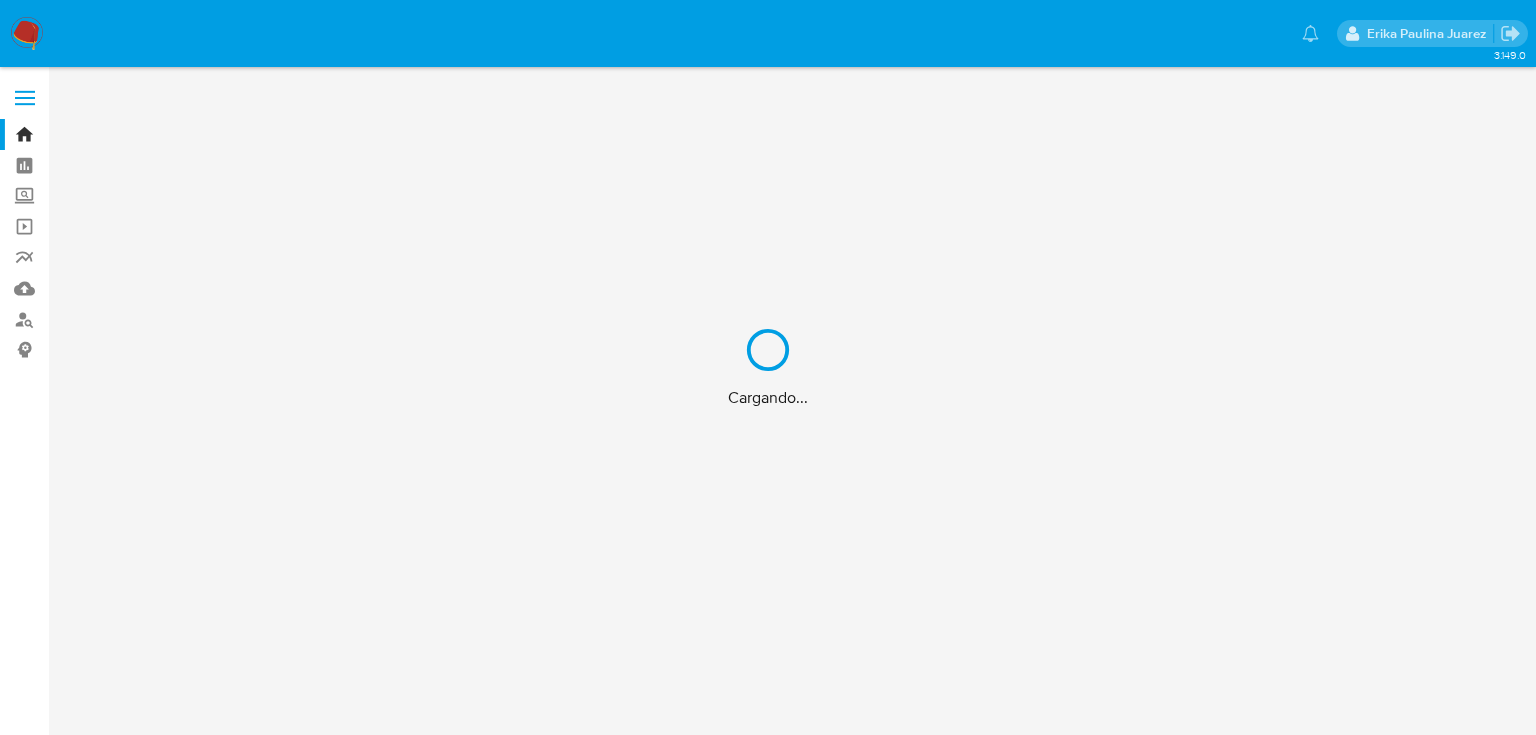 scroll, scrollTop: 0, scrollLeft: 0, axis: both 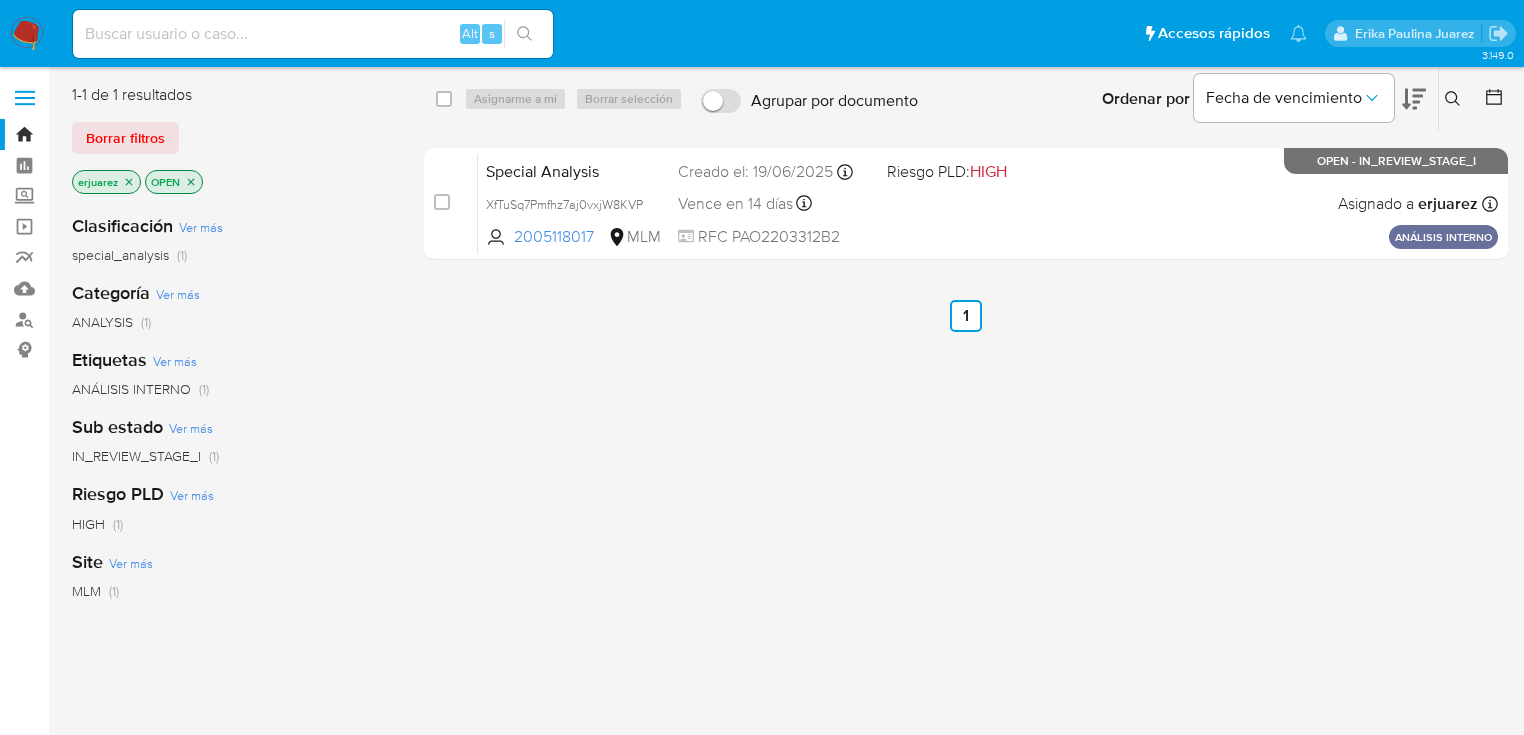 click 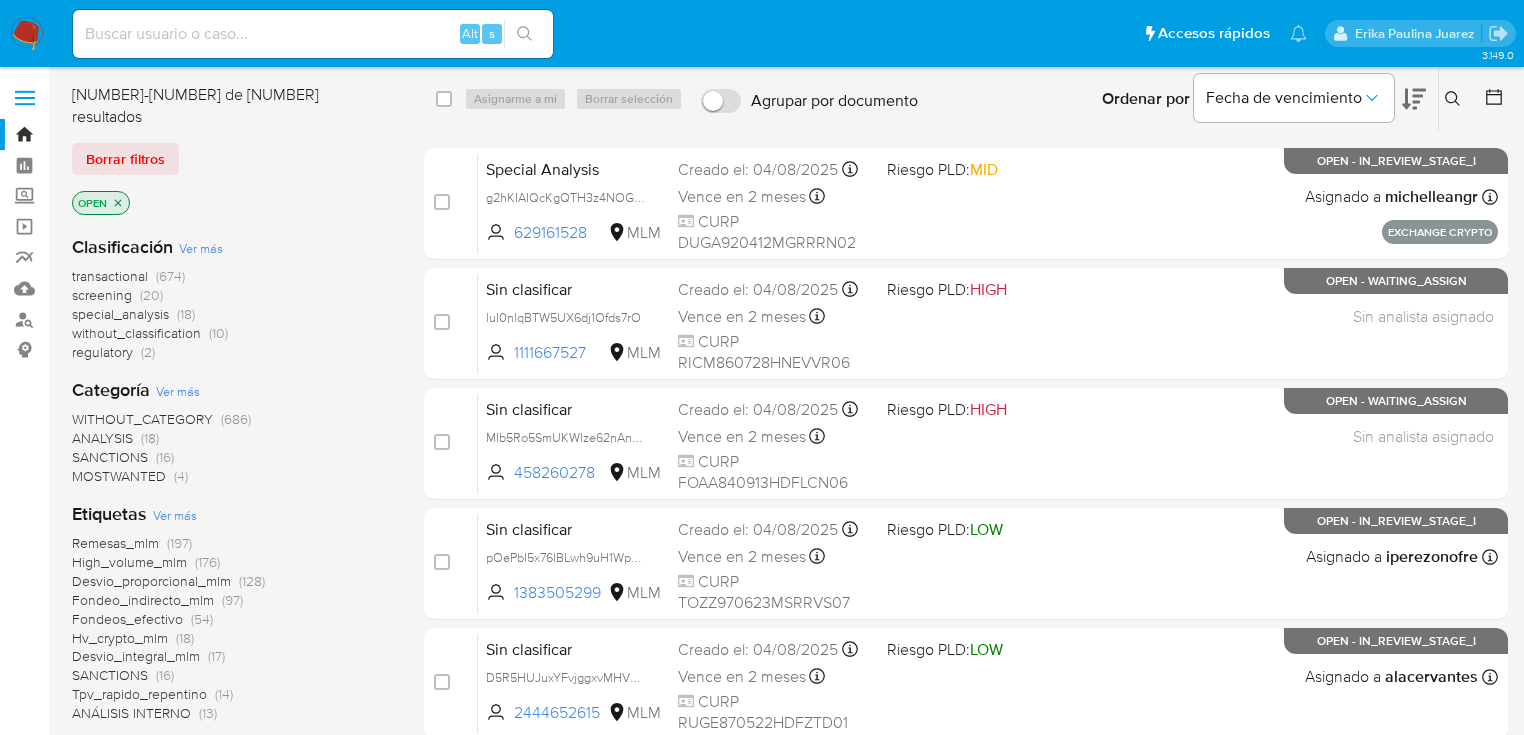click 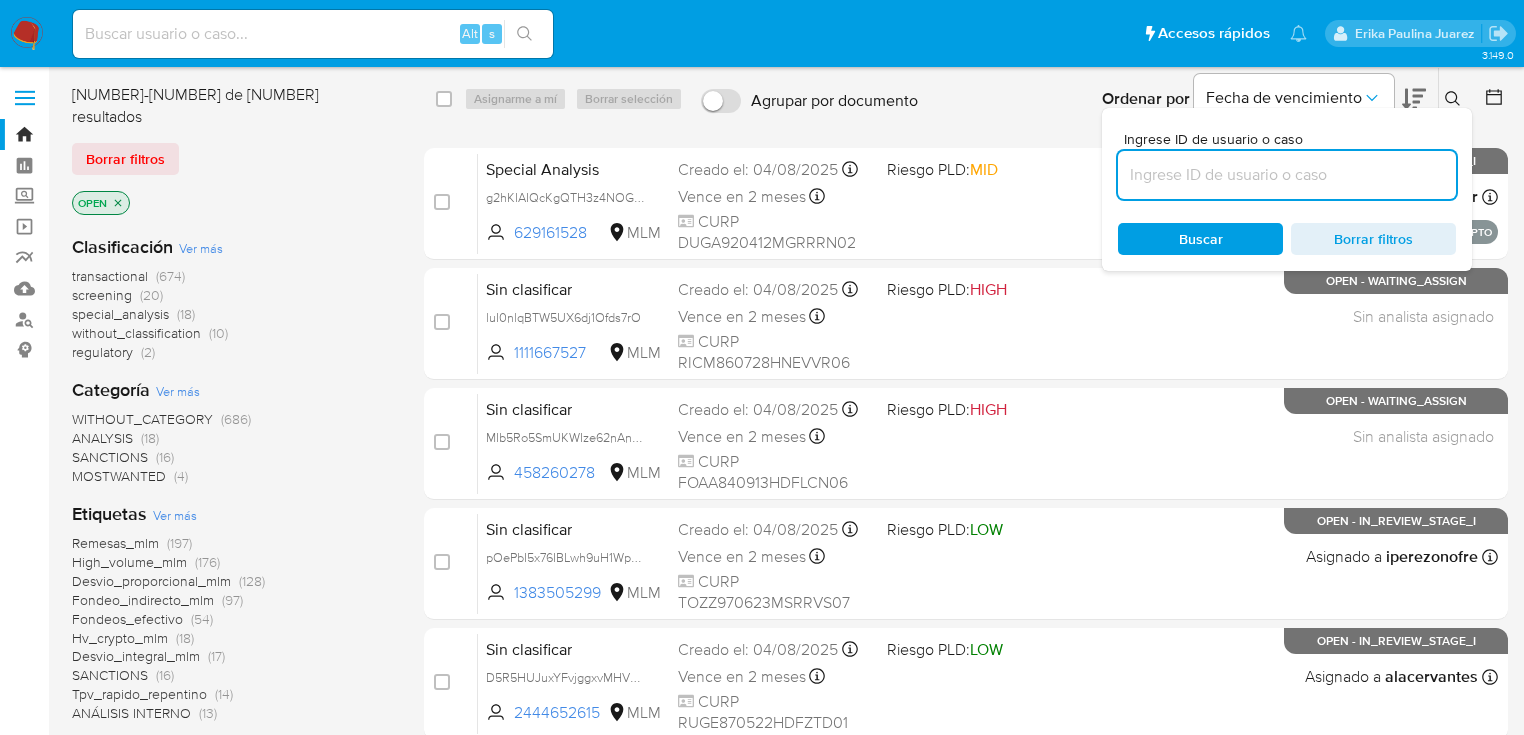click at bounding box center (1287, 175) 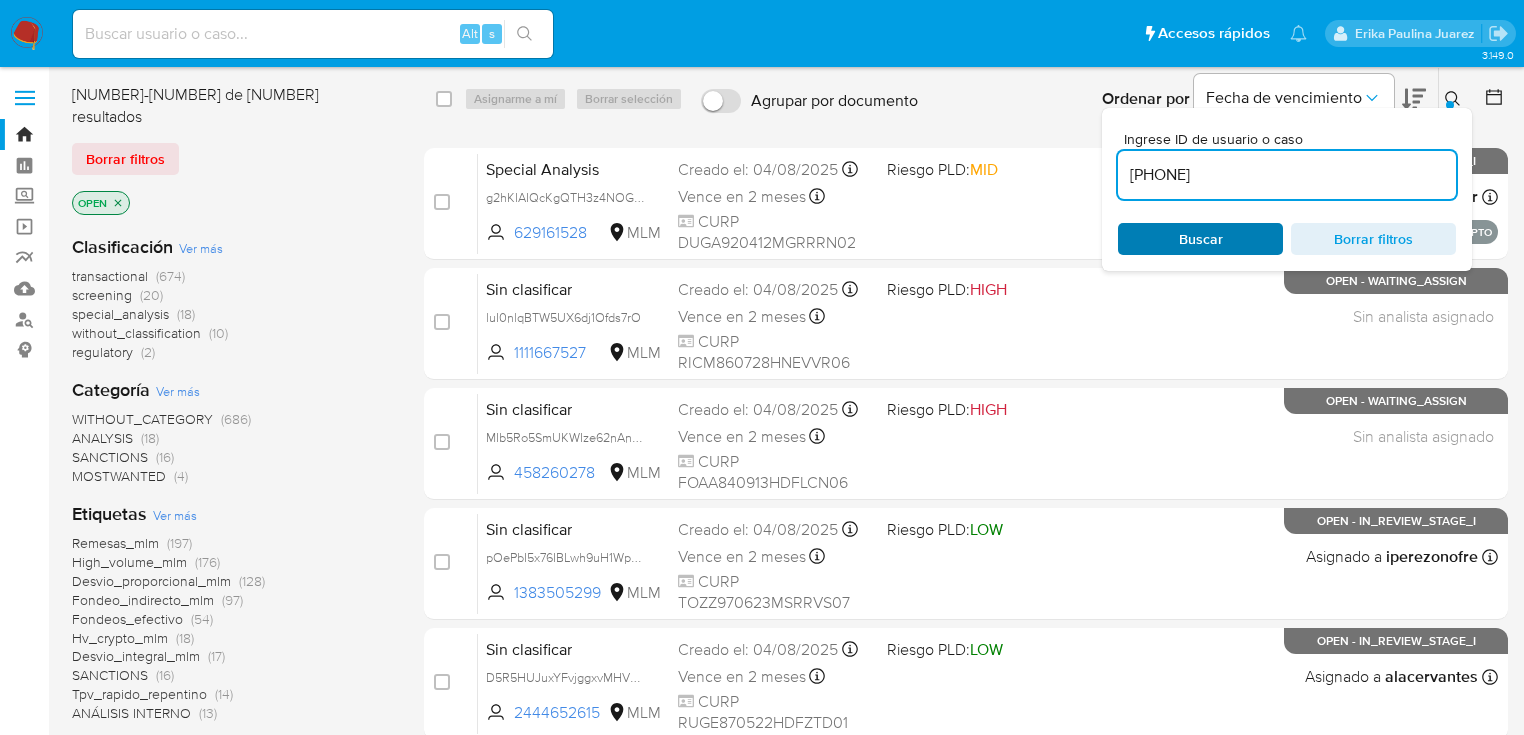 type on "2243622770" 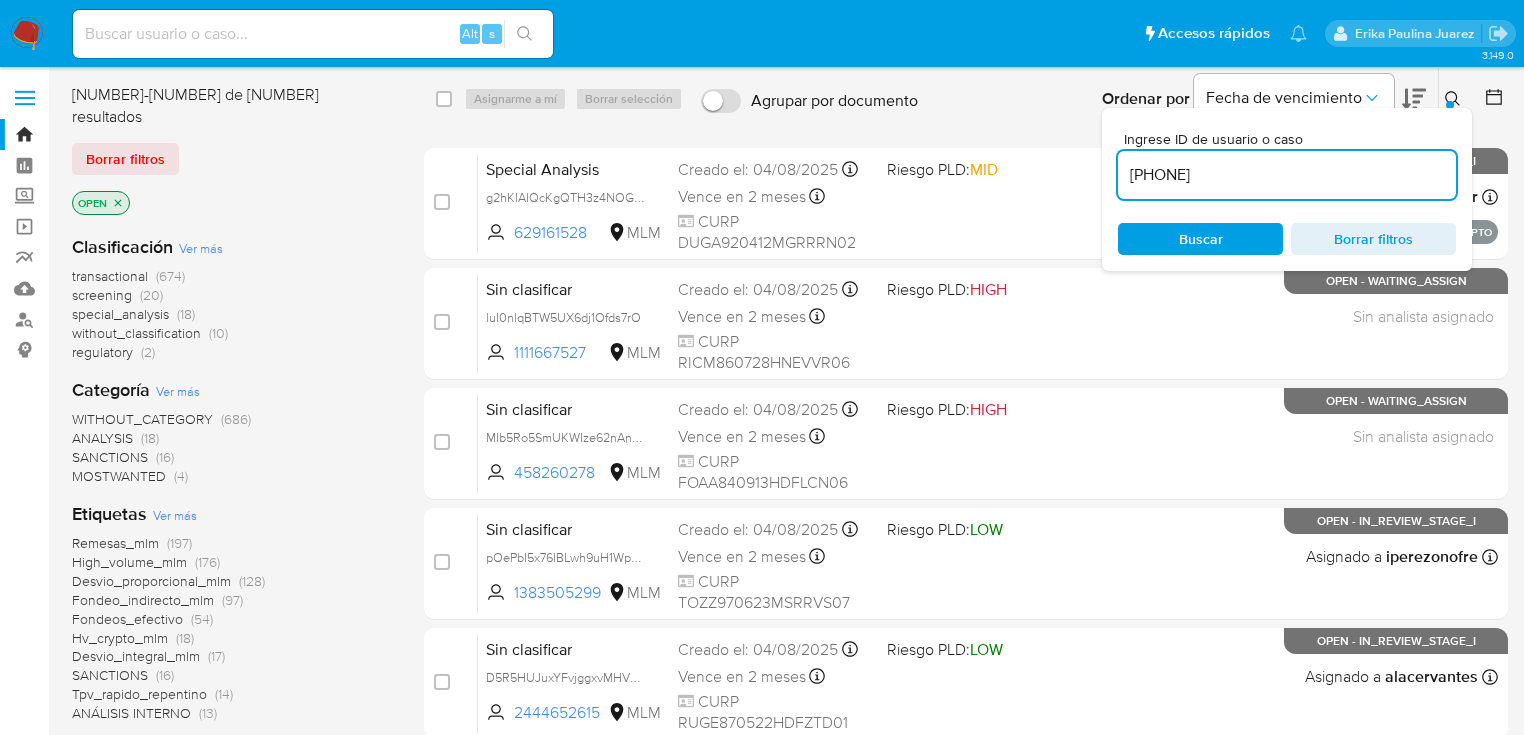 click on "Buscar" at bounding box center [1201, 239] 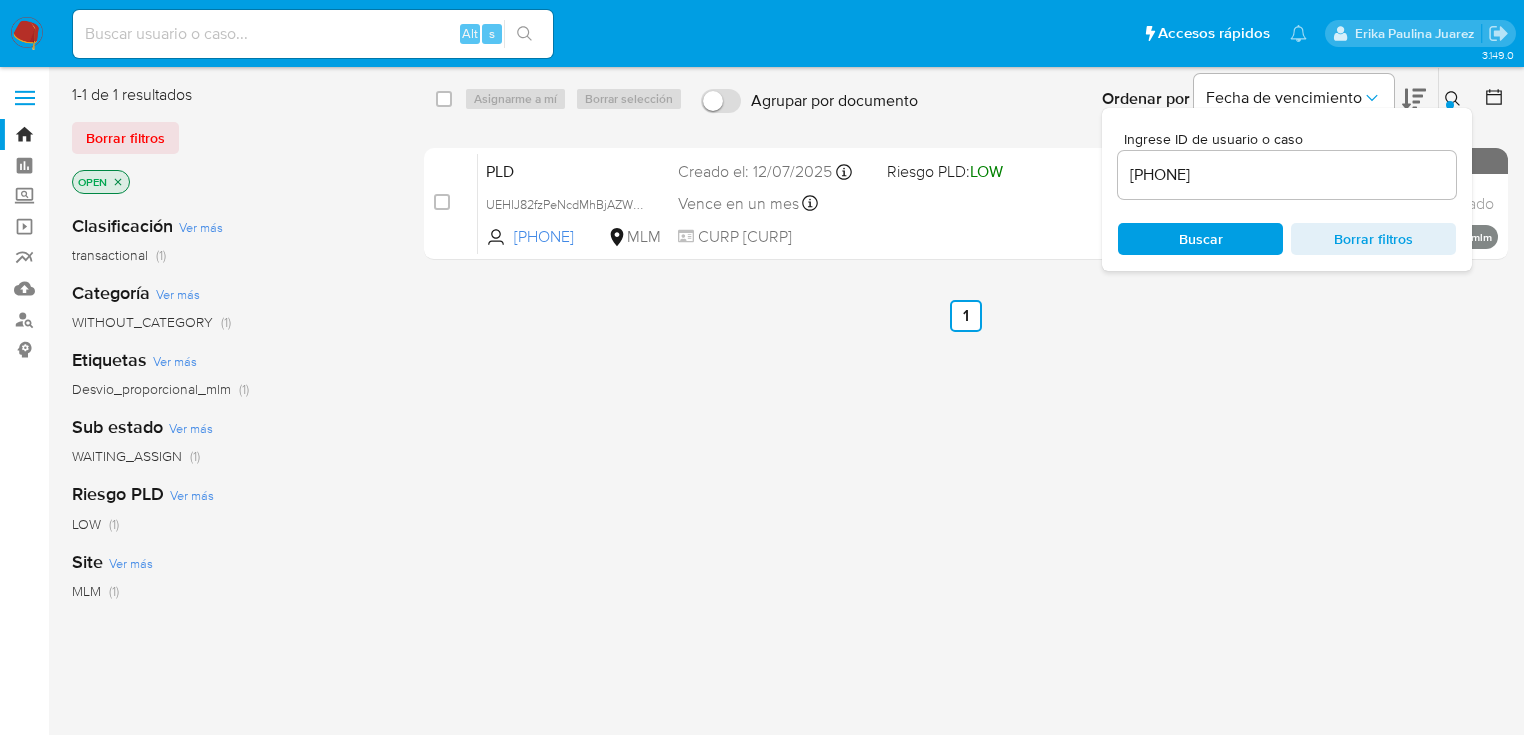 click on "select-all-cases-checkbox Asignarme a mí Borrar selección Agrupar por documento Ordenar por Fecha de vencimiento   No es posible ordenar los resultados mientras se encuentren agrupados. Ingrese ID de usuario o caso 2243622770 Buscar Borrar filtros case-item-checkbox   No es posible asignar el caso PLD UEHIJ82fzPeNcdMhBjAZWrKK 2243622770 MLM Riesgo PLD:  LOW Creado el: 12/07/2025   Creado el: 12/07/2025 02:04:07 Vence en un mes   Vence el 10/09/2025 02:04:08 CURP   BAMP991019HNERND02 Sin analista asignado   Asignado el: - Desvio_proporcional_mlm OPEN - WAITING_ASSIGN  Anterior 1 Siguiente" at bounding box center [966, 529] 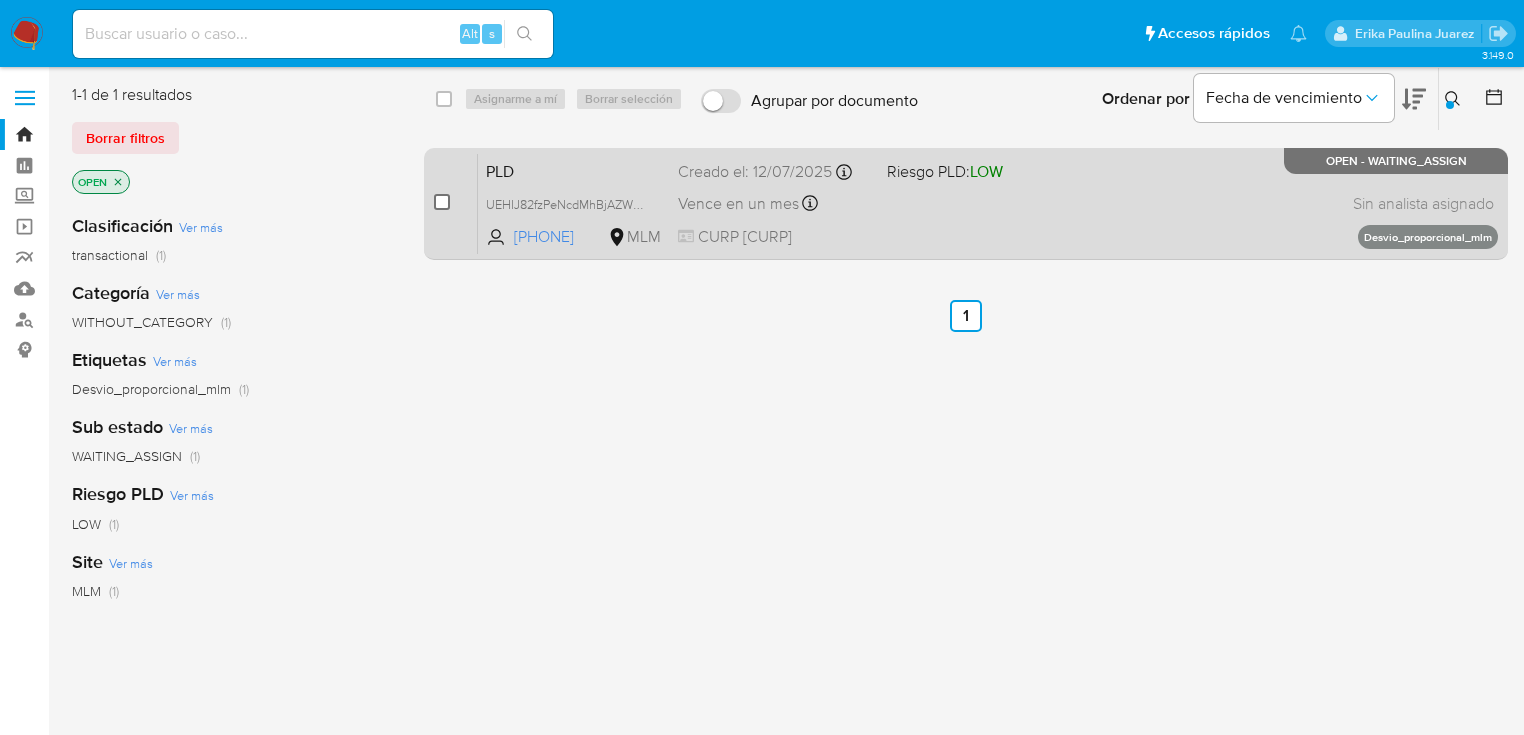 click at bounding box center [442, 202] 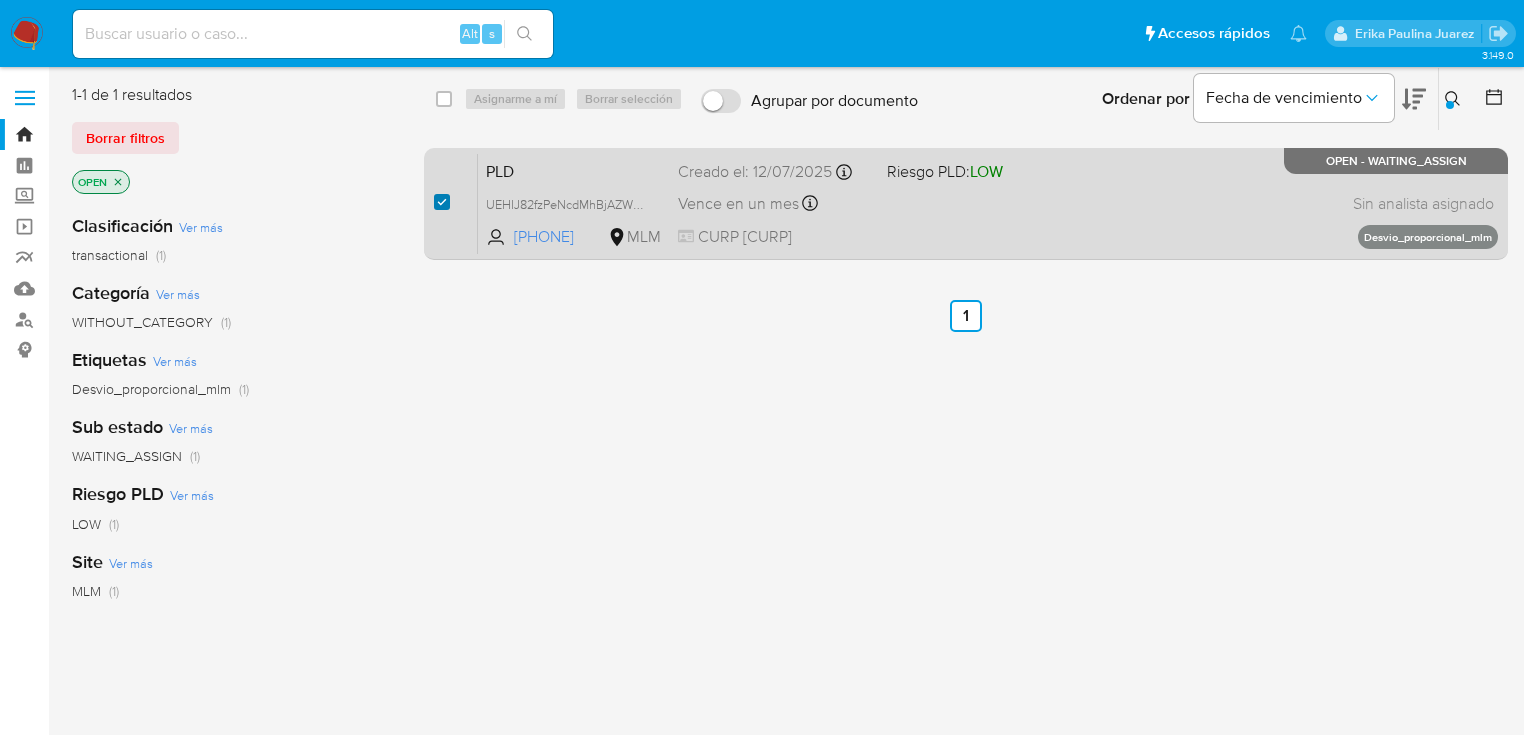 checkbox on "true" 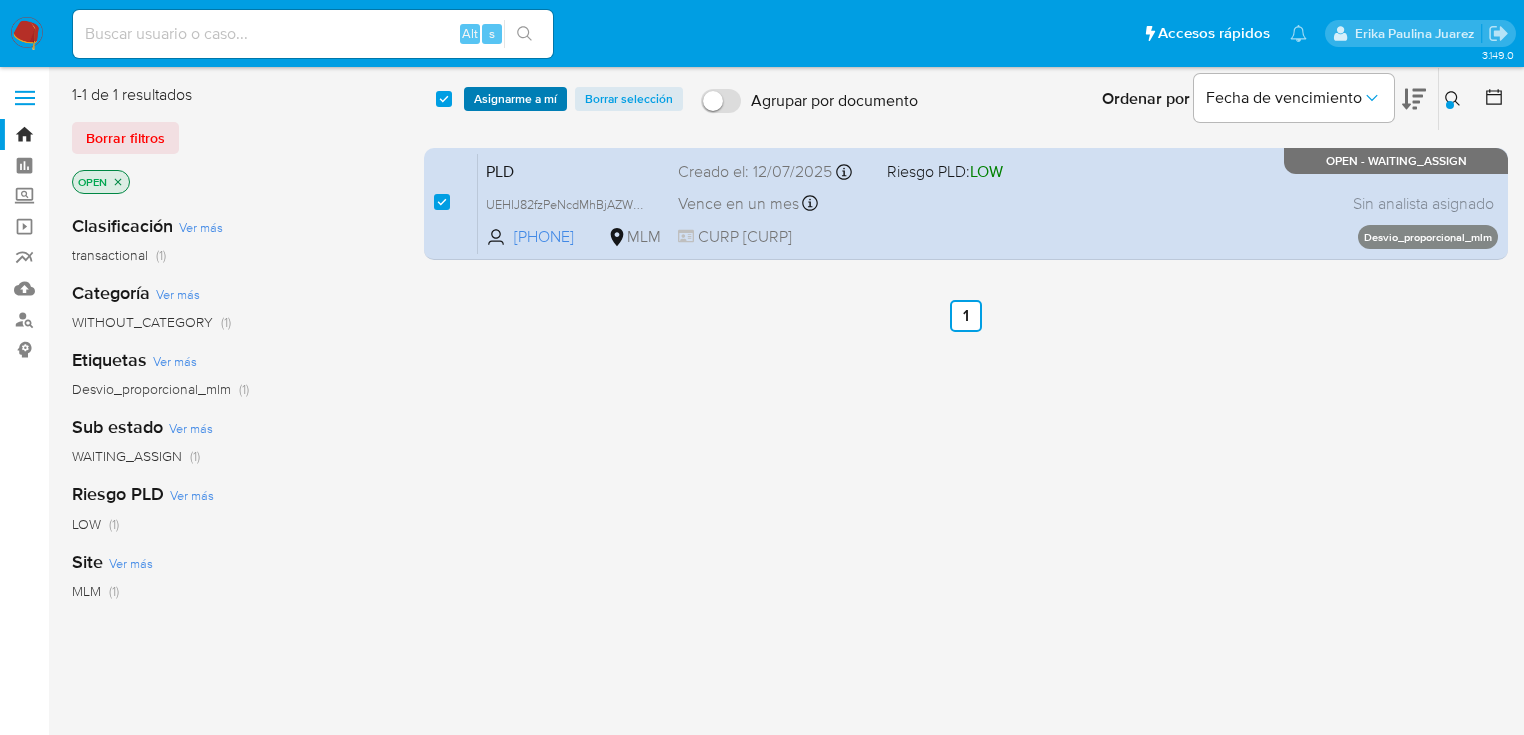 click on "Asignarme a mí" at bounding box center [515, 99] 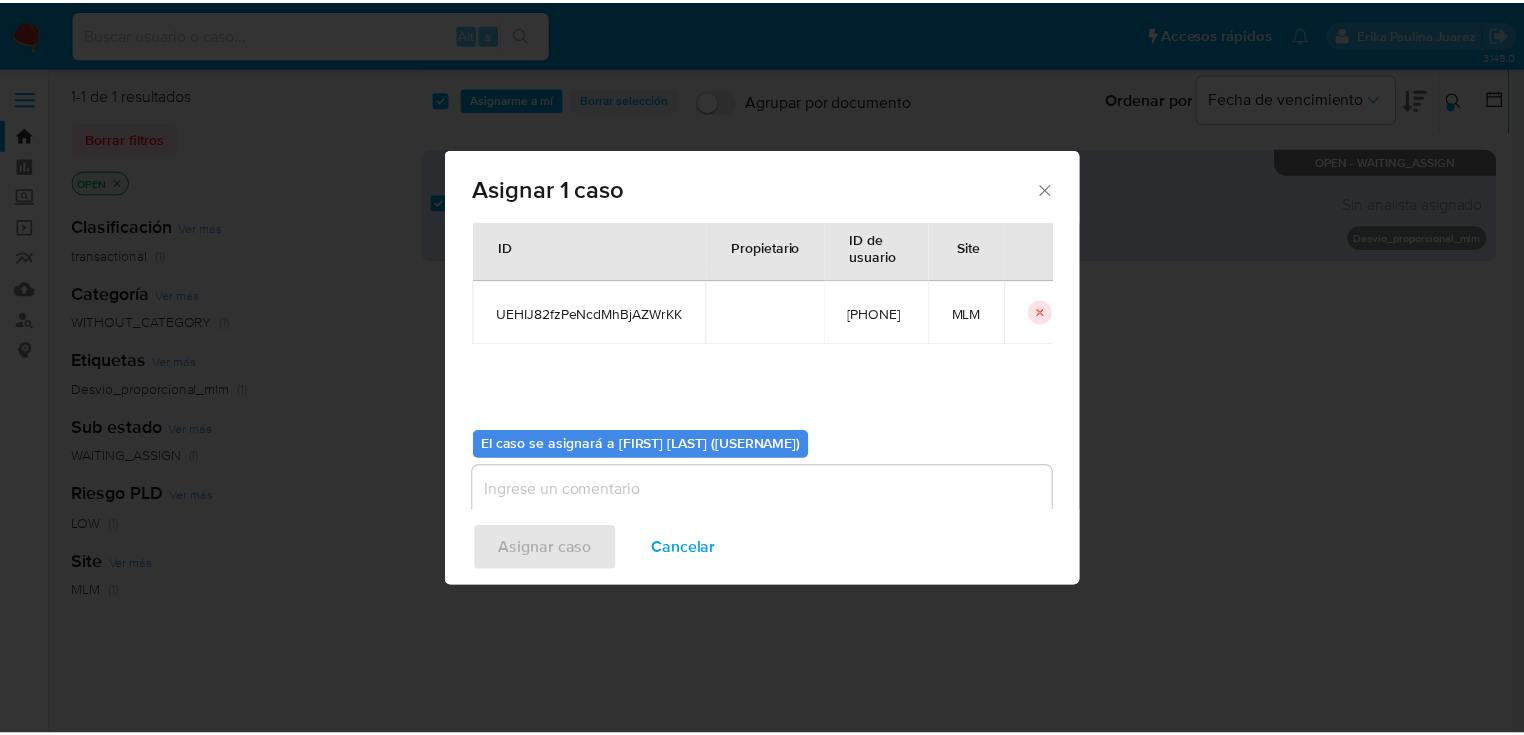 scroll, scrollTop: 103, scrollLeft: 0, axis: vertical 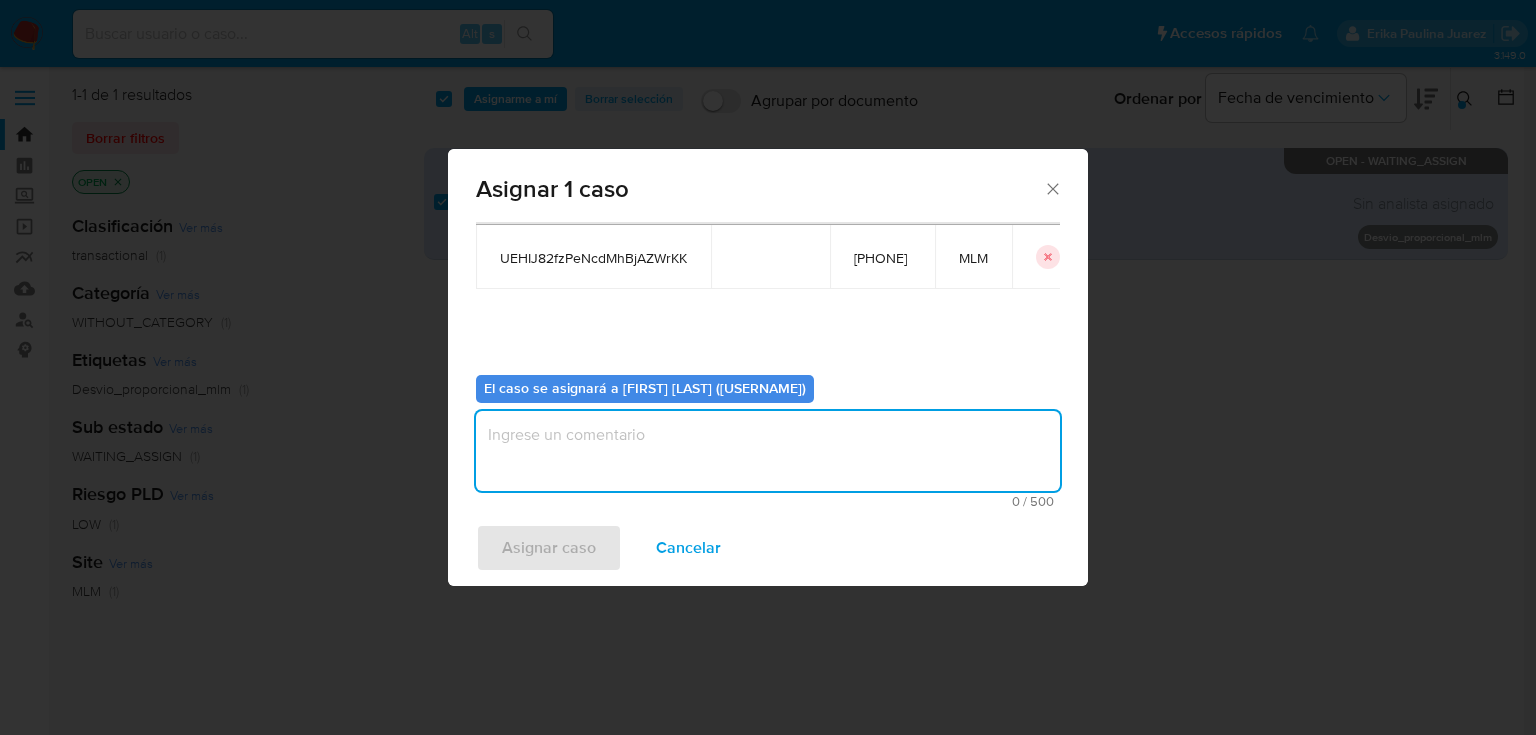 click at bounding box center (768, 451) 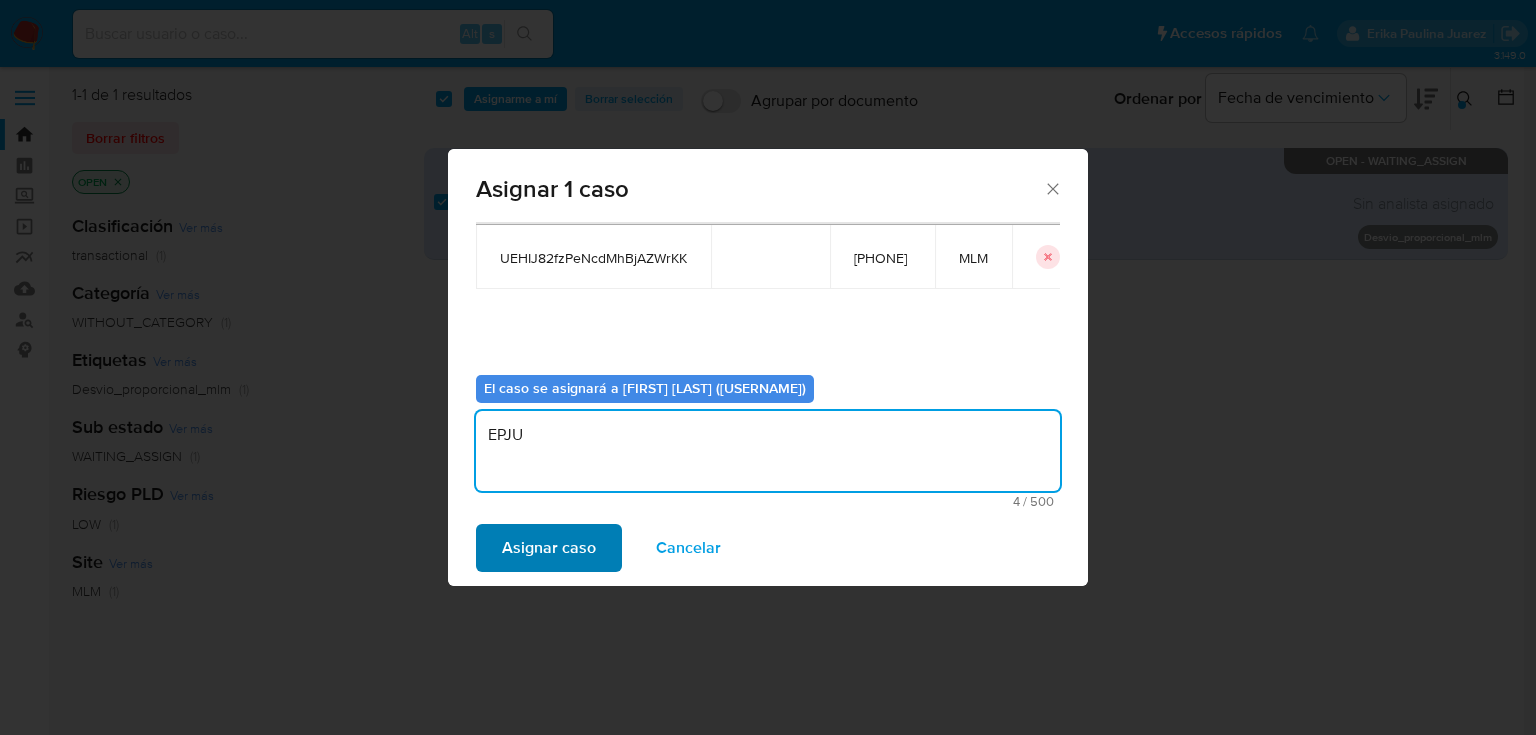 type on "EPJU" 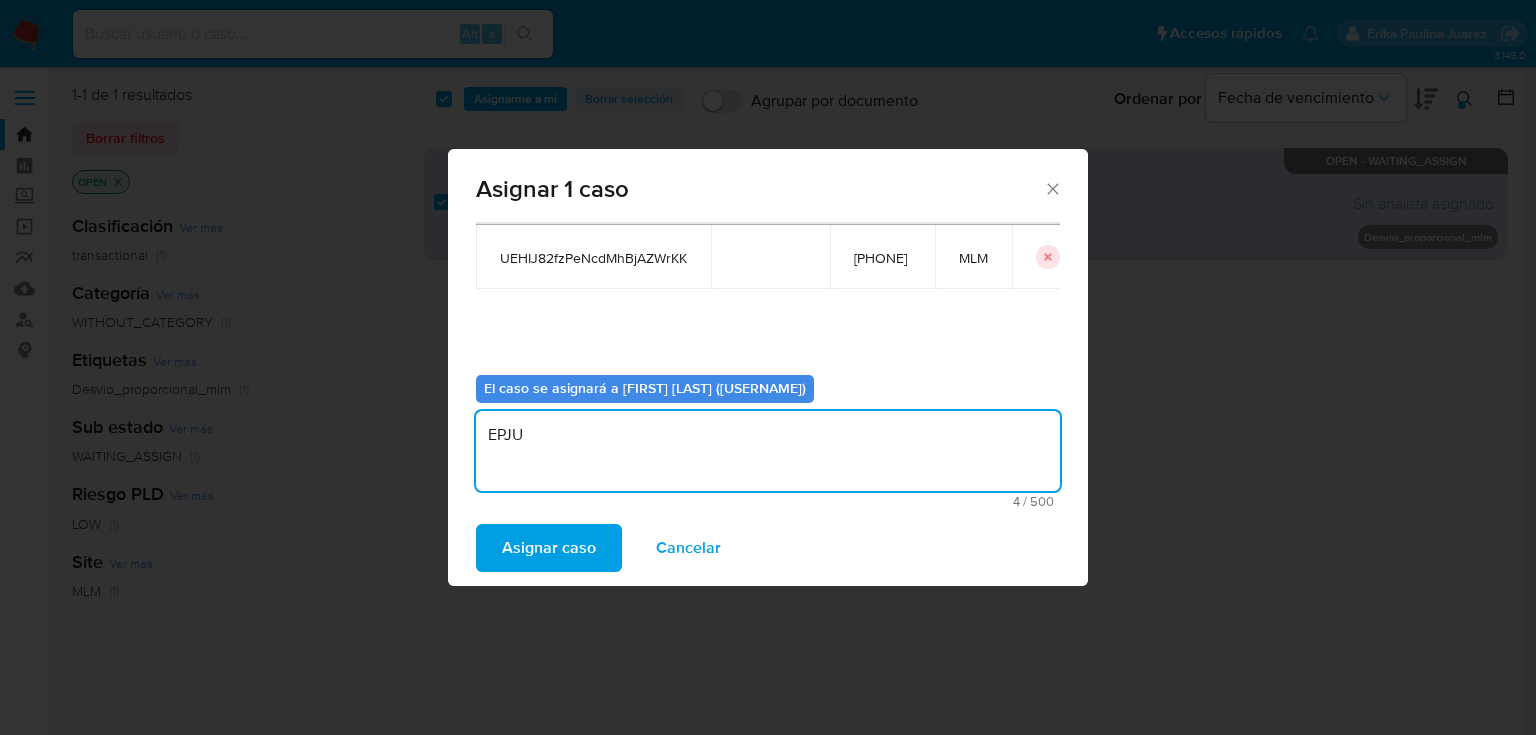 click on "Asignar caso" at bounding box center [549, 548] 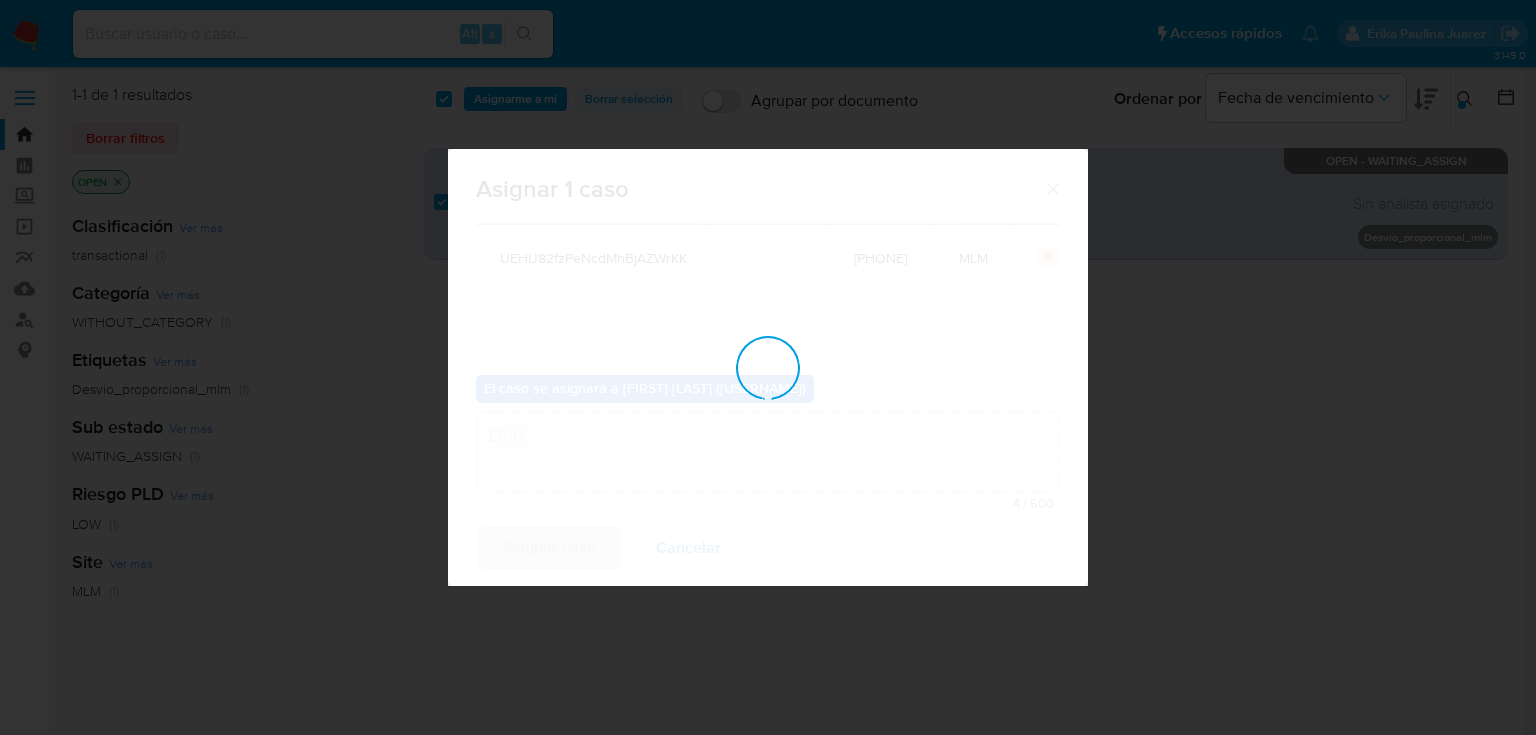 type 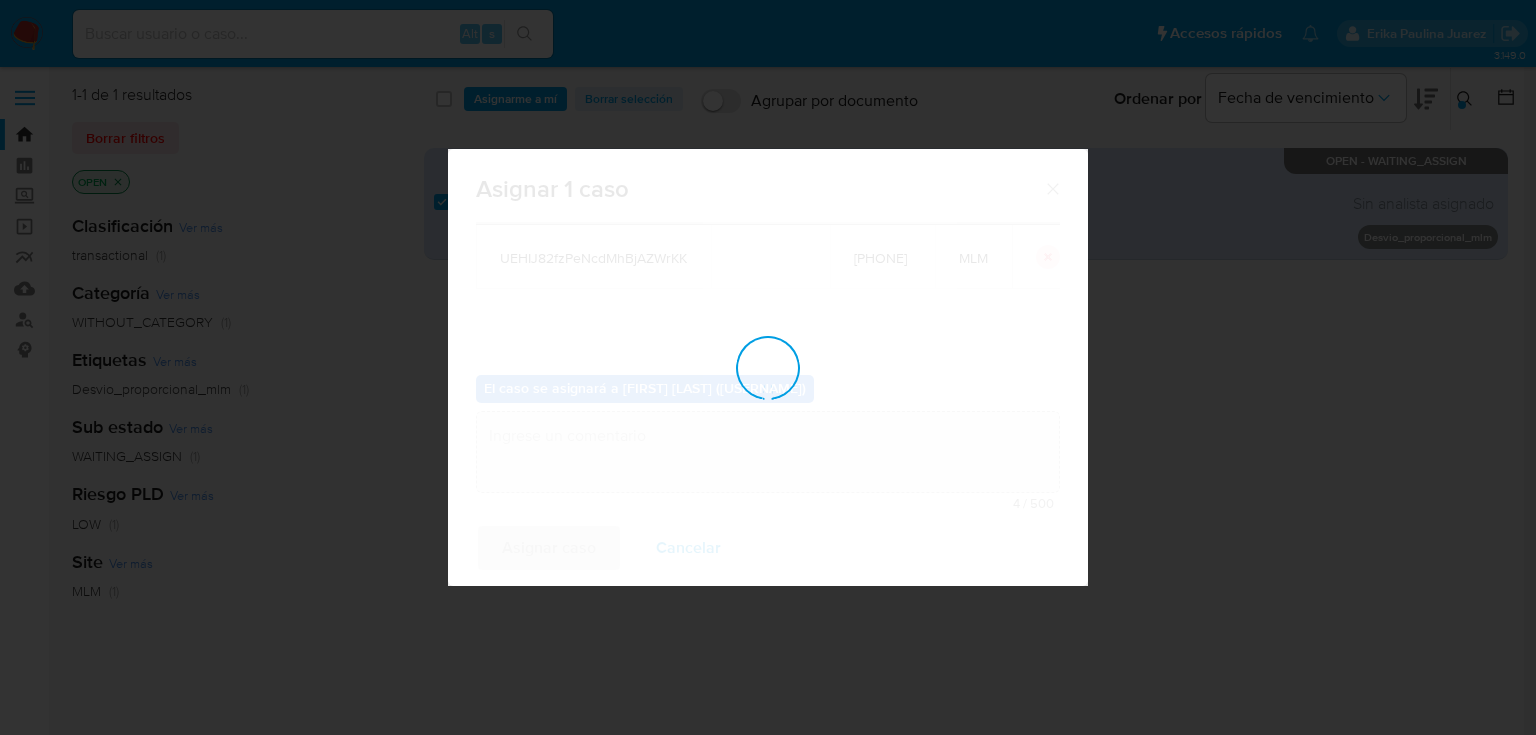 checkbox on "false" 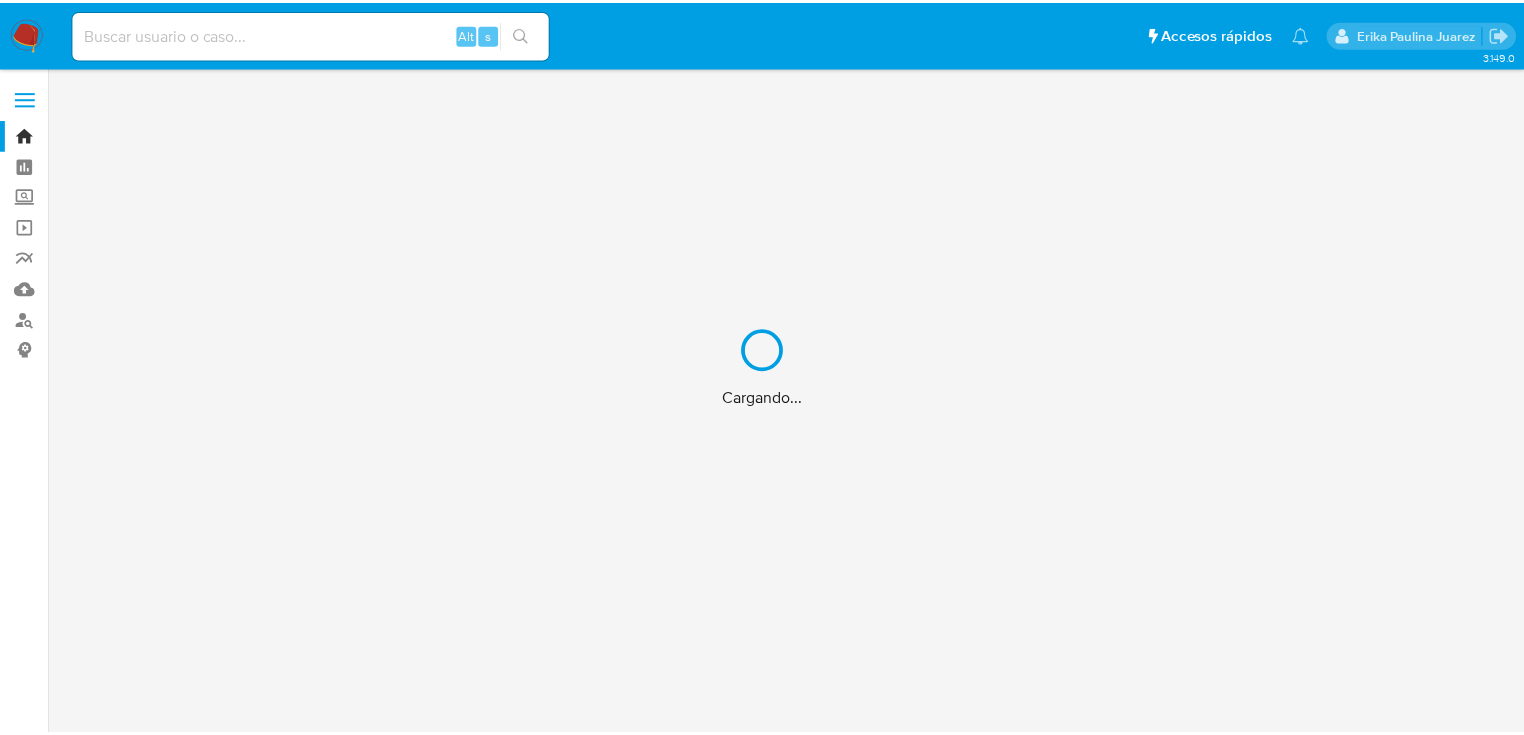 scroll, scrollTop: 0, scrollLeft: 0, axis: both 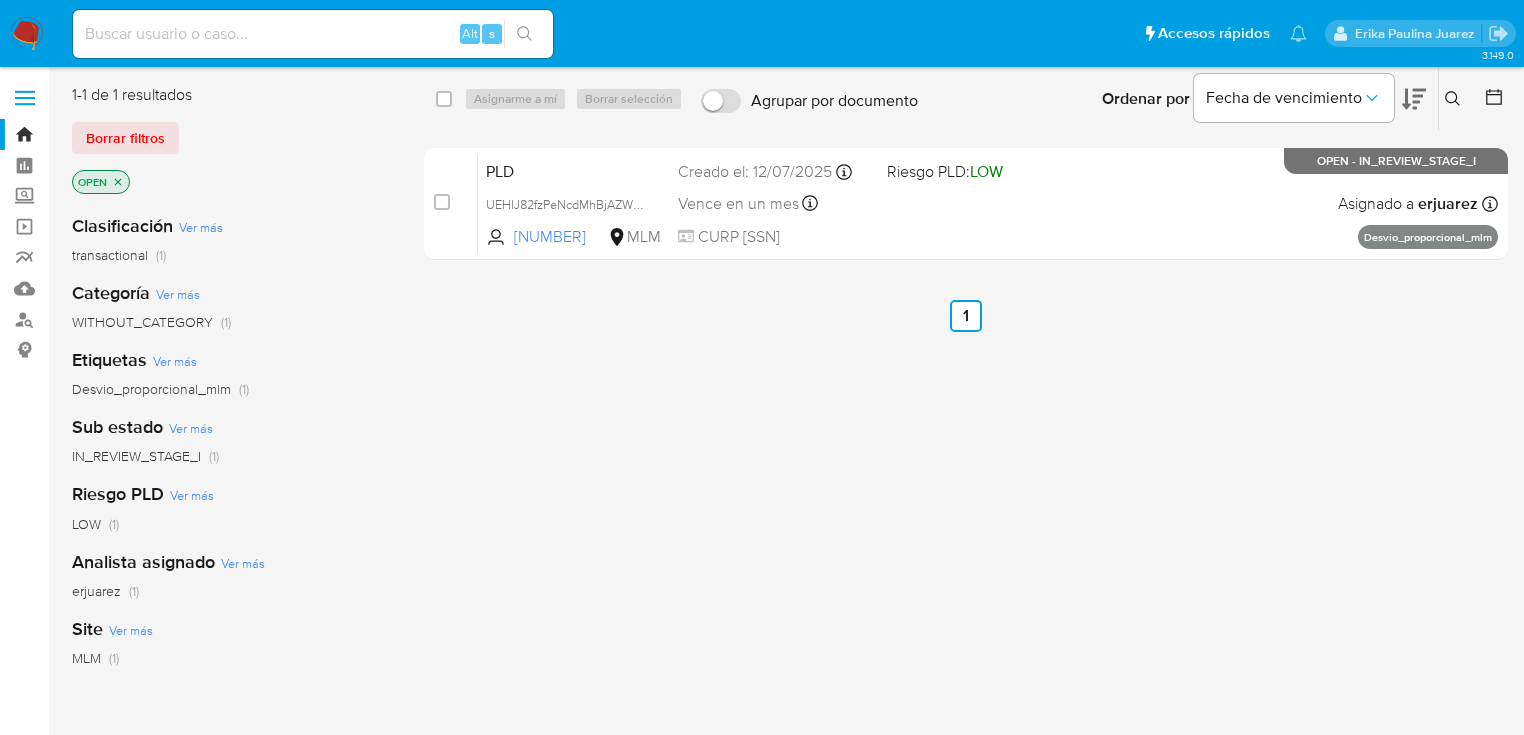 click on "select-all-cases-checkbox Asignarme a mí Borrar selección Agrupar por documento Ordenar por Fecha de vencimiento   No es posible ordenar los resultados mientras se encuentren agrupados. Ingrese ID de usuario o caso Buscar Borrar filtros case-item-checkbox   No es posible asignar el caso PLD UEHIJ82fzPeNcdMhBjAZWrKK 2243622770 MLM Riesgo PLD:  LOW Creado el: 12/07/2025   Creado el: 12/07/2025 02:04:07 Vence en un mes   Vence el 10/09/2025 02:04:08 CURP   BAMP991019HNERND02 Asignado a   erjuarez   Asignado el: 04/08/2025 15:05:18 Desvio_proporcional_mlm OPEN - IN_REVIEW_STAGE_I  Anterior 1 Siguiente" at bounding box center (966, 529) 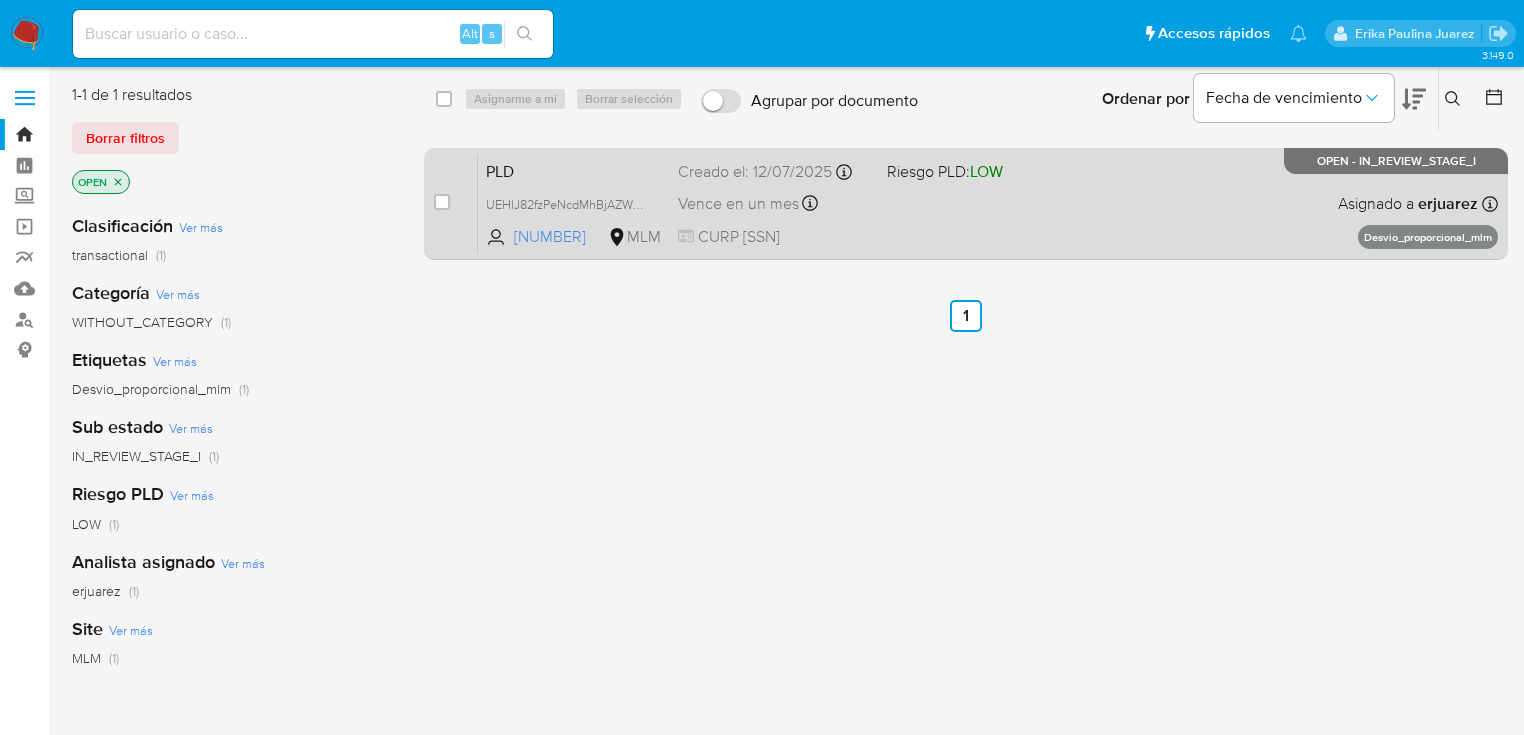 click on "PLD UEHIJ82fzPeNcdMhBjAZWrKK 2243622770 MLM Riesgo PLD:  LOW Creado el: 12/07/2025   Creado el: 12/07/2025 02:04:07 Vence en un mes   Vence el 10/09/2025 02:04:08 CURP   BAMP991019HNERND02 Asignado a   erjuarez   Asignado el: 04/08/2025 15:05:18 Desvio_proporcional_mlm OPEN - IN_REVIEW_STAGE_I" at bounding box center [988, 203] 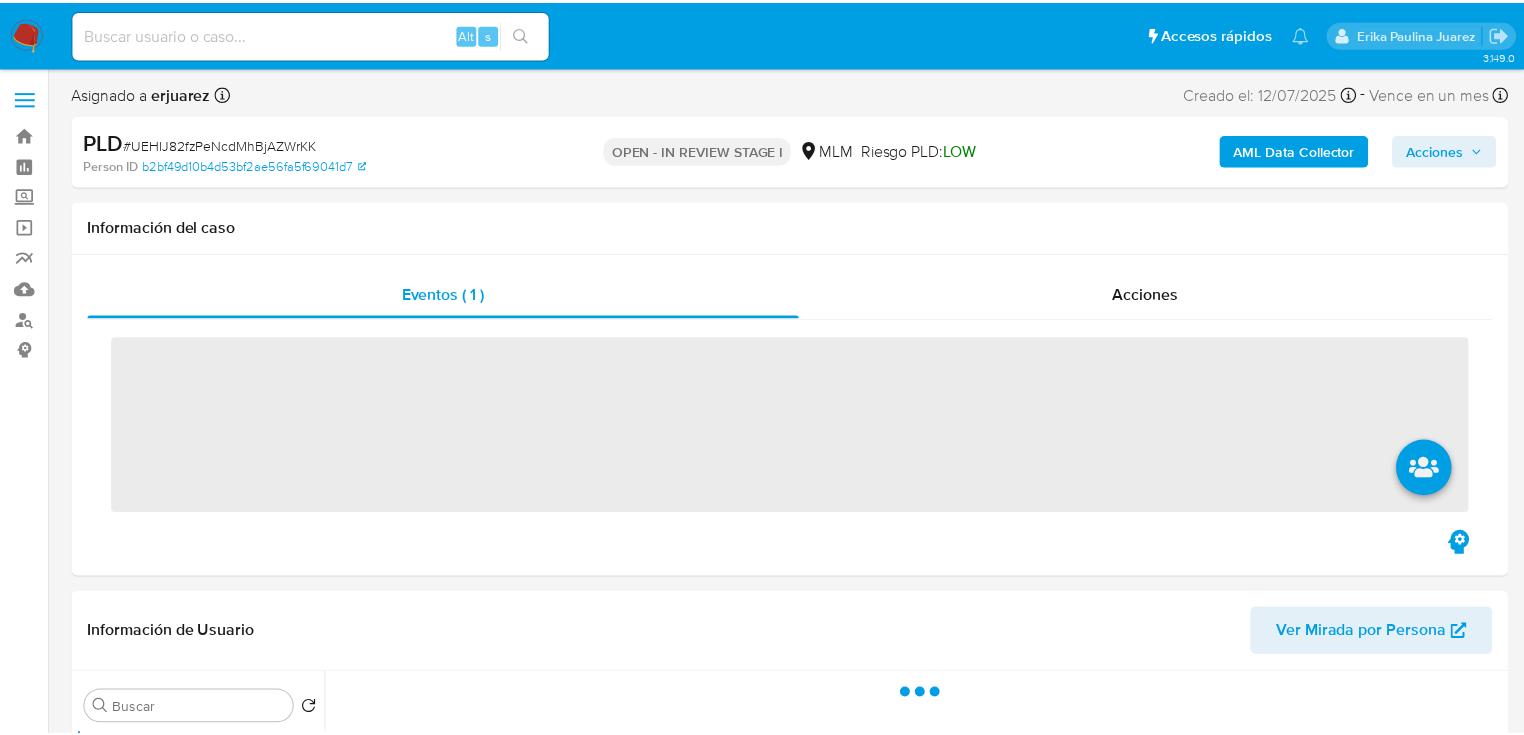 scroll, scrollTop: 0, scrollLeft: 0, axis: both 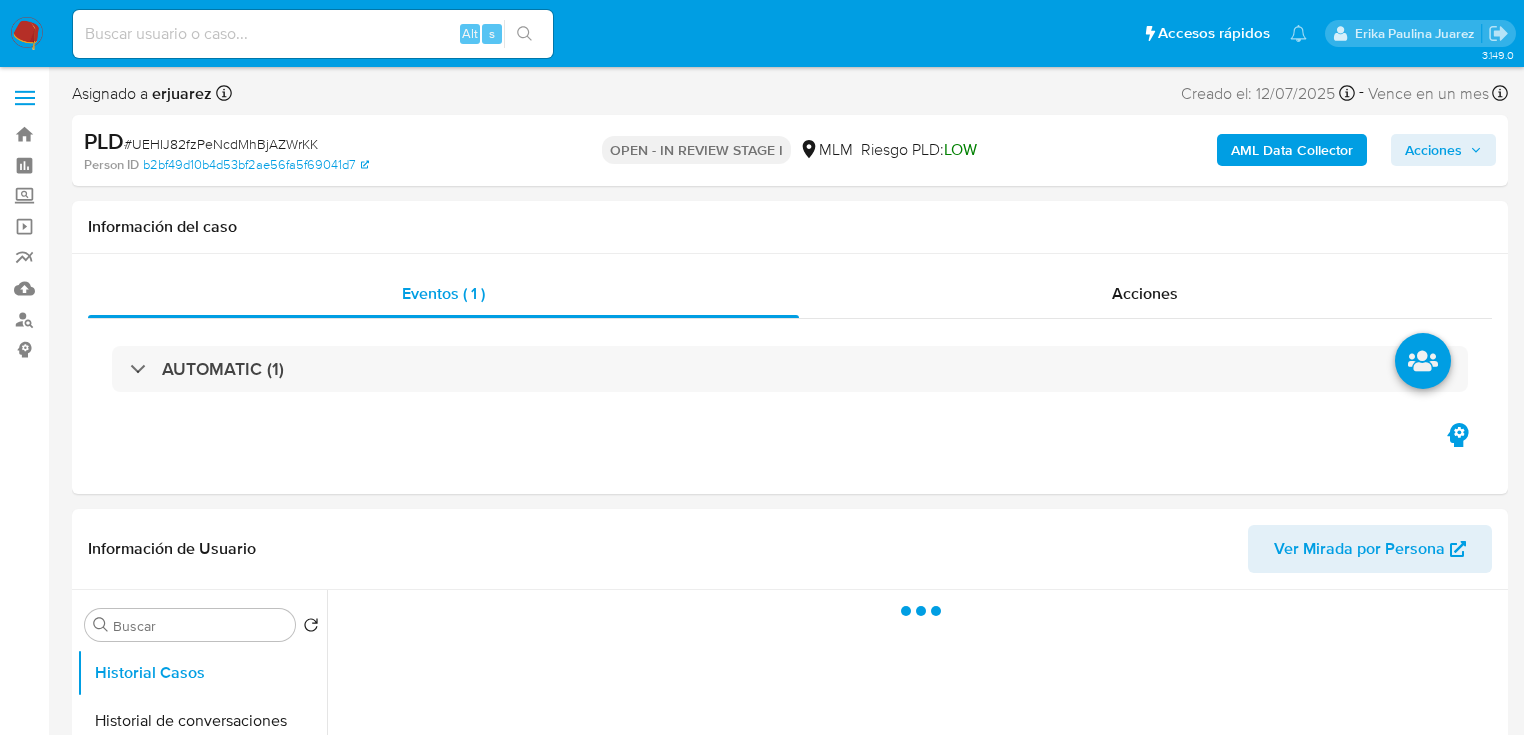 select on "10" 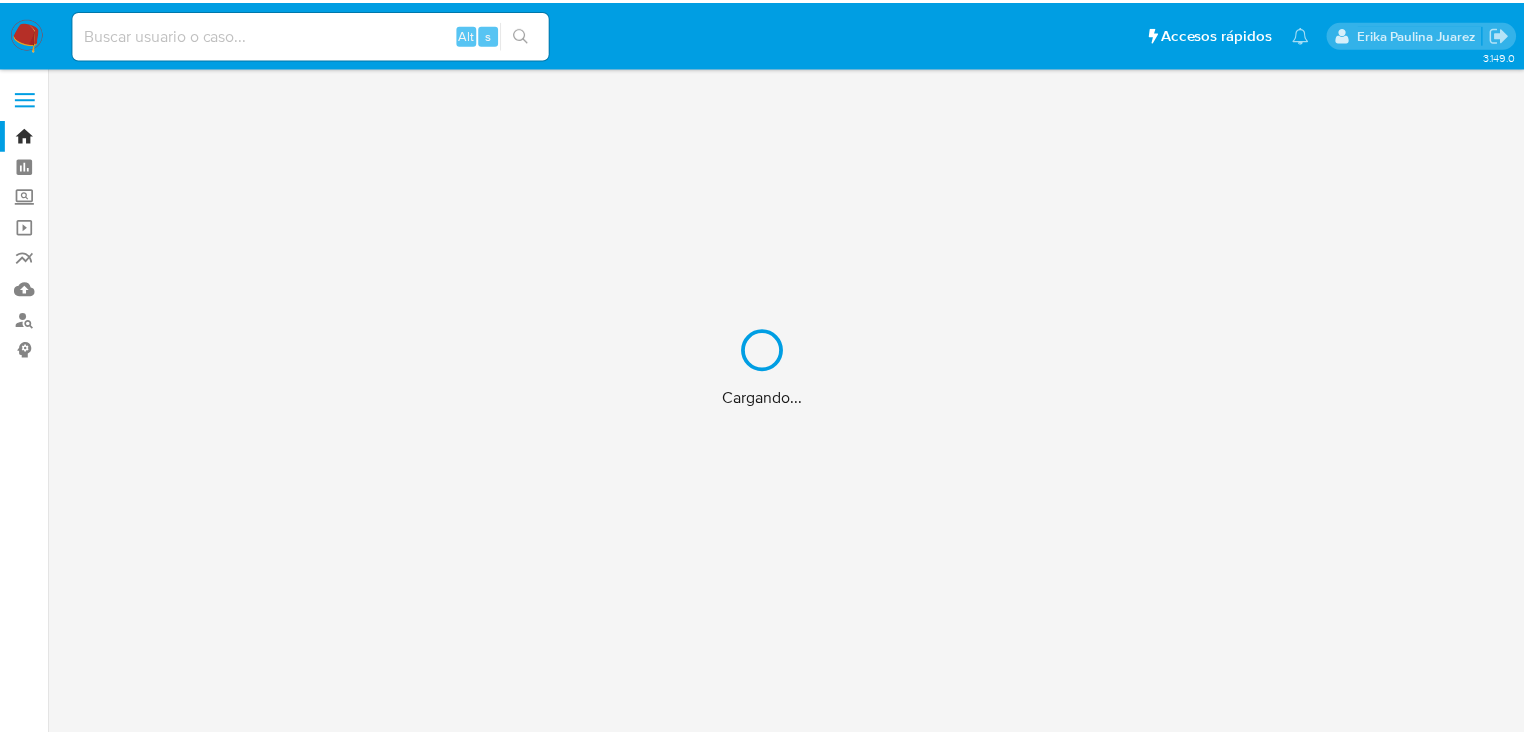 scroll, scrollTop: 0, scrollLeft: 0, axis: both 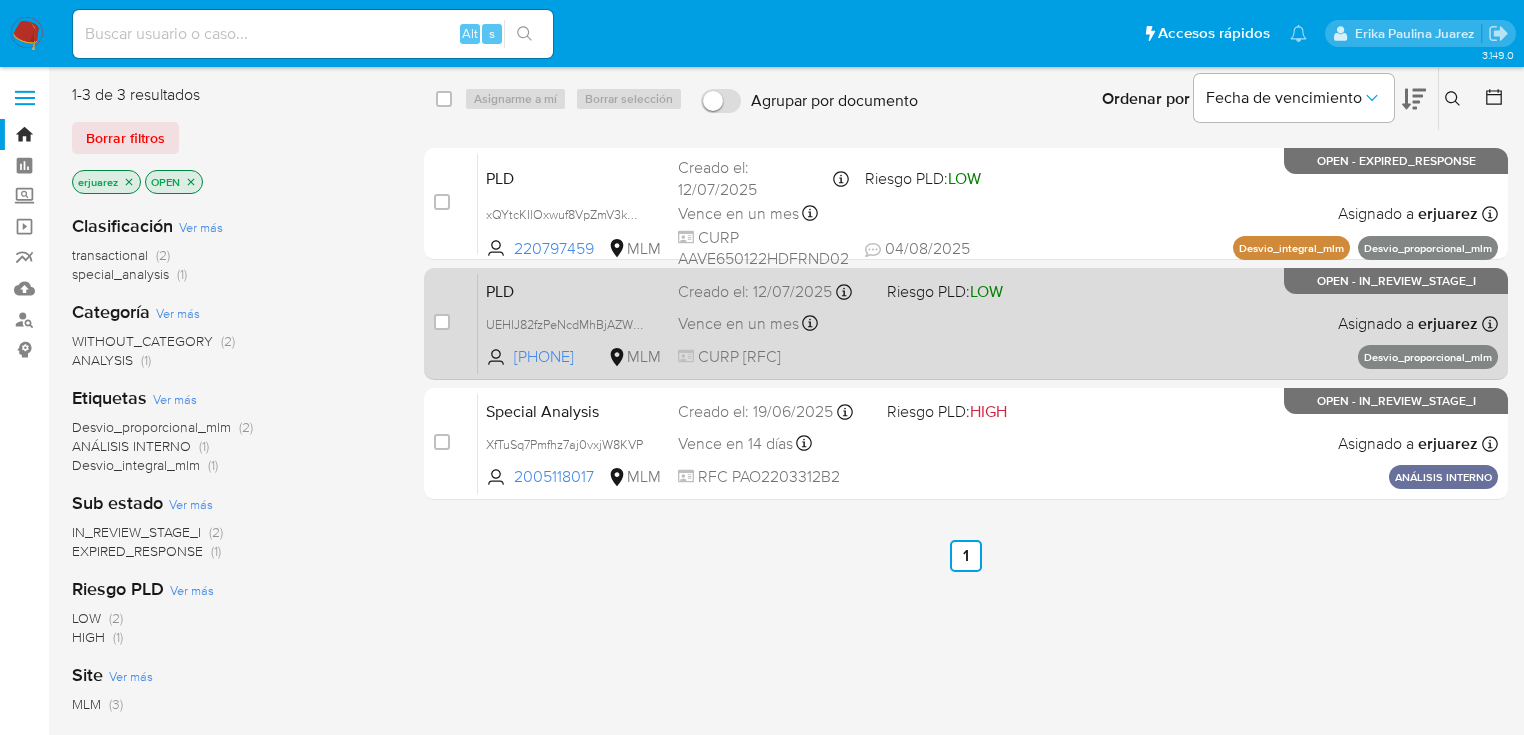 click on "Vence en un mes   Vence el [DATE] [TIME]" at bounding box center (774, 323) 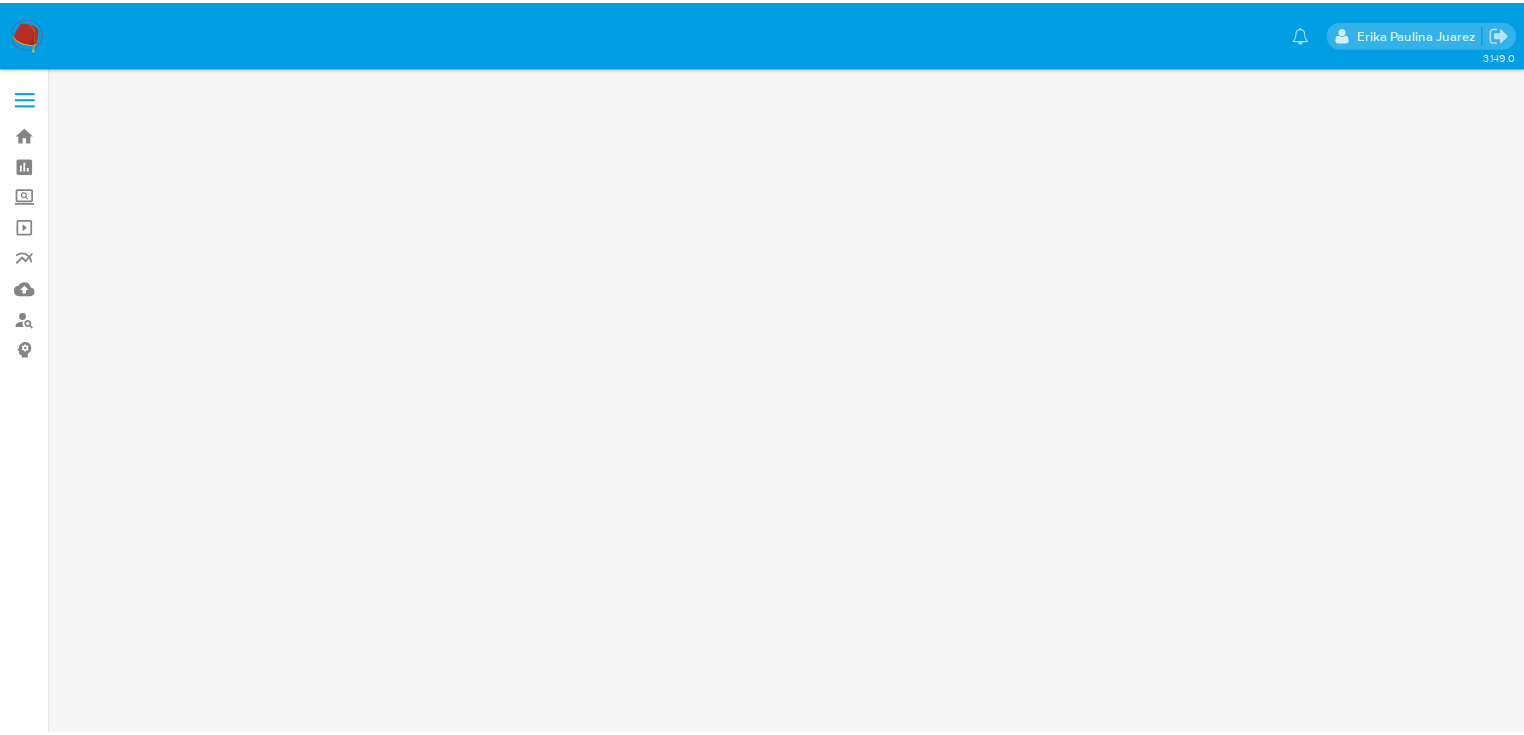 scroll, scrollTop: 0, scrollLeft: 0, axis: both 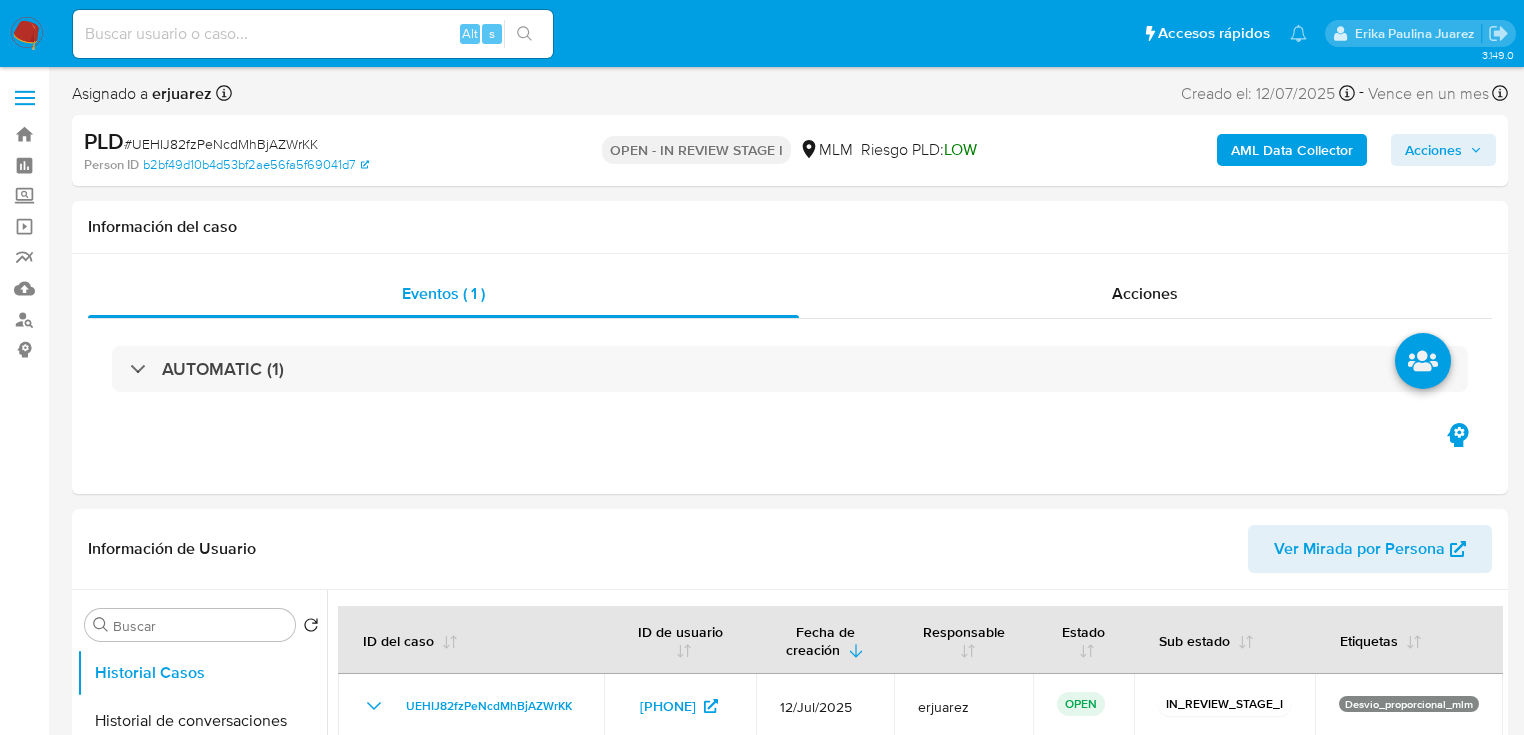 select on "10" 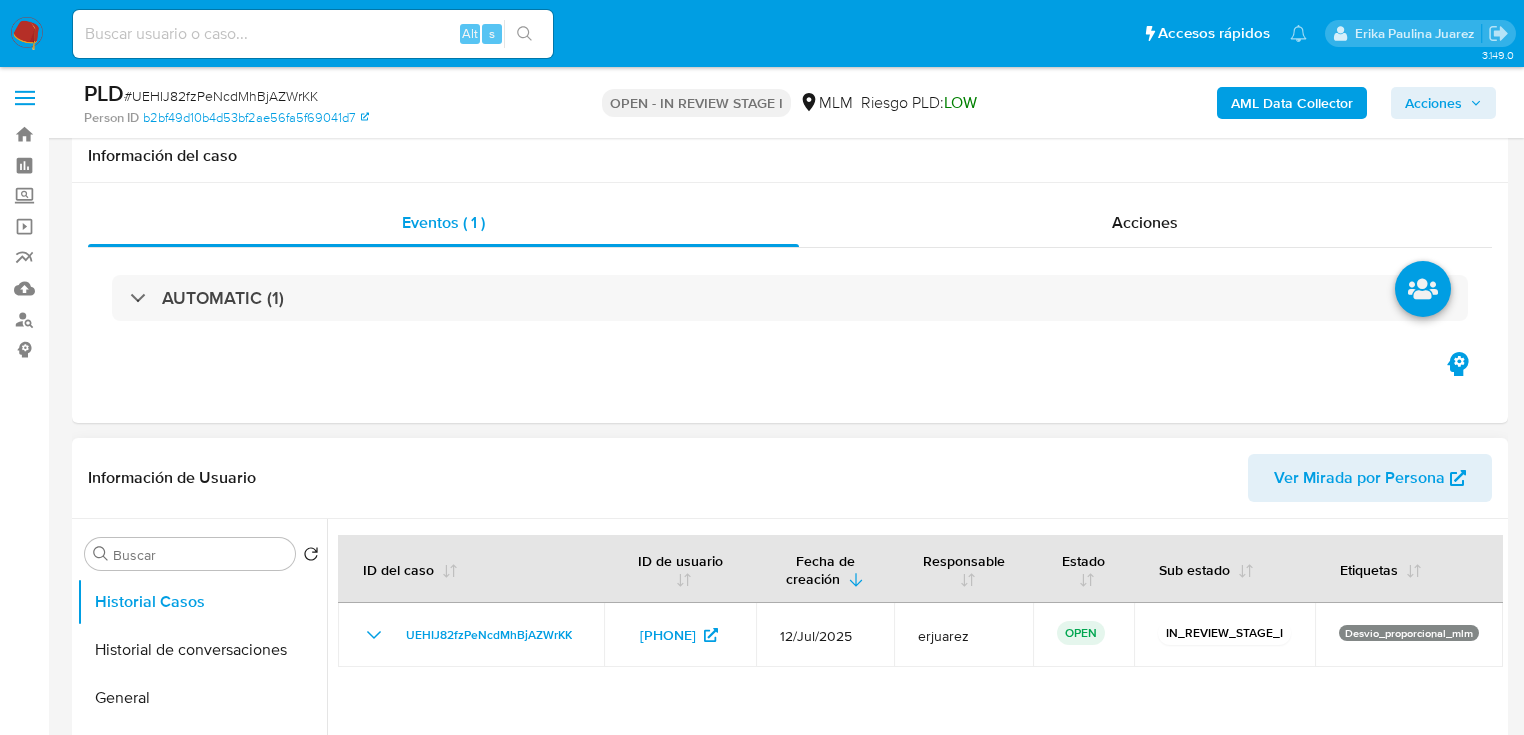 scroll, scrollTop: 400, scrollLeft: 0, axis: vertical 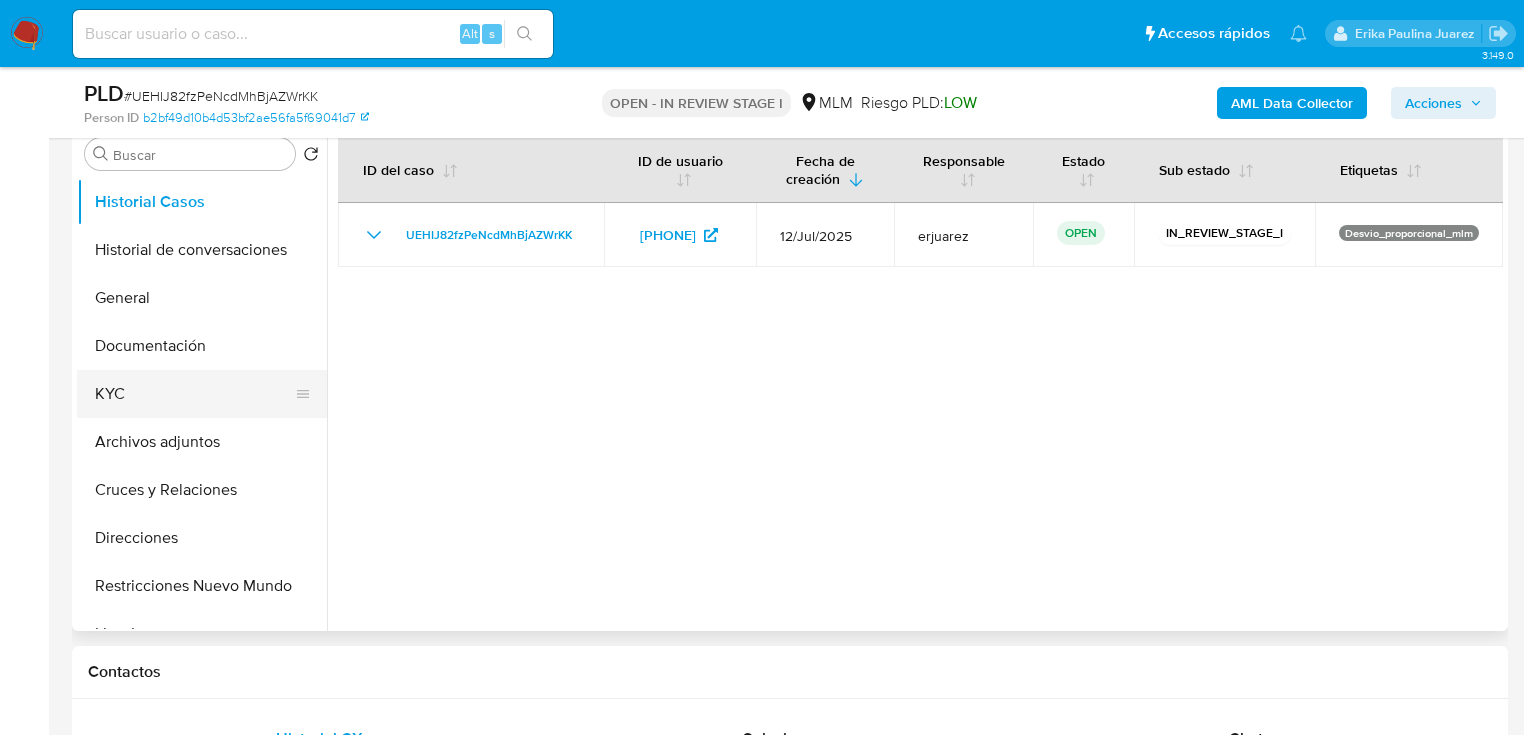 click on "KYC" at bounding box center (194, 394) 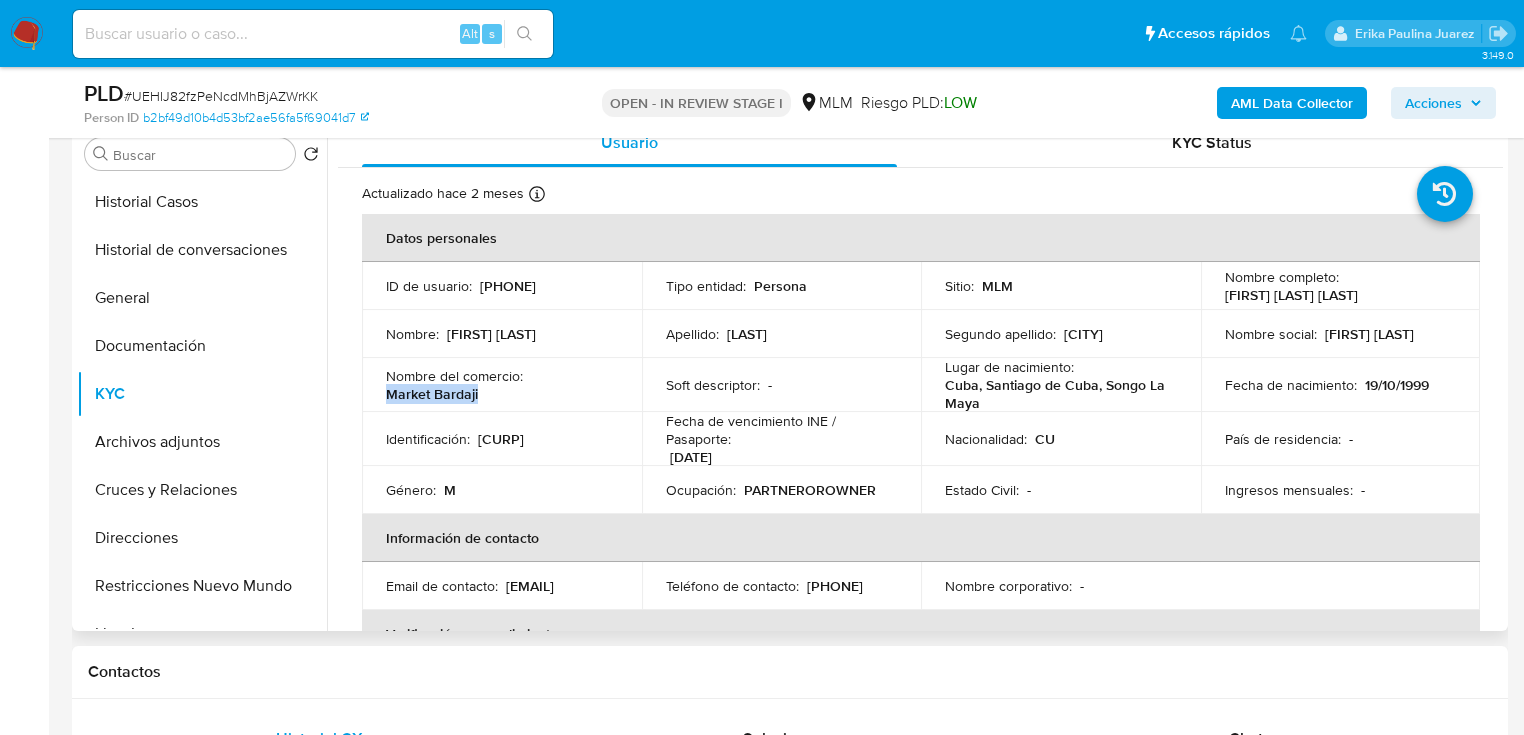 drag, startPoint x: 387, startPoint y: 392, endPoint x: 522, endPoint y: 391, distance: 135.00371 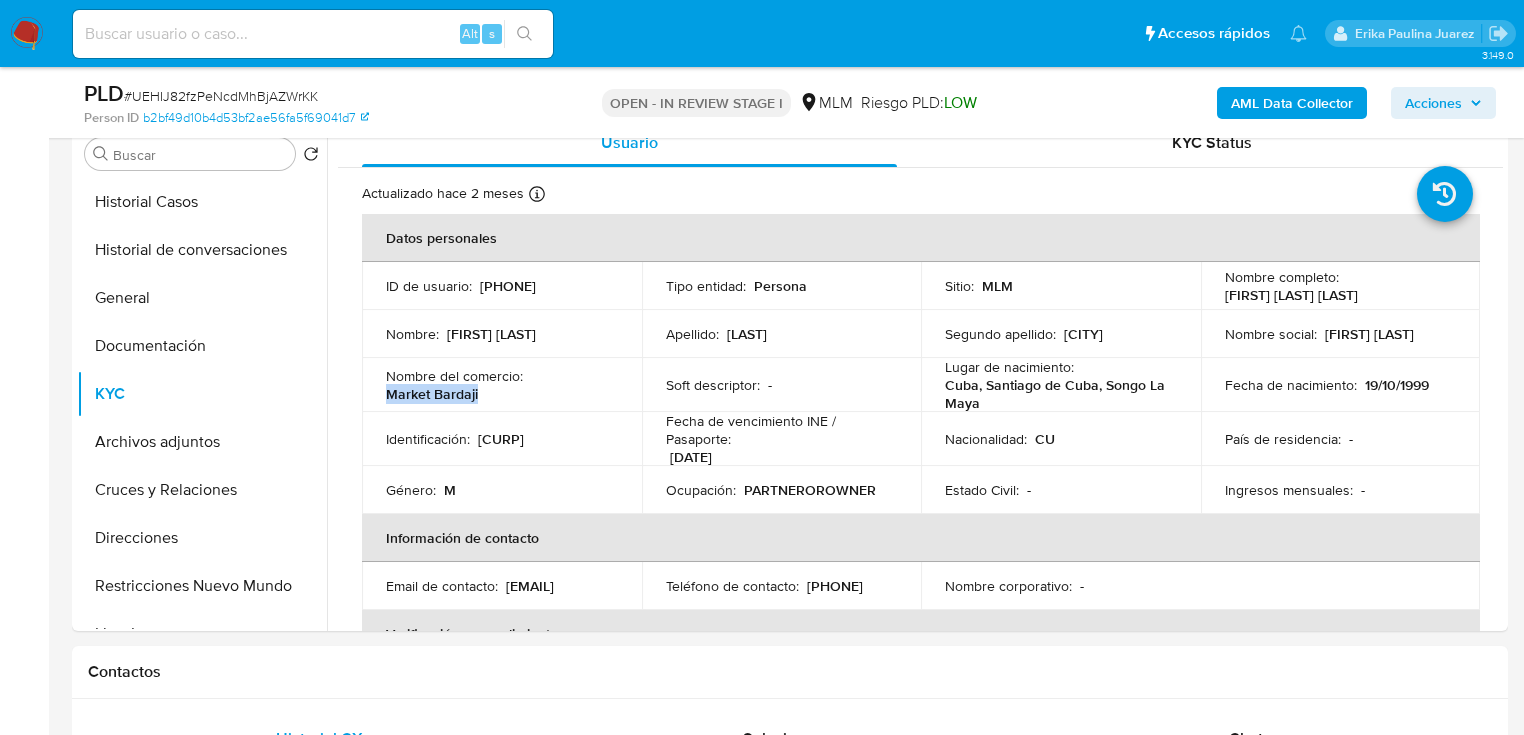 copy on "Market Bardaji" 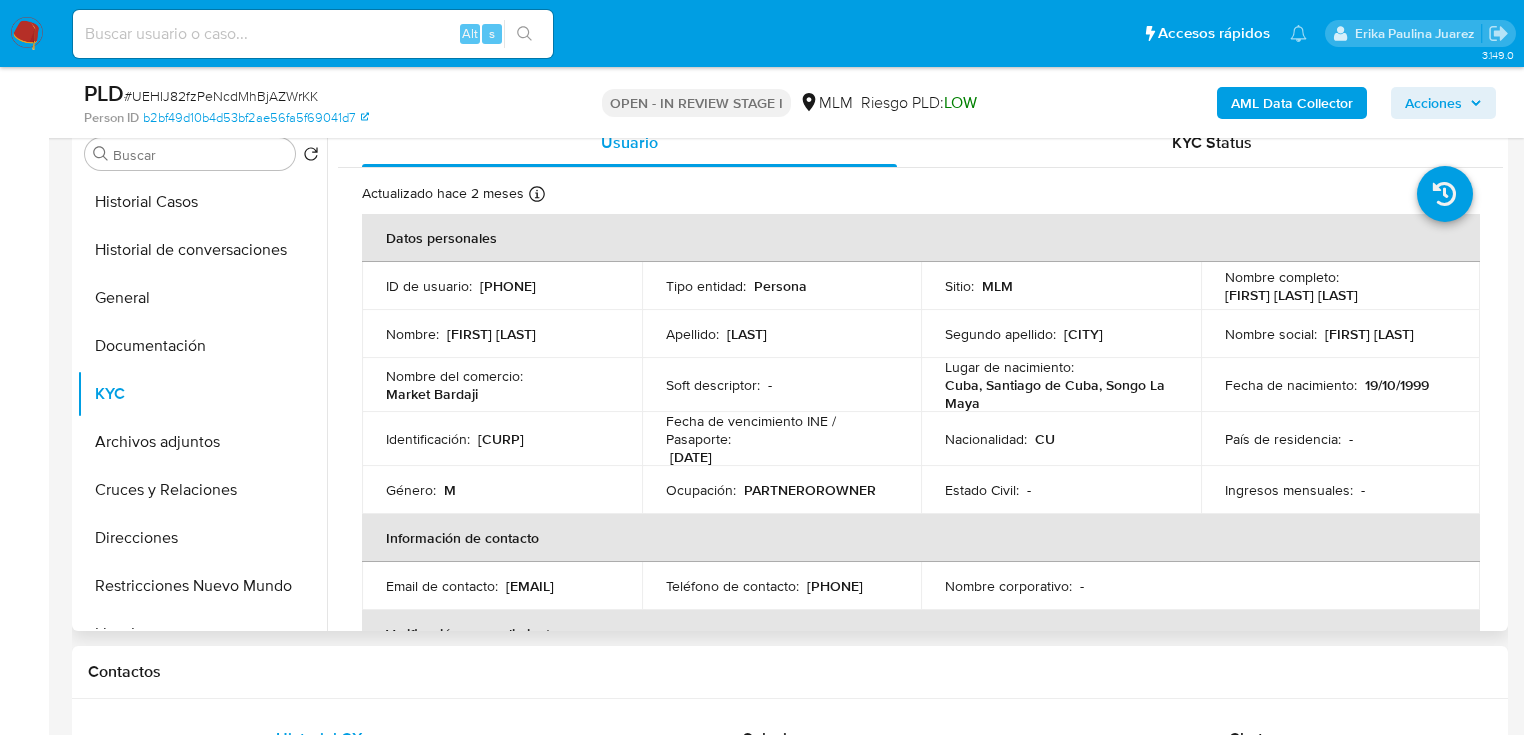 click on "Identificación :    CURP BAMP991019HNERND02" at bounding box center [502, 439] 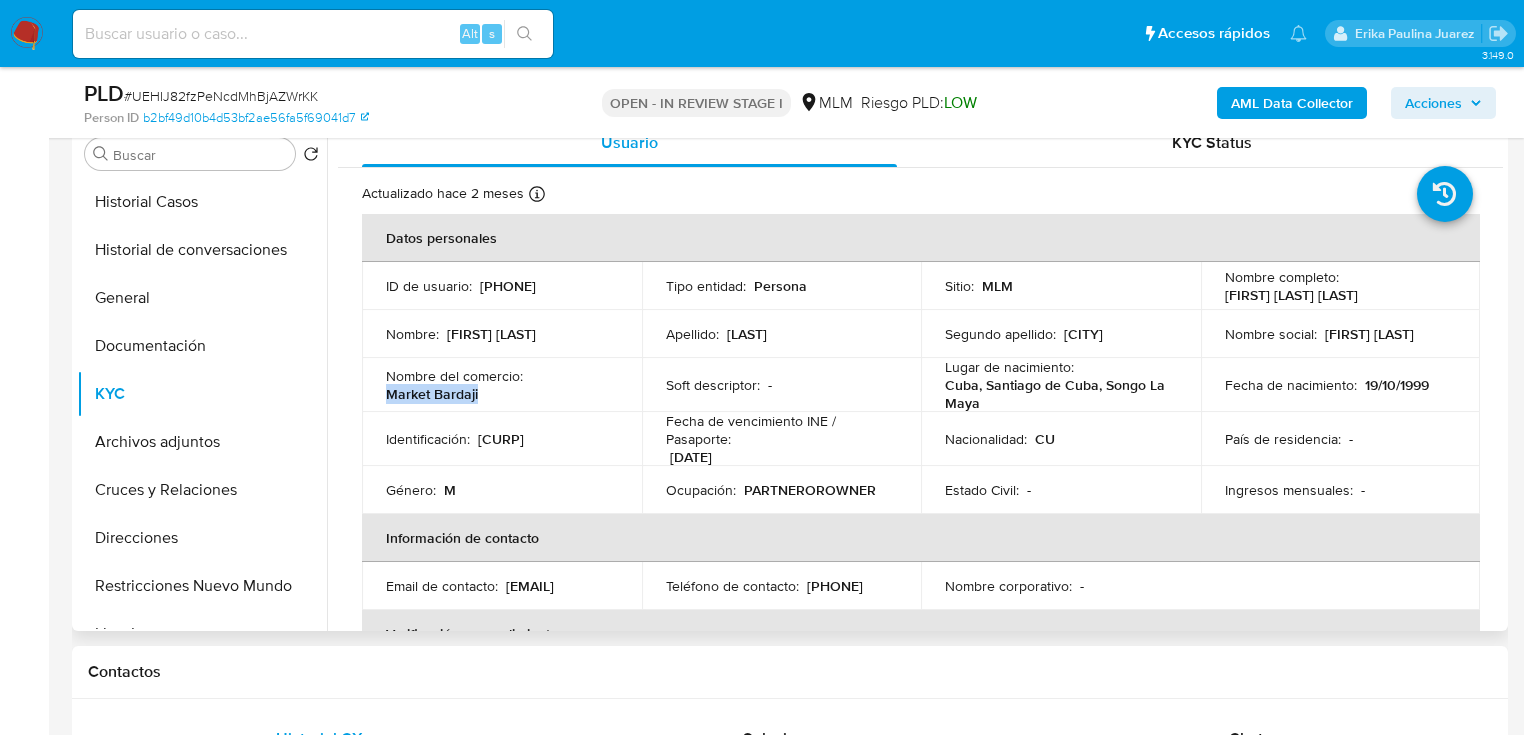 drag, startPoint x: 388, startPoint y: 394, endPoint x: 508, endPoint y: 404, distance: 120.41595 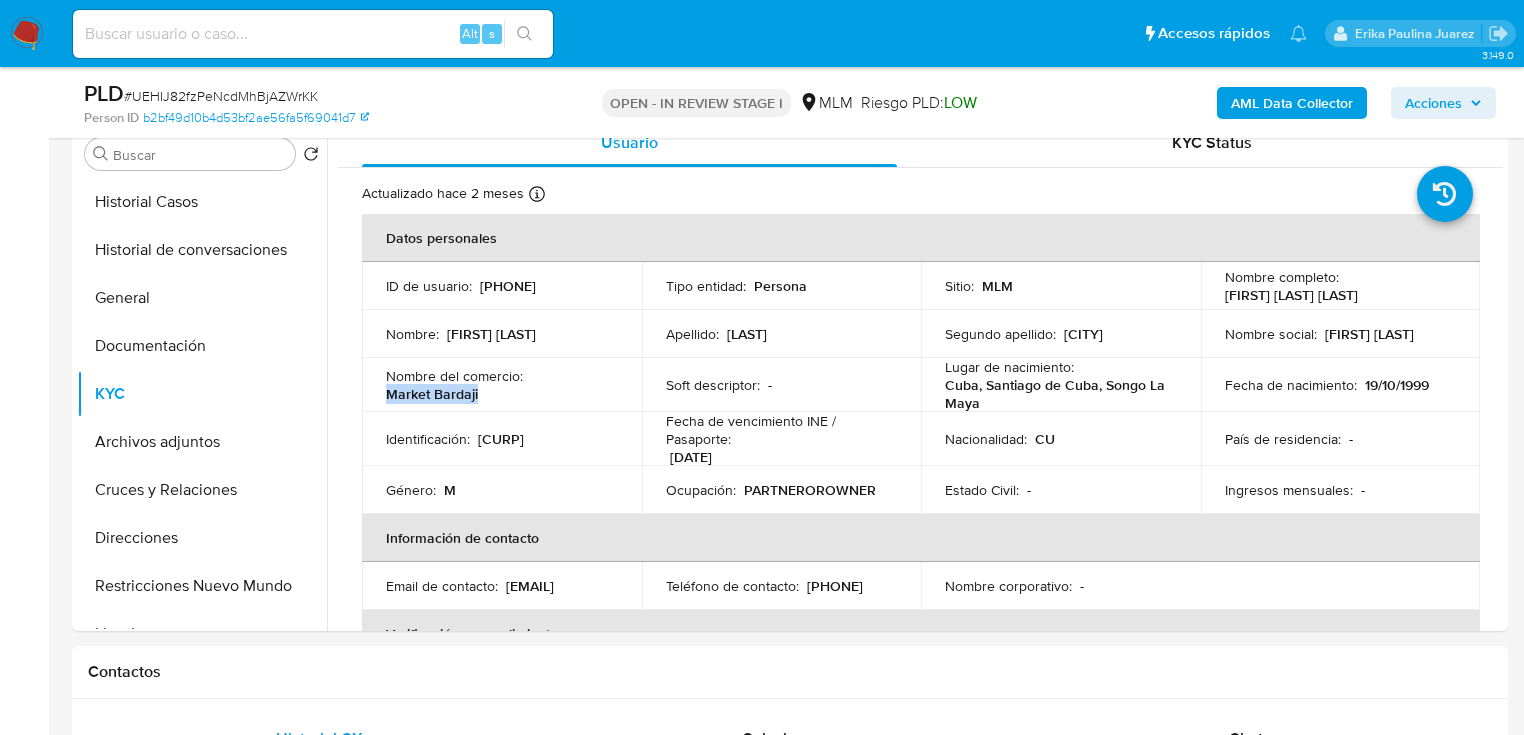 copy on "Market Bardaji" 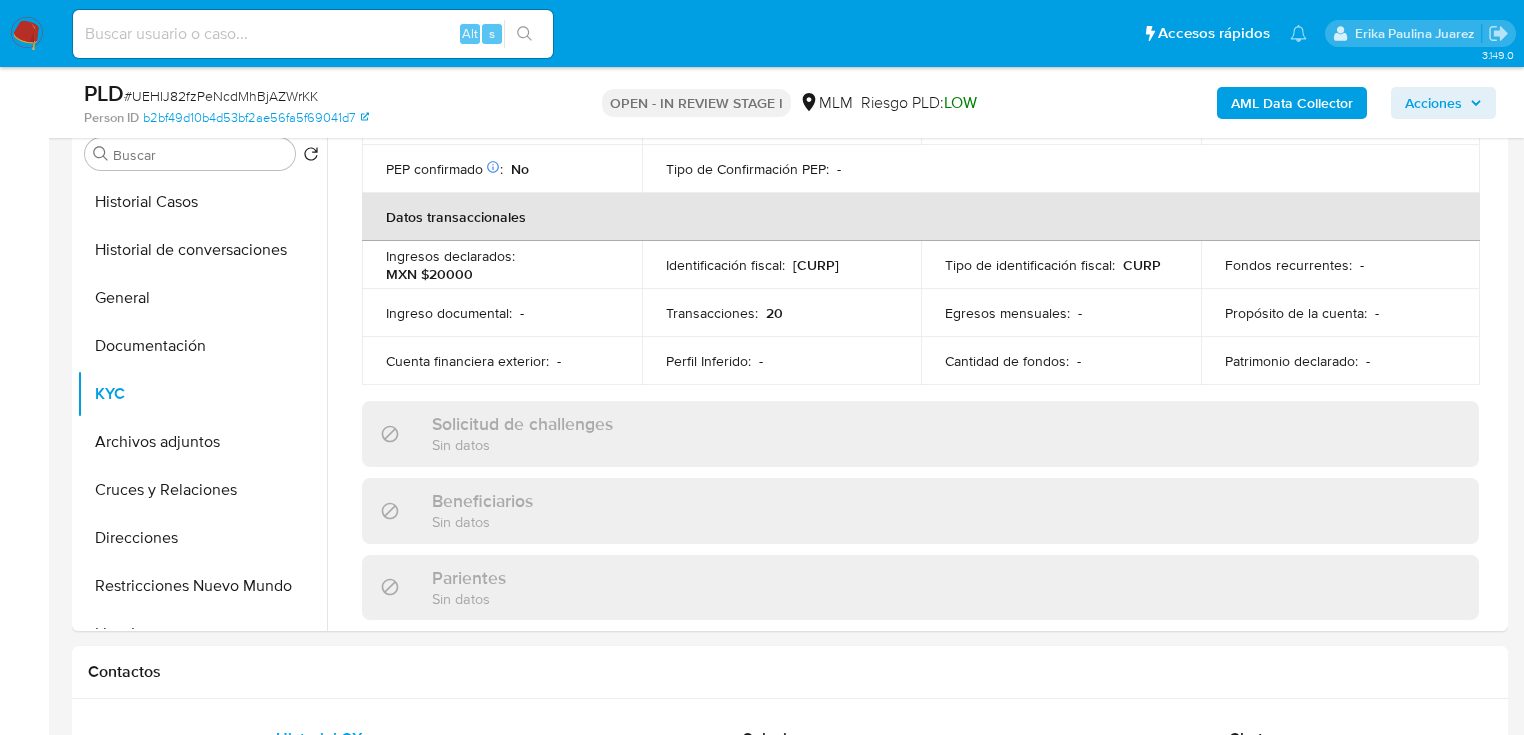 scroll, scrollTop: 560, scrollLeft: 0, axis: vertical 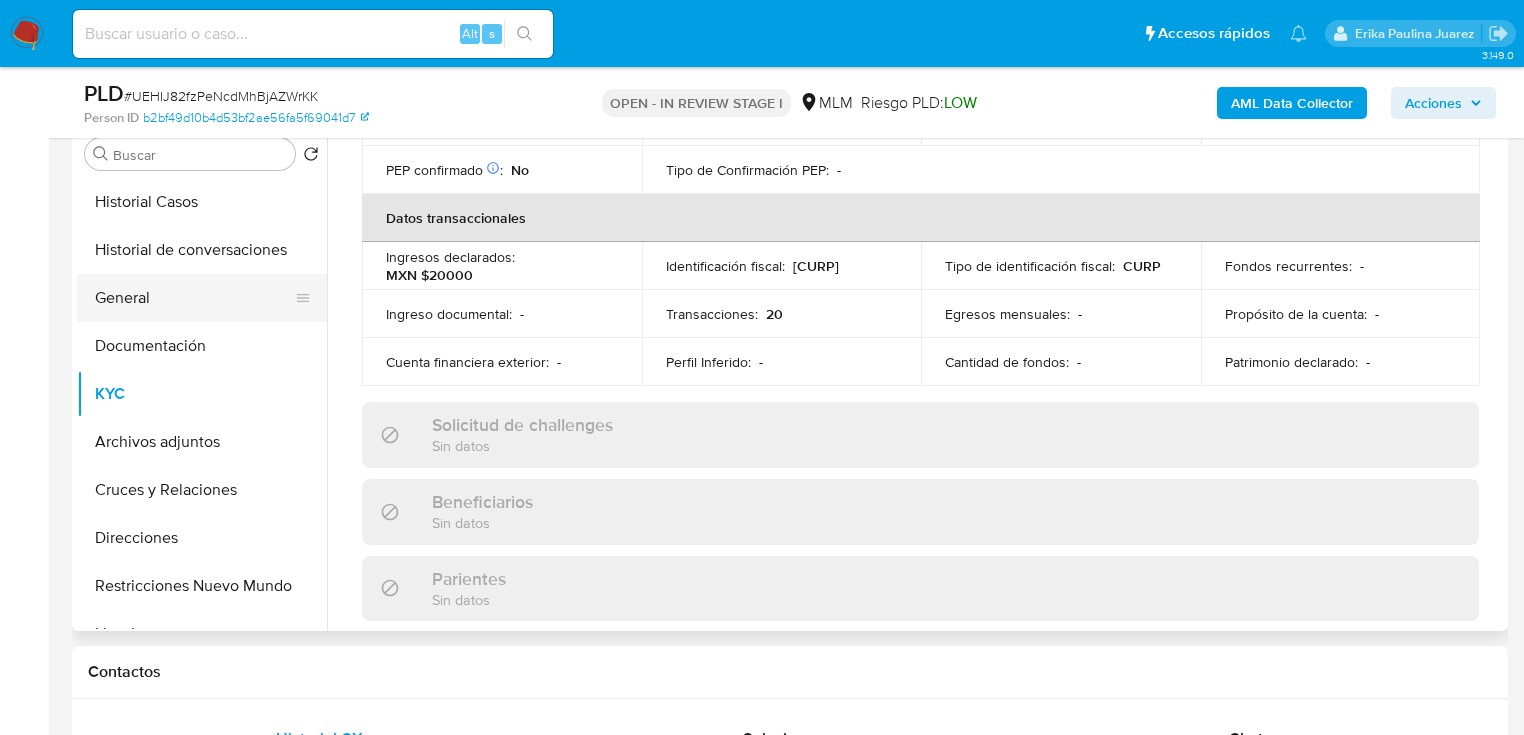 click on "General" at bounding box center (194, 298) 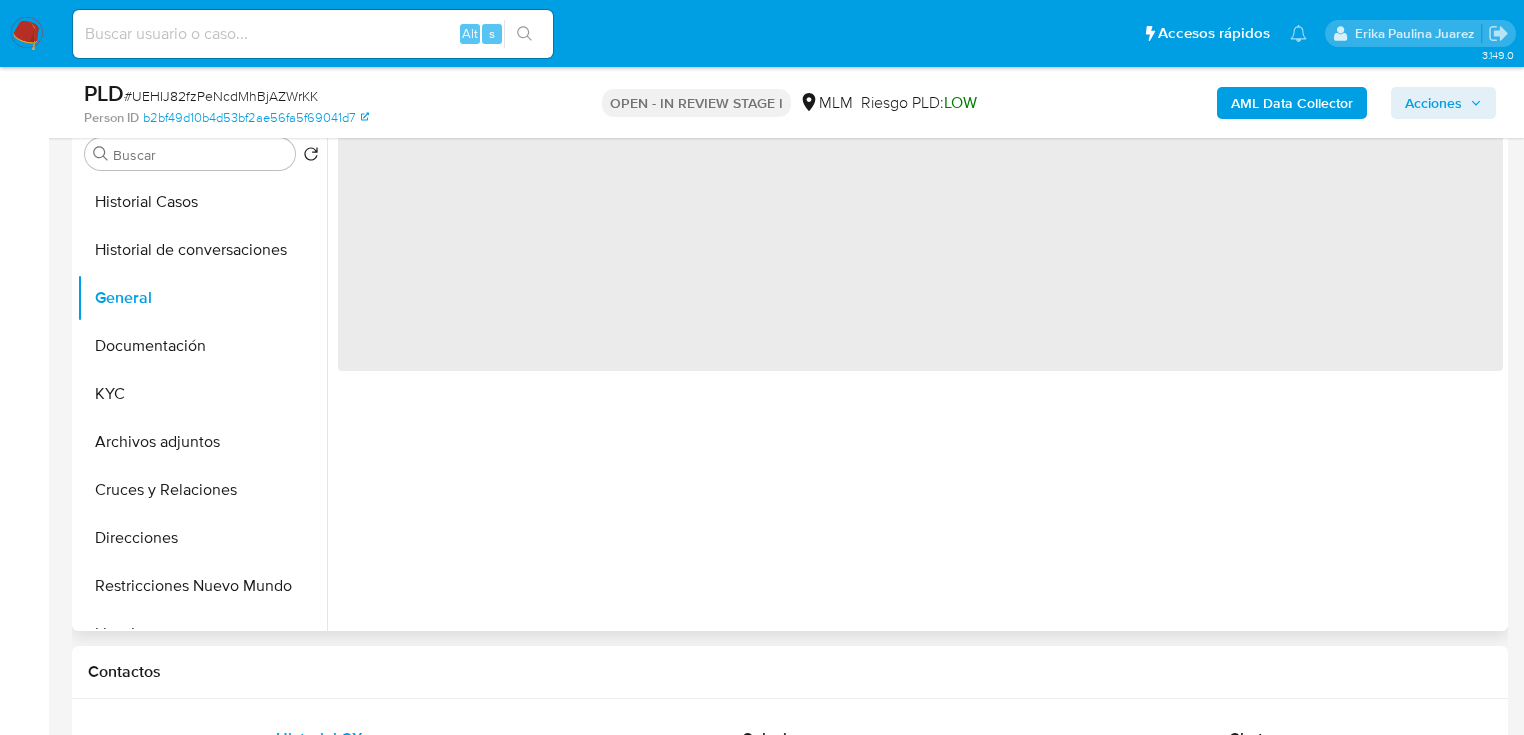 scroll, scrollTop: 0, scrollLeft: 0, axis: both 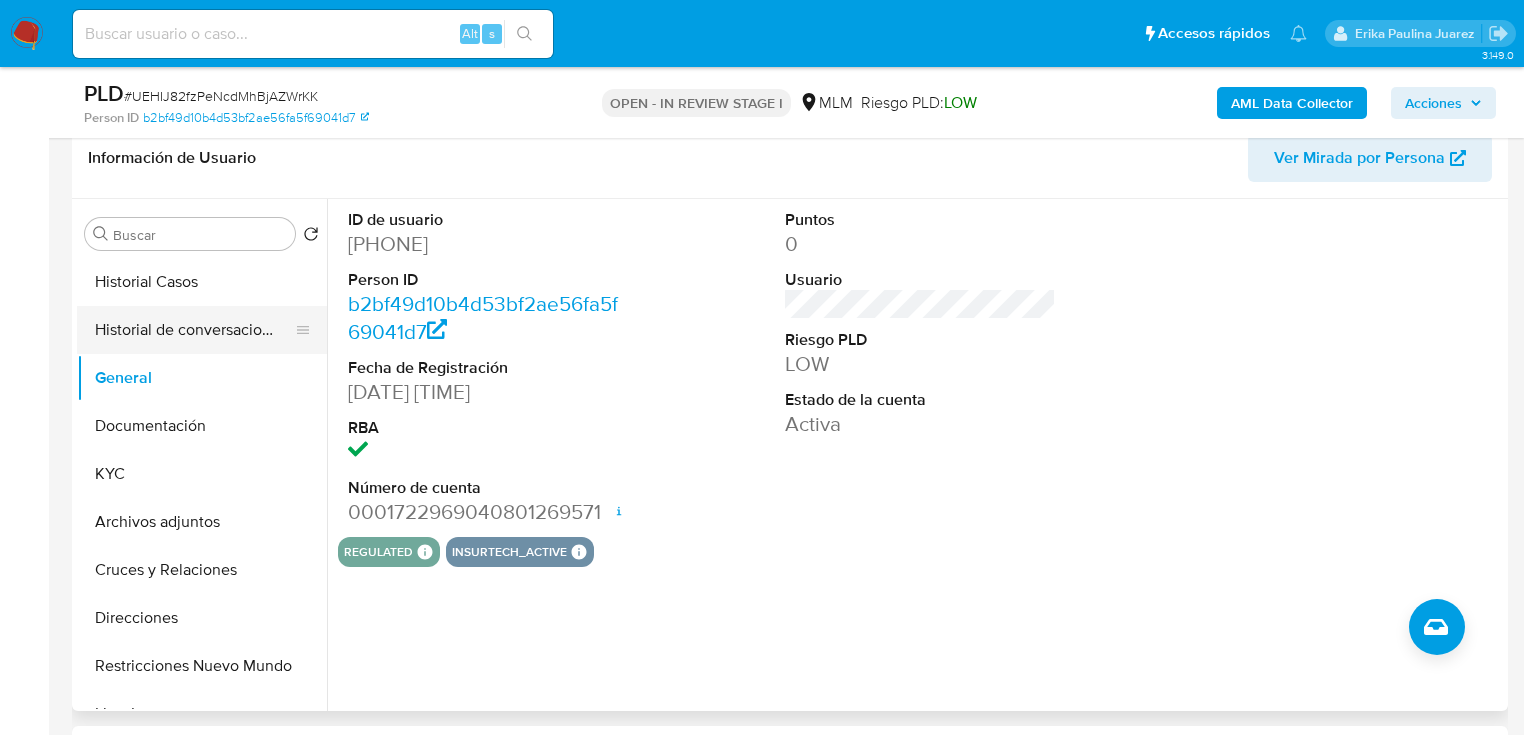drag, startPoint x: 212, startPoint y: 304, endPoint x: 204, endPoint y: 311, distance: 10.630146 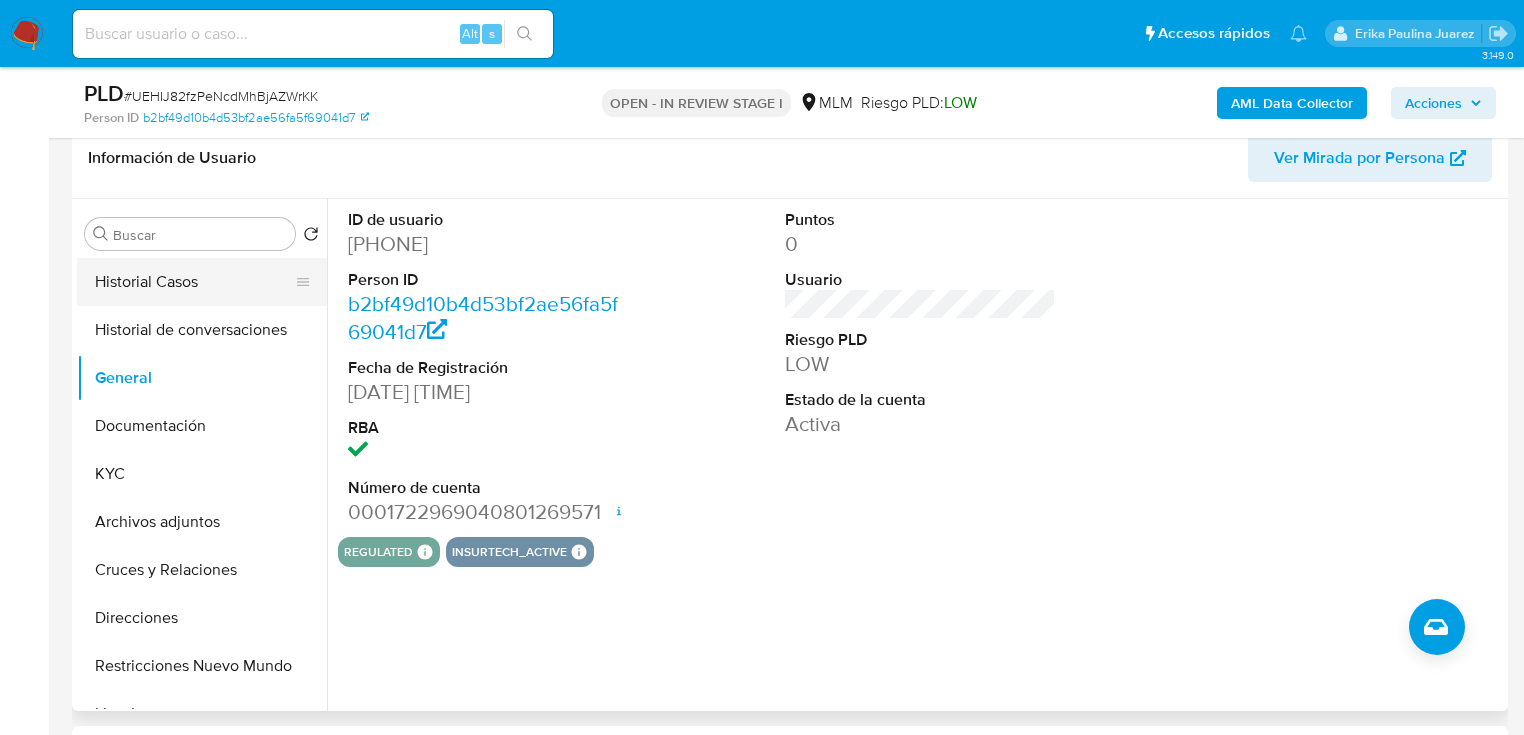 click on "Historial Casos" at bounding box center (194, 282) 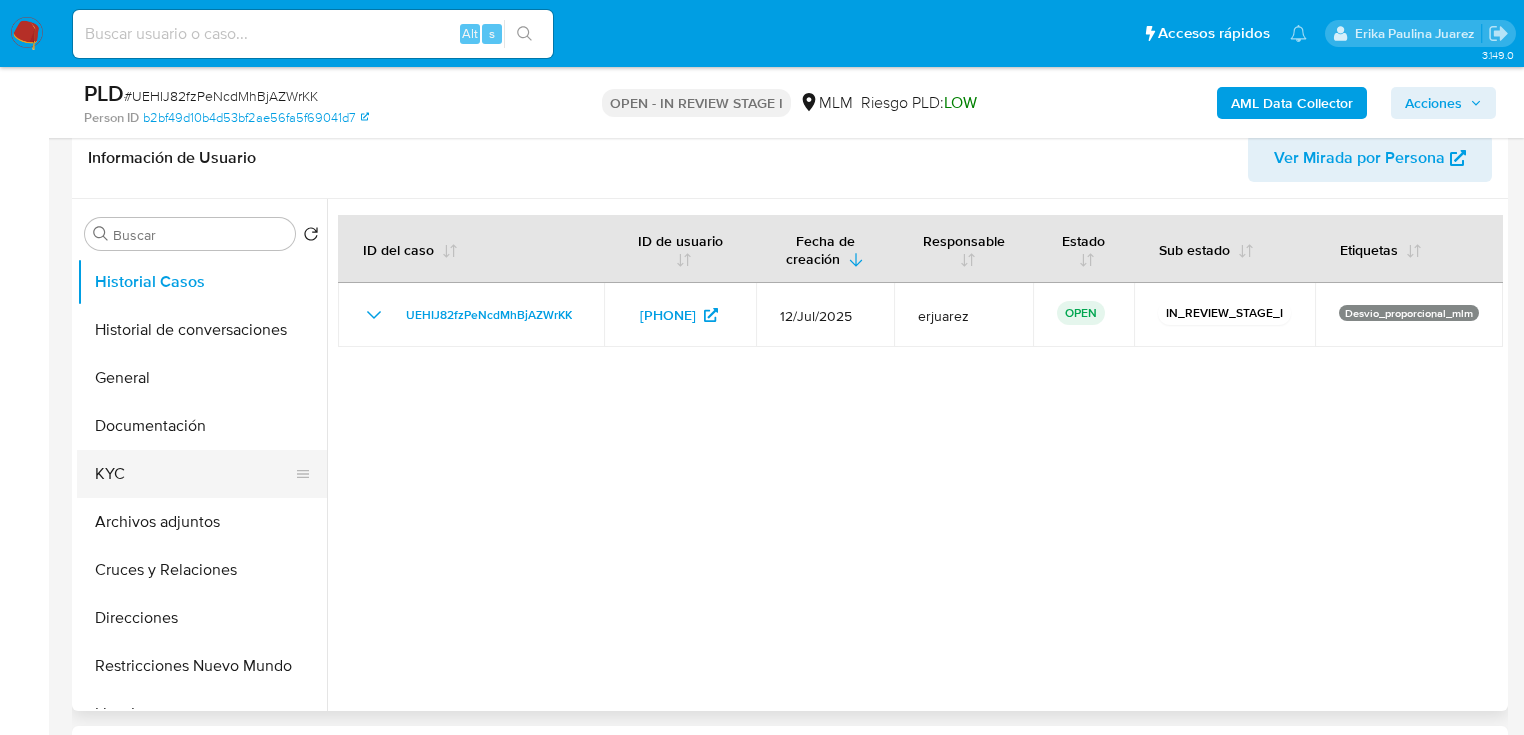 click on "KYC" at bounding box center [194, 474] 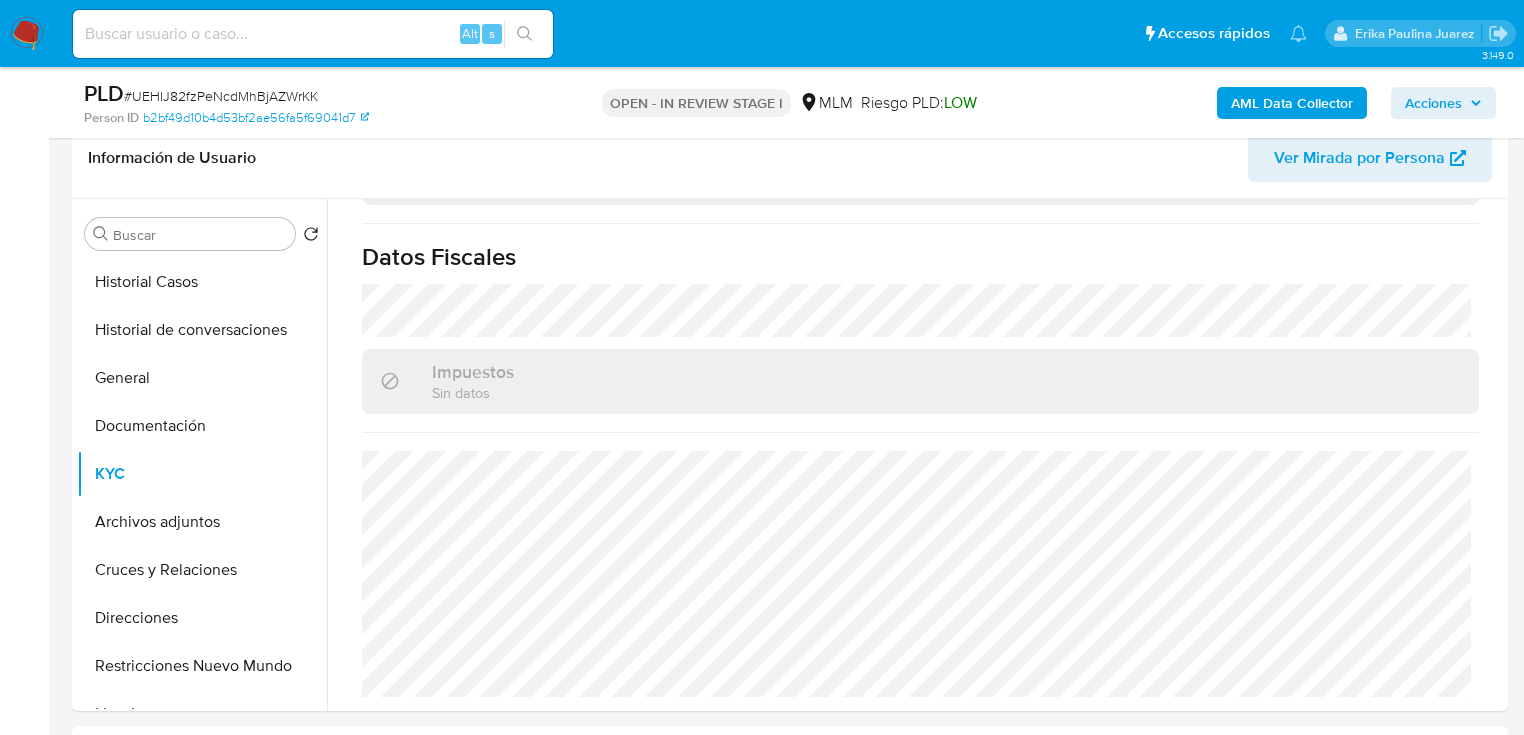 scroll, scrollTop: 1268, scrollLeft: 0, axis: vertical 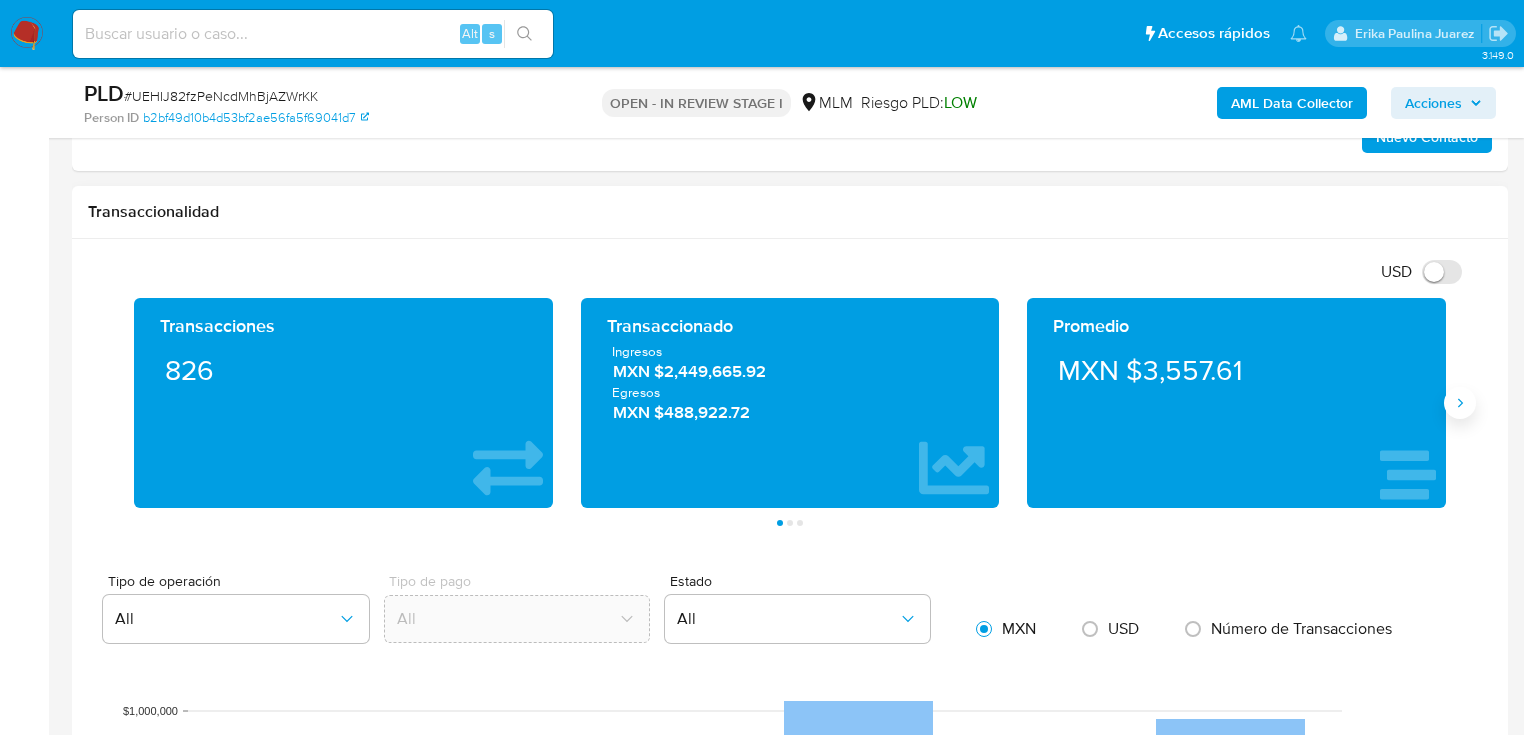click 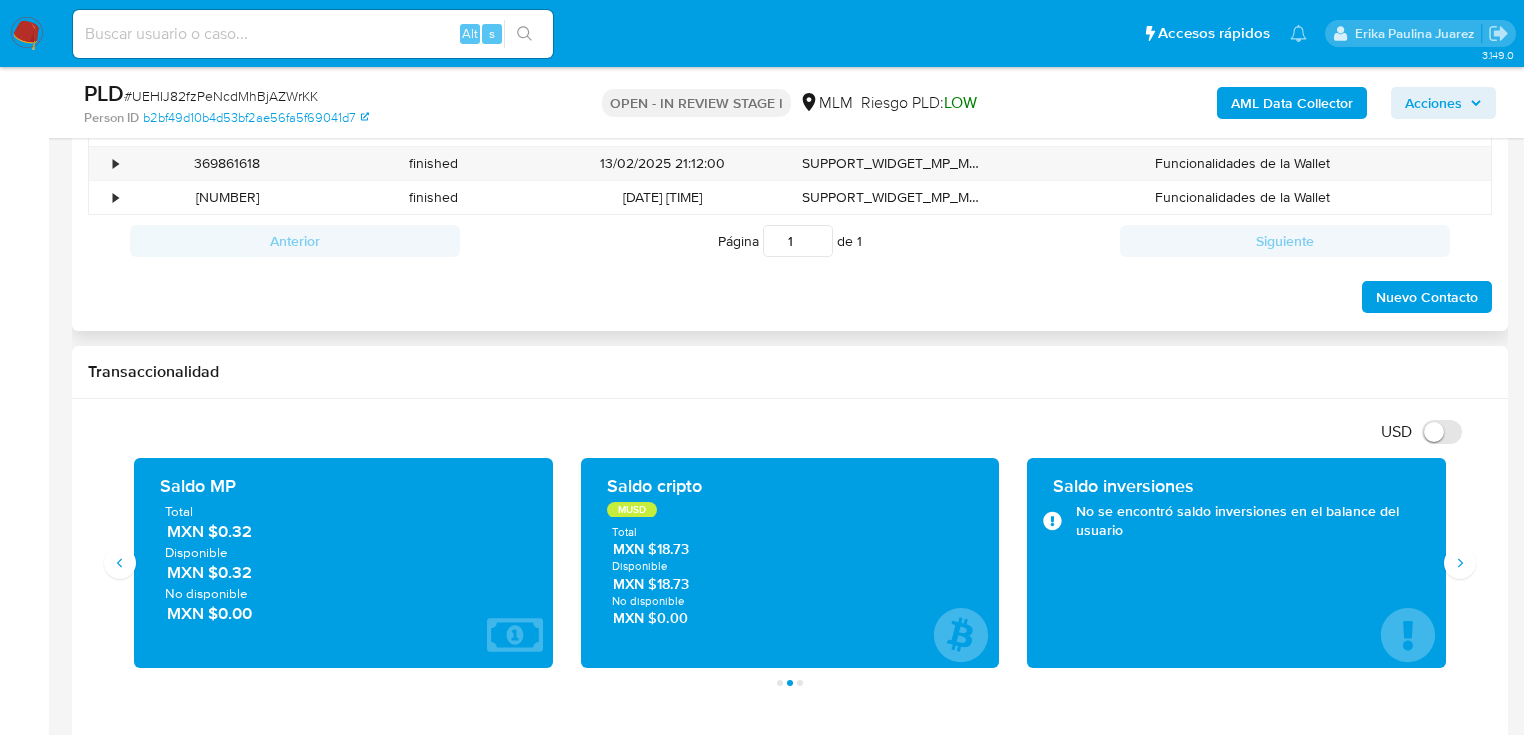 scroll, scrollTop: 480, scrollLeft: 0, axis: vertical 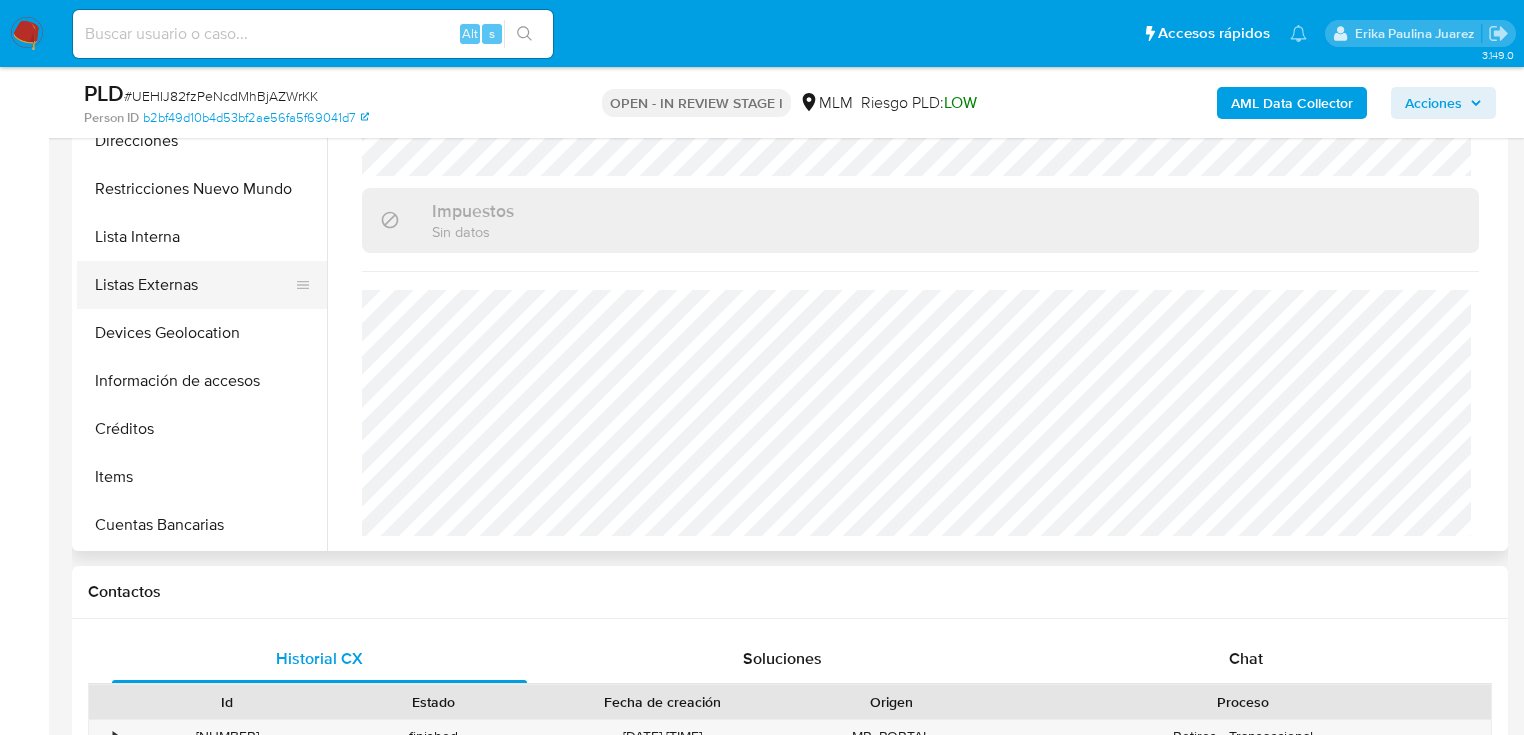 drag, startPoint x: 192, startPoint y: 292, endPoint x: 47, endPoint y: 240, distance: 154.0422 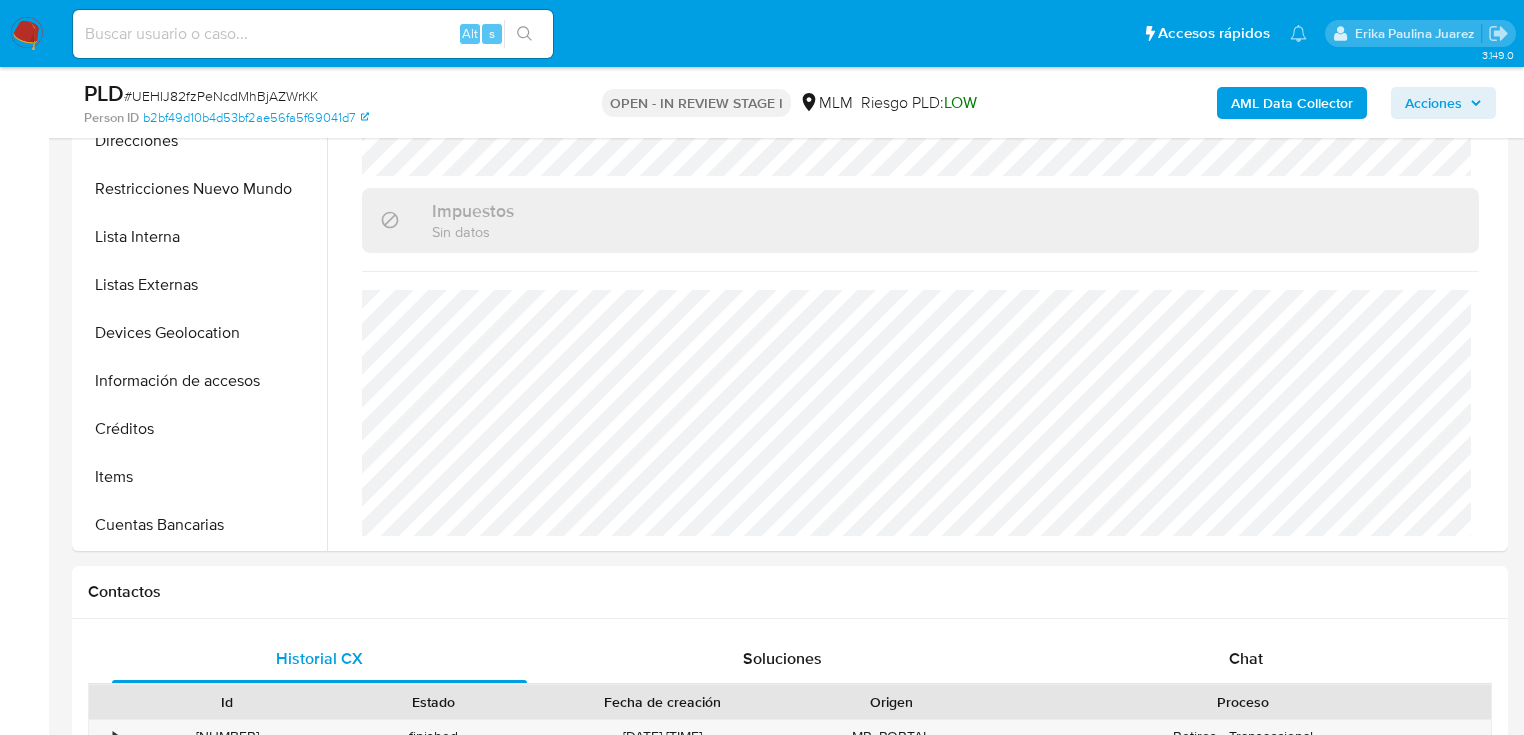 scroll, scrollTop: 0, scrollLeft: 0, axis: both 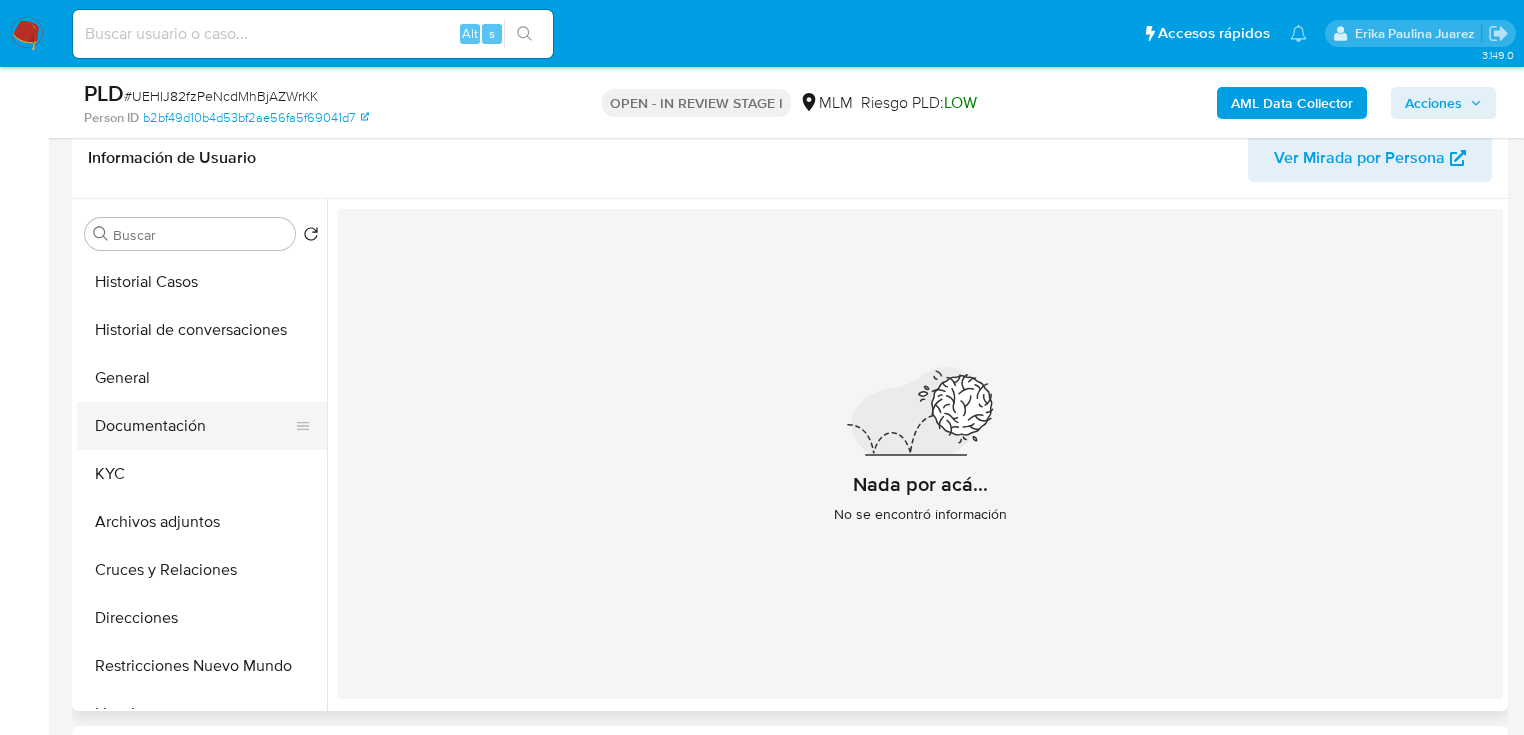 click on "Documentación" at bounding box center [194, 426] 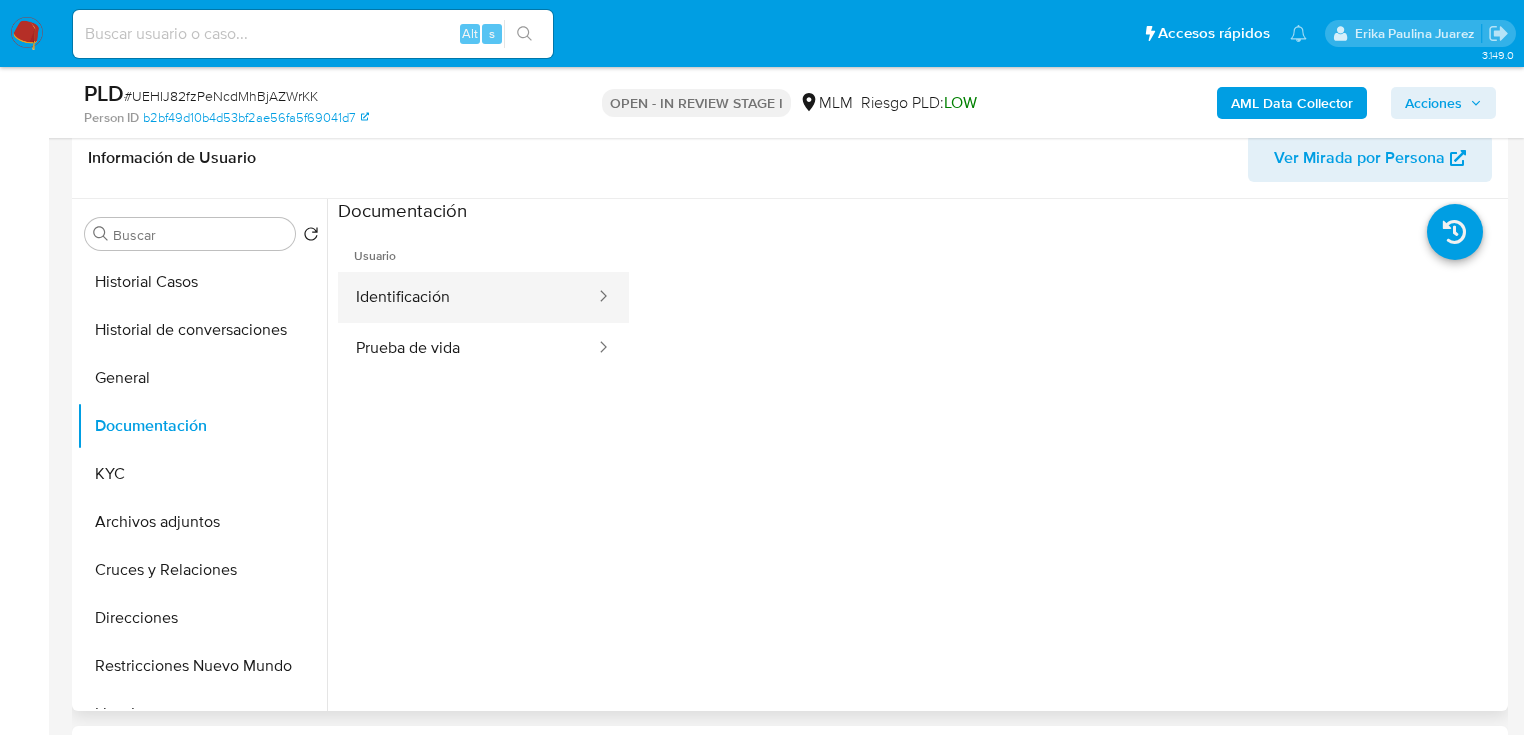 drag, startPoint x: 469, startPoint y: 294, endPoint x: 495, endPoint y: 296, distance: 26.076809 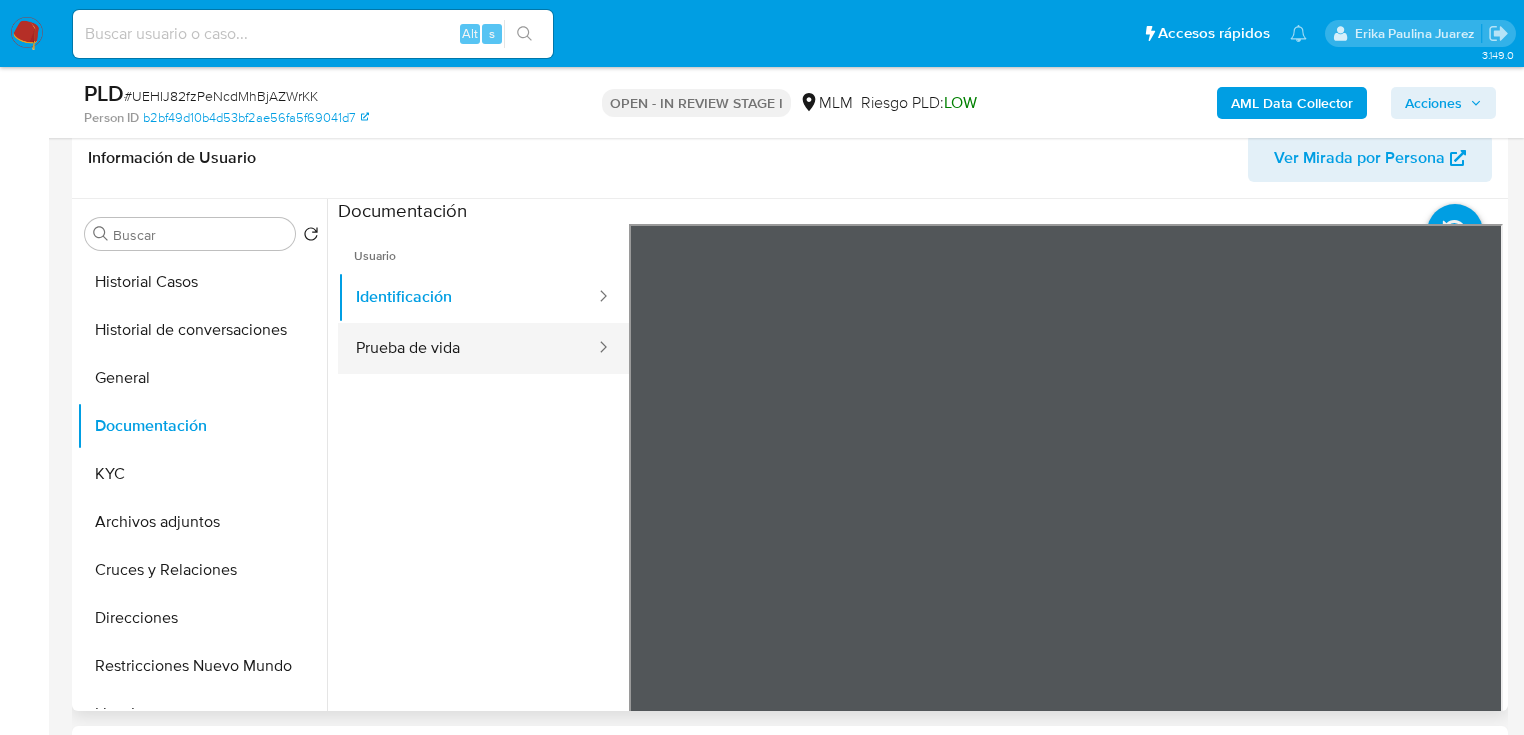 click on "Prueba de vida" at bounding box center [467, 348] 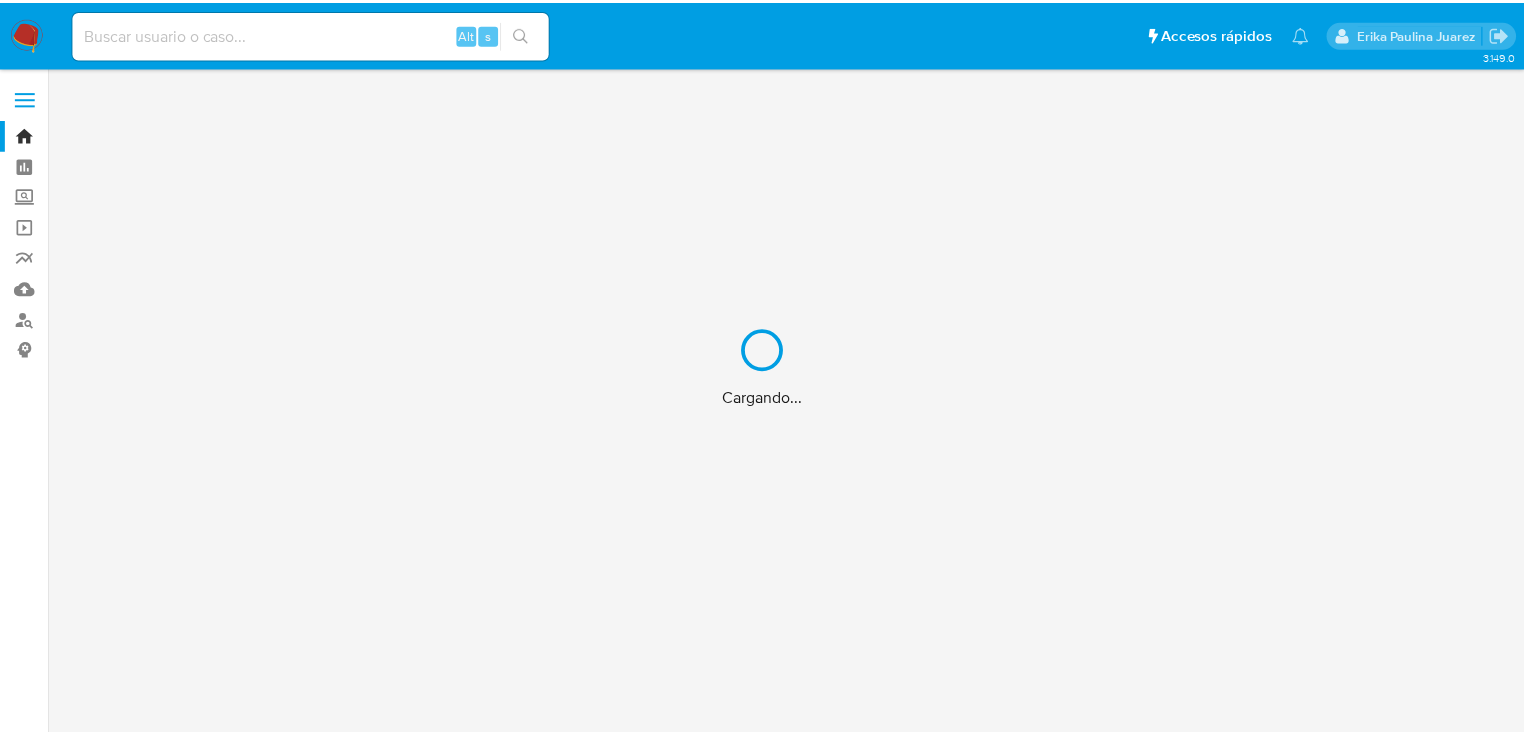 scroll, scrollTop: 0, scrollLeft: 0, axis: both 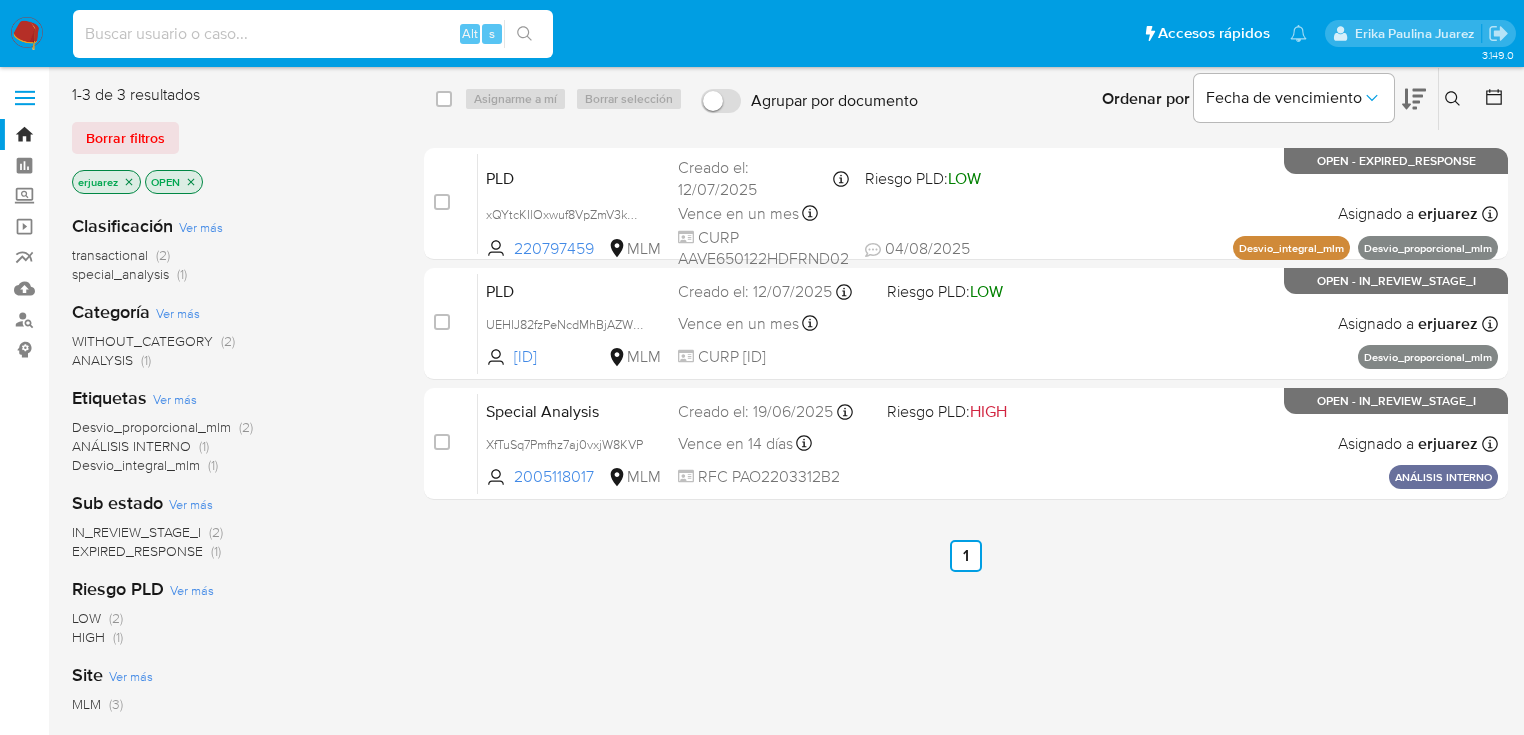 click at bounding box center (313, 34) 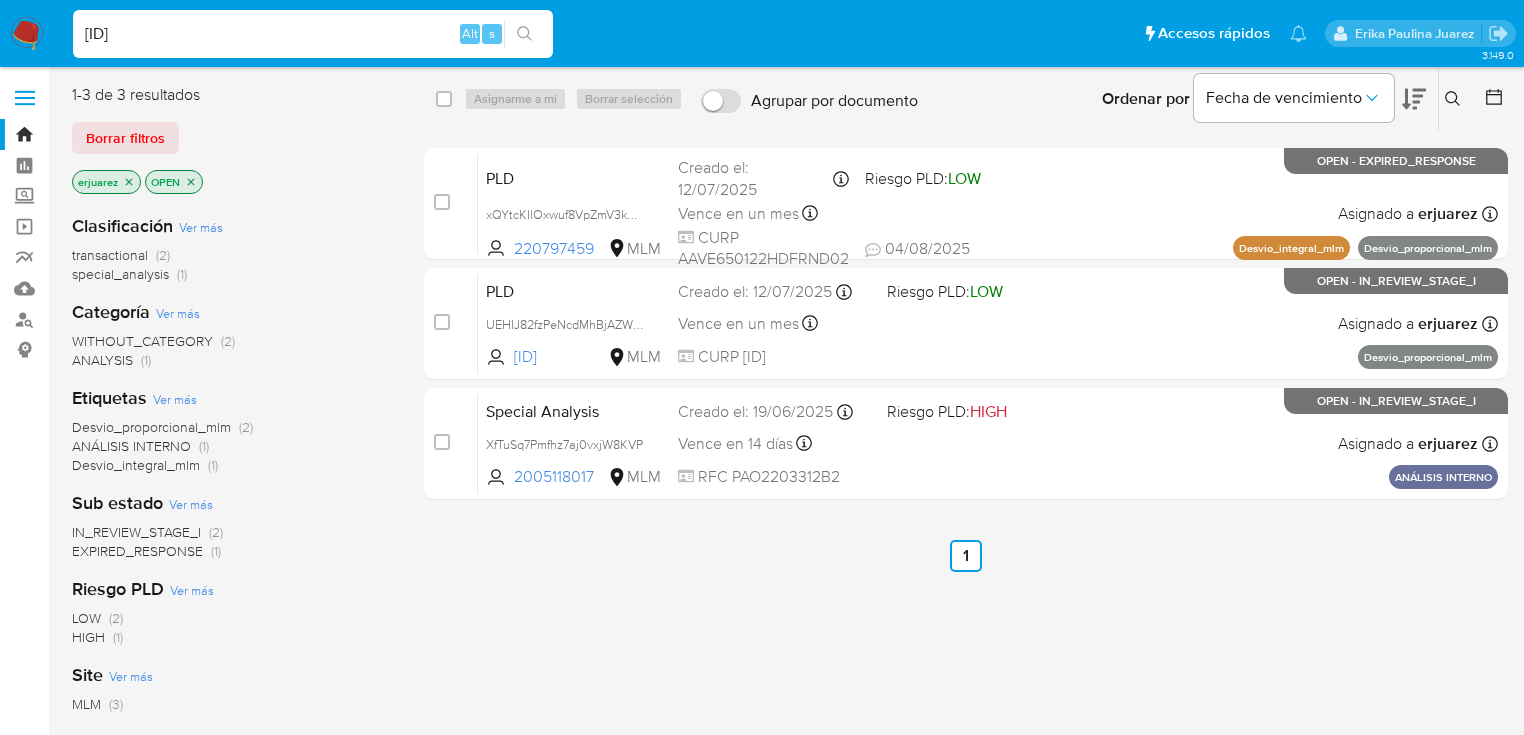 type on "[ID]" 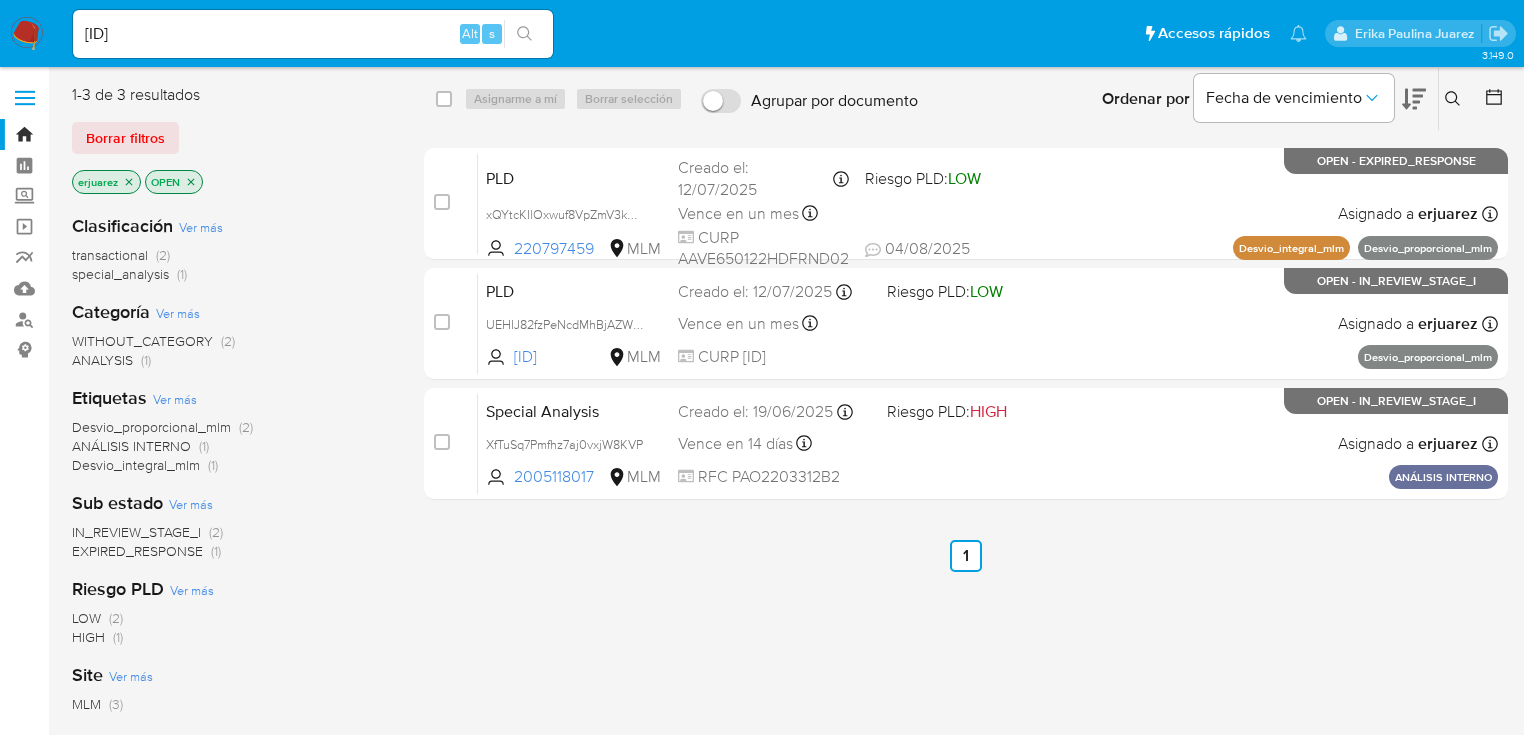 drag, startPoint x: 527, startPoint y: 27, endPoint x: 444, endPoint y: 62, distance: 90.07774 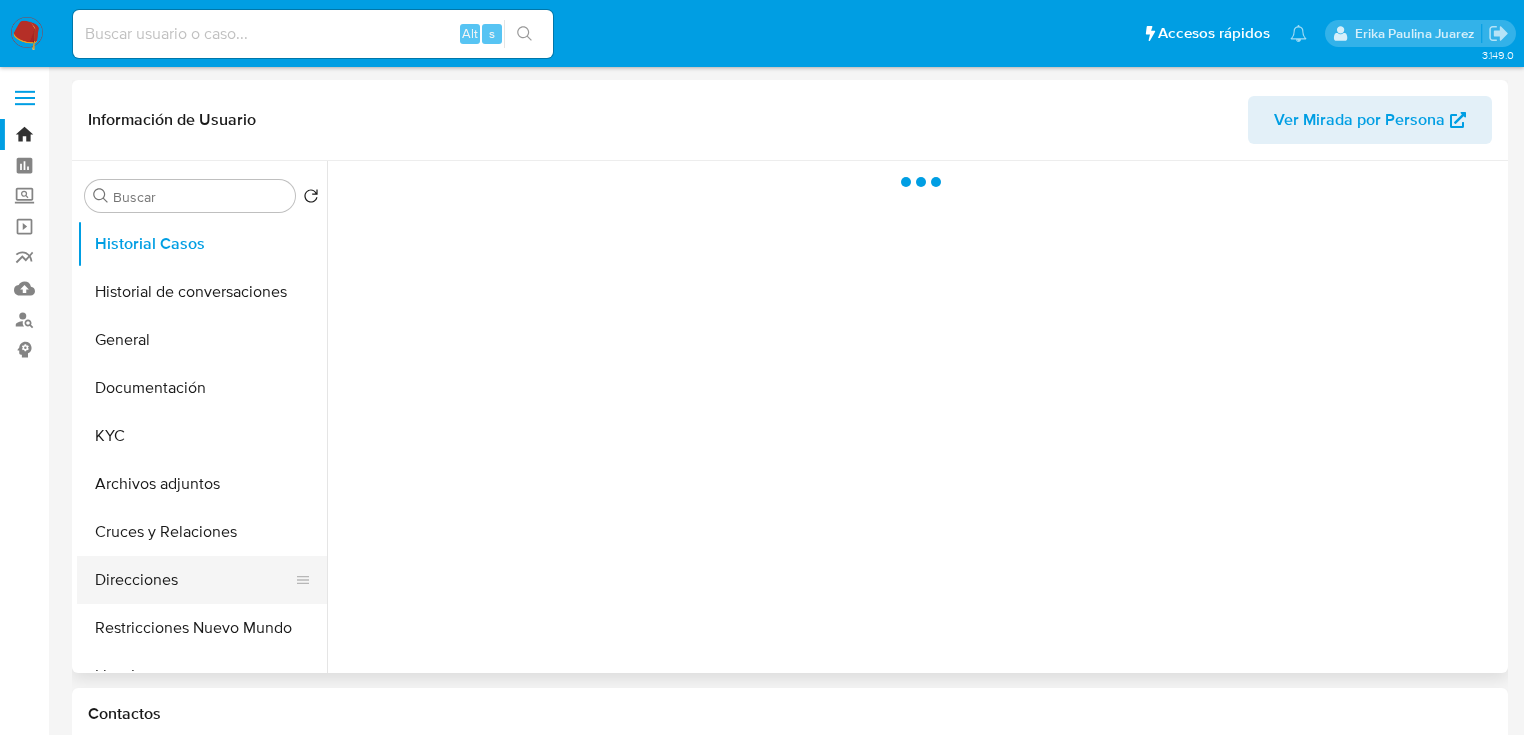 scroll, scrollTop: 80, scrollLeft: 0, axis: vertical 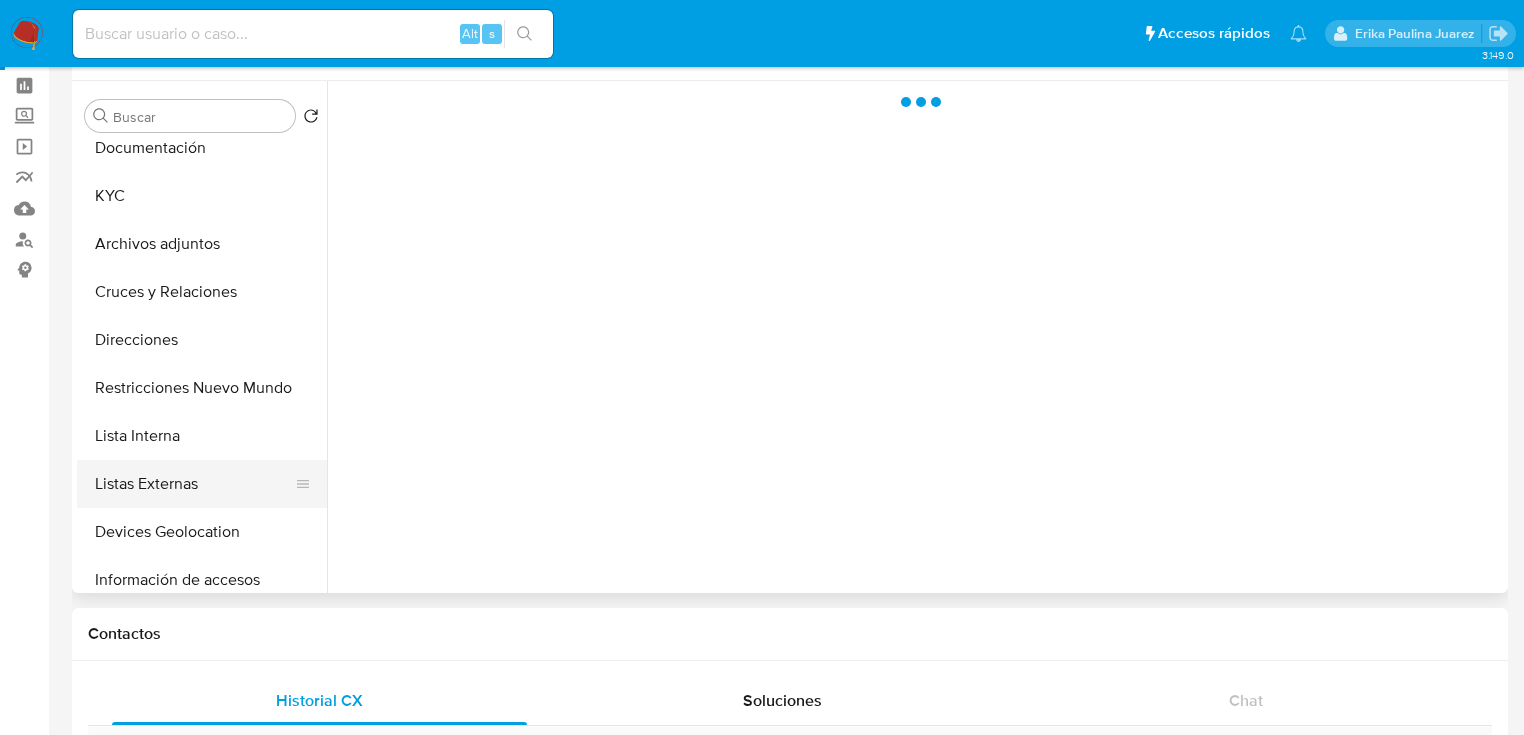 click on "Listas Externas" at bounding box center (194, 484) 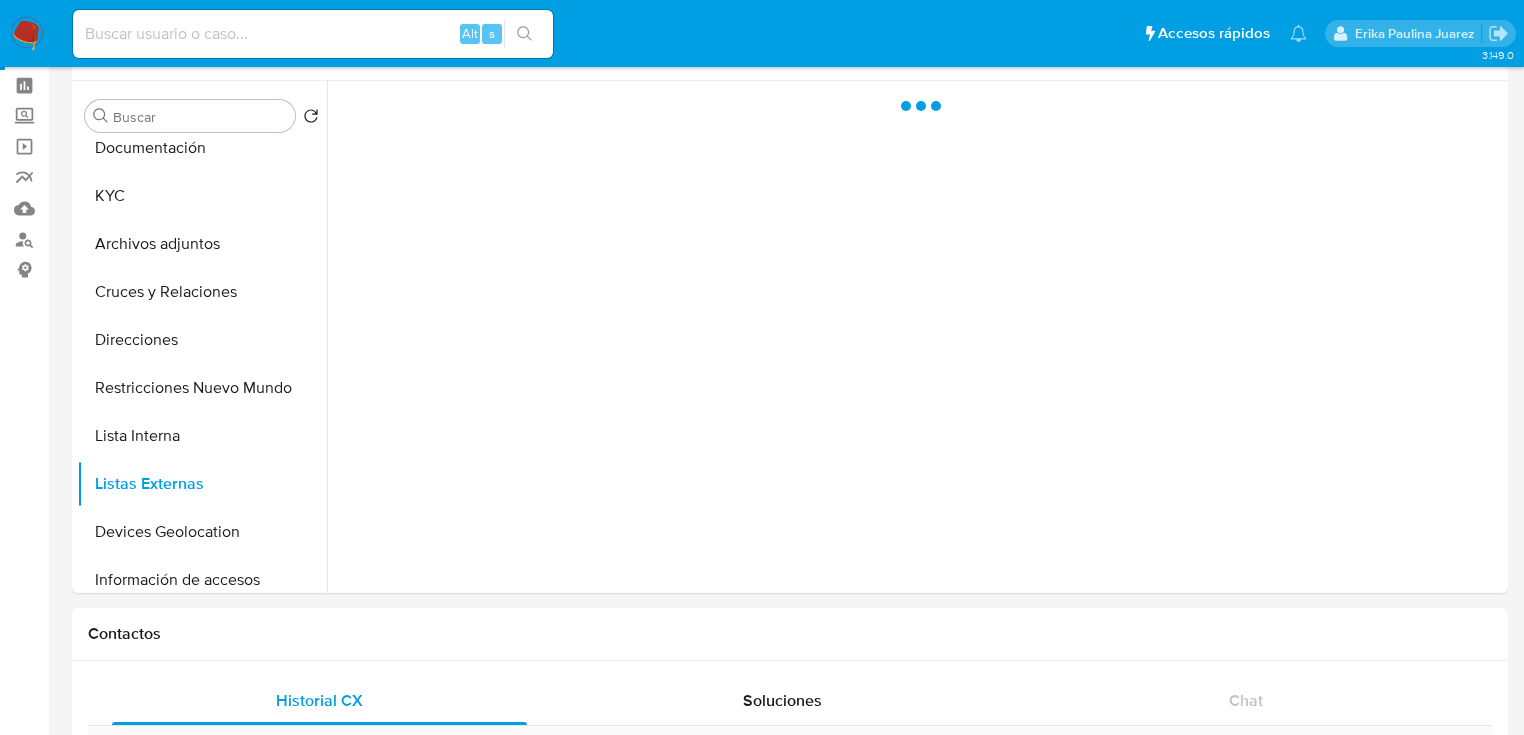 drag, startPoint x: 184, startPoint y: 536, endPoint x: 20, endPoint y: 523, distance: 164.51443 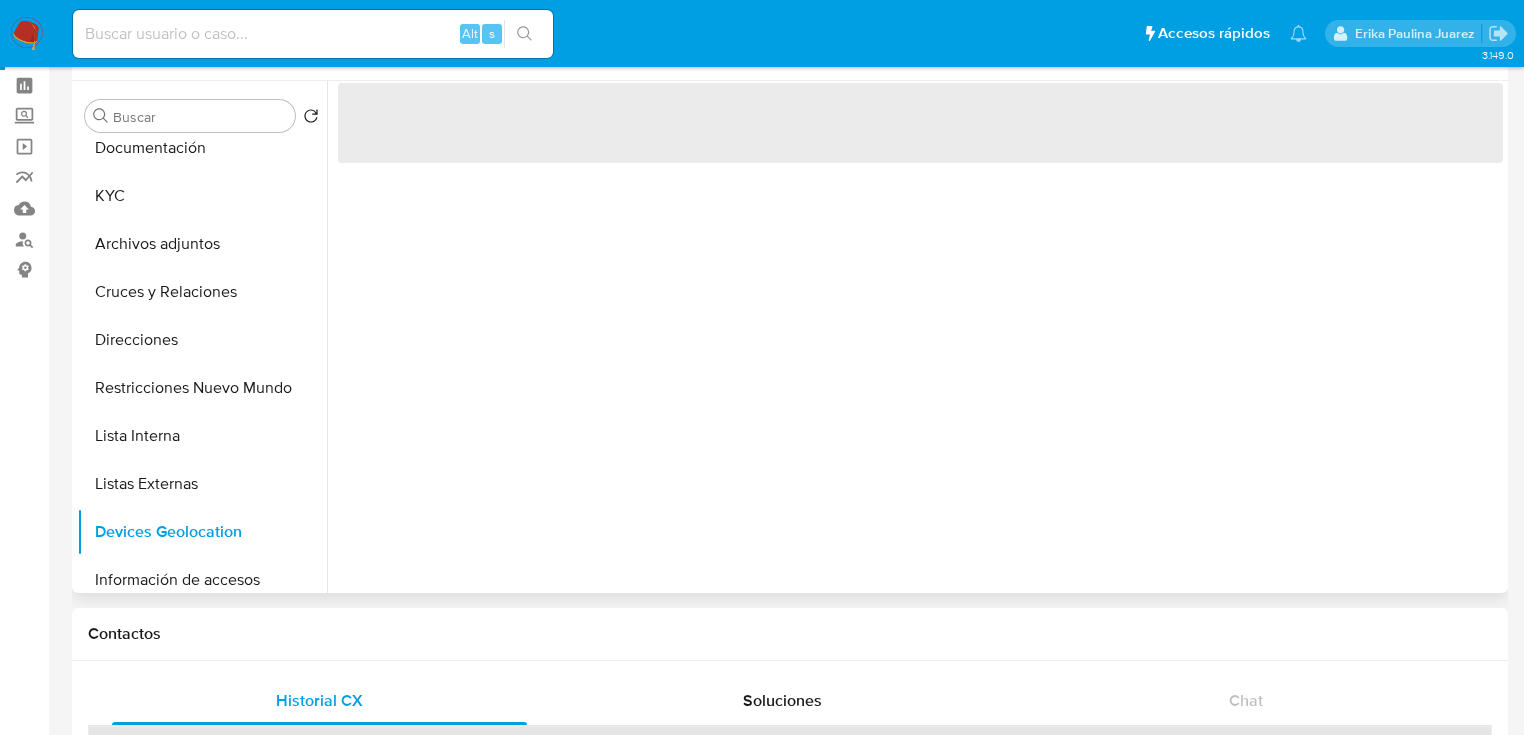 scroll, scrollTop: 28, scrollLeft: 0, axis: vertical 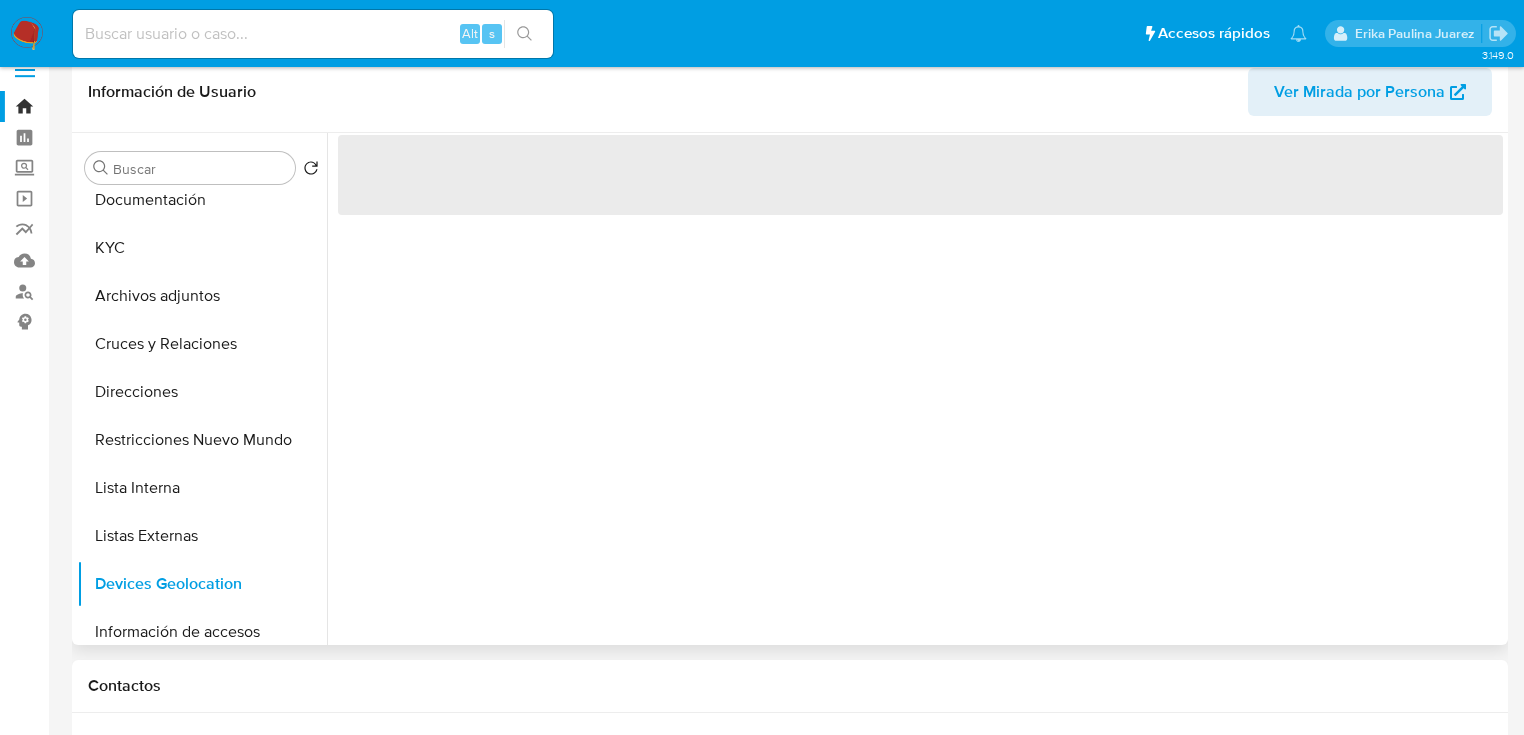 select on "10" 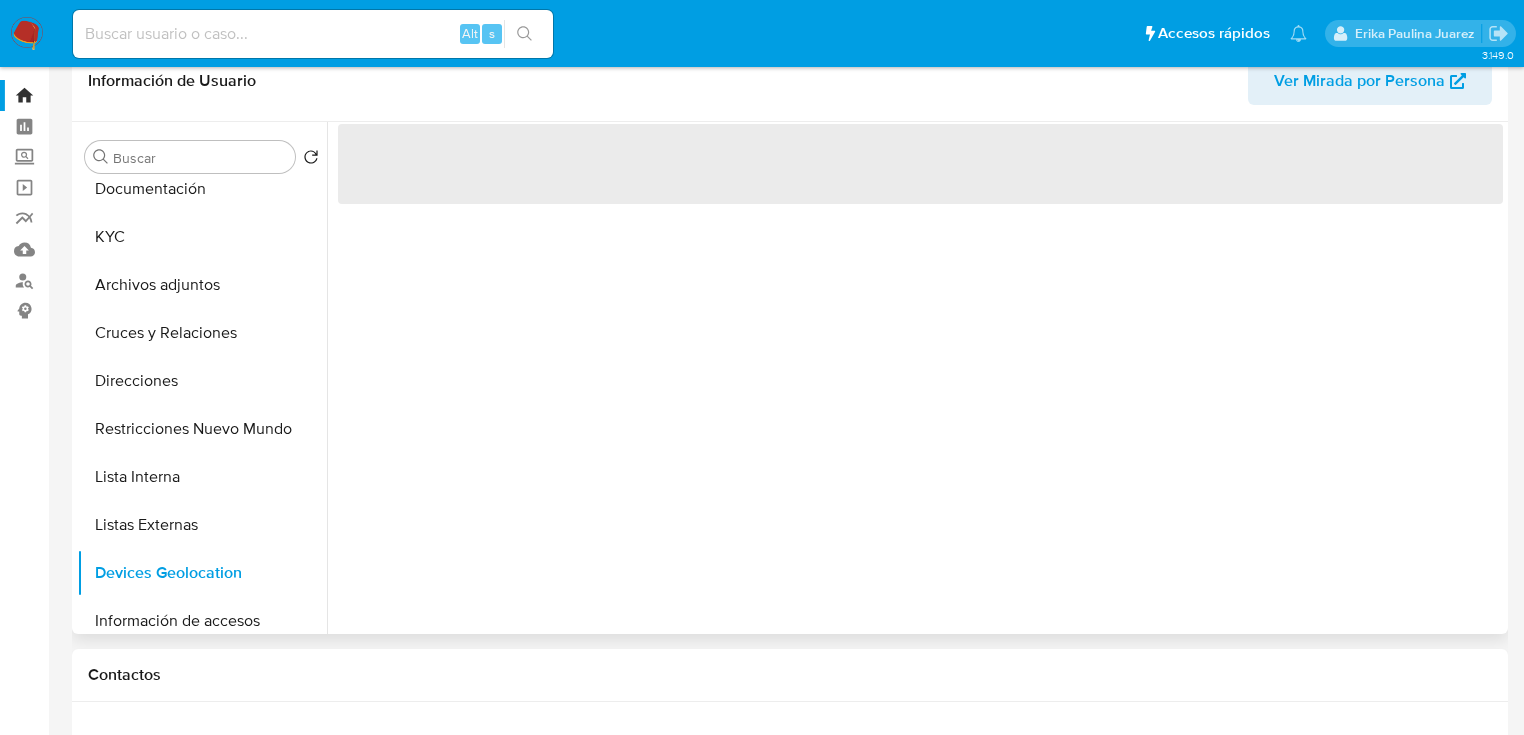 scroll, scrollTop: 0, scrollLeft: 0, axis: both 